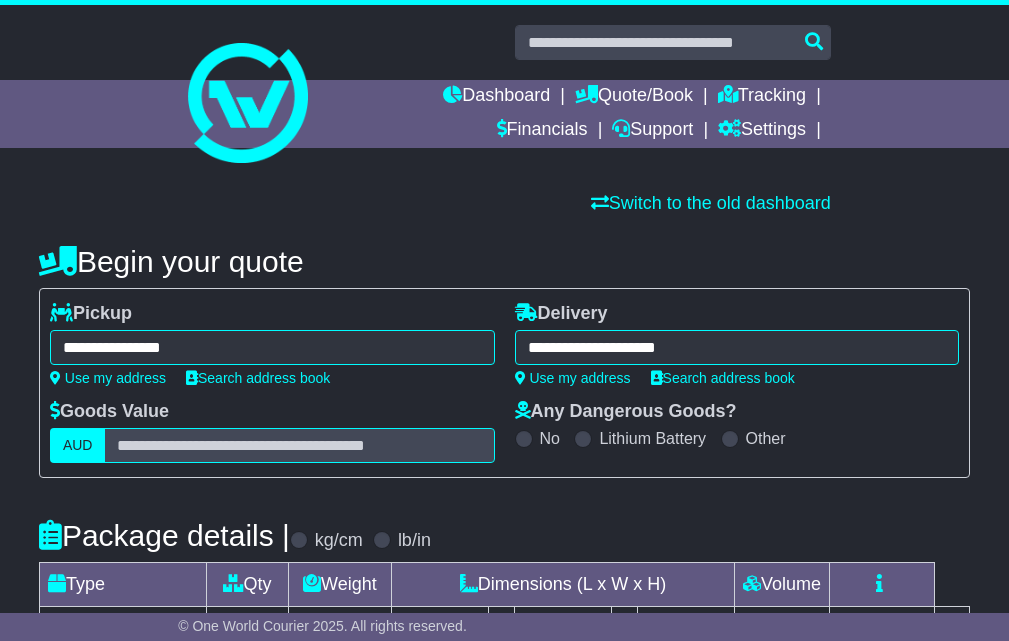 select on "*****" 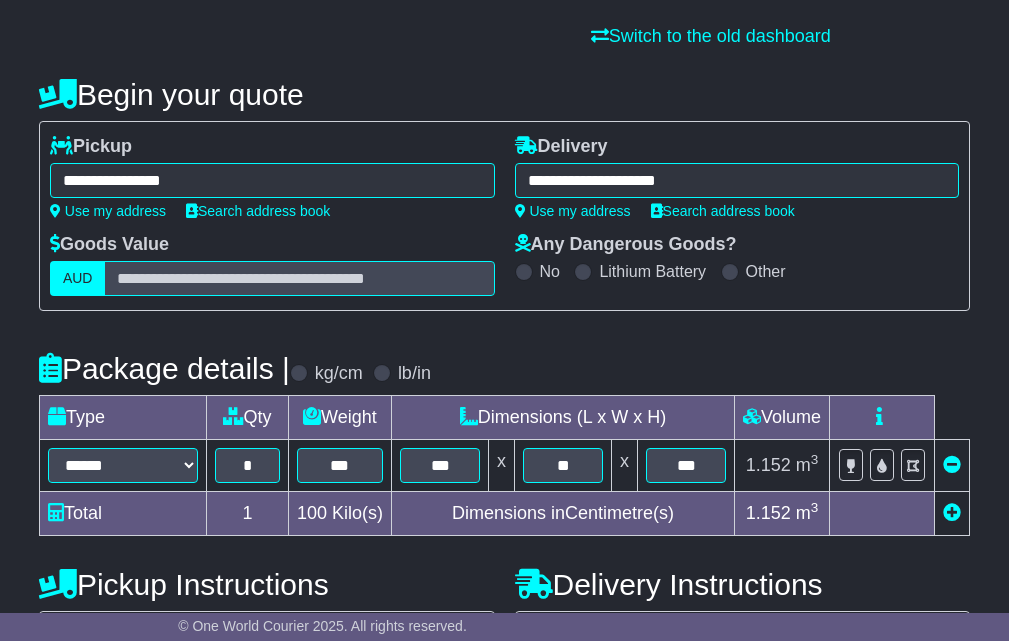scroll, scrollTop: 0, scrollLeft: 0, axis: both 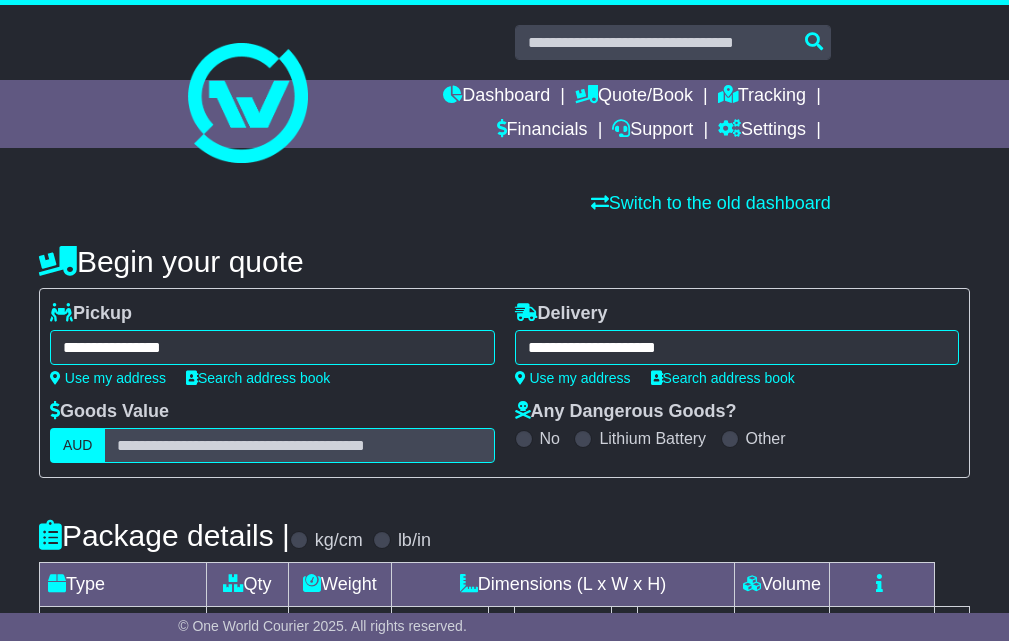 click on "**********" at bounding box center [272, 347] 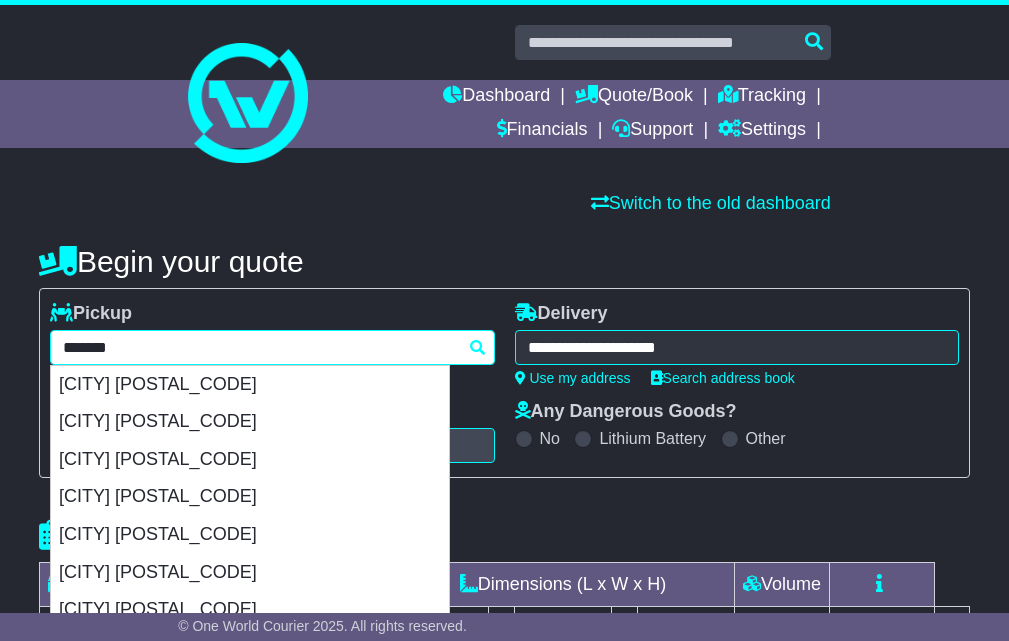 click on "*******" at bounding box center (272, 347) 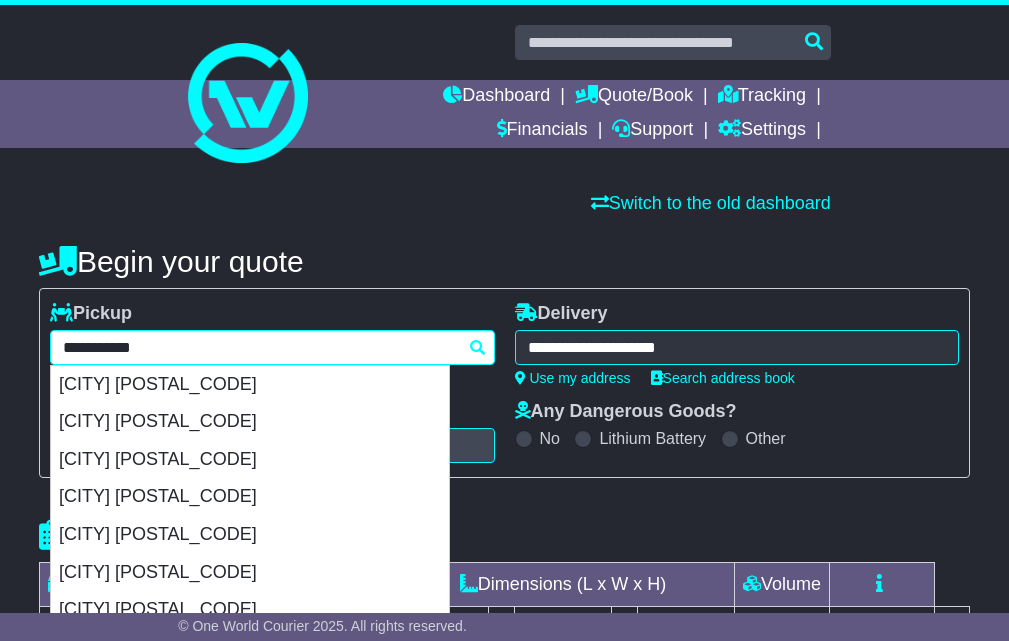 click on "**********" at bounding box center [272, 347] 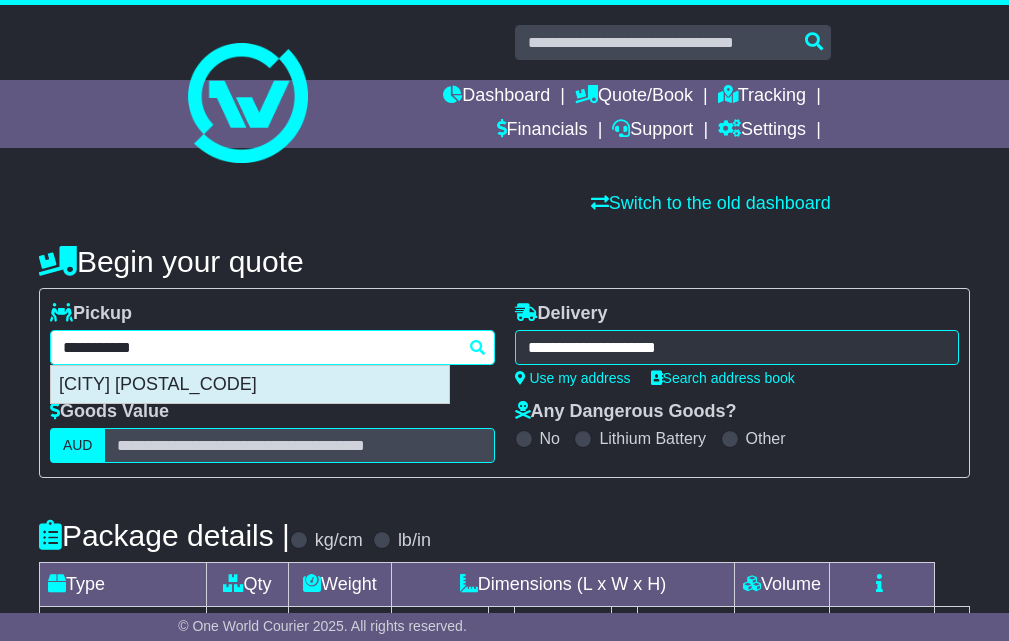 click on "[CITY] [POSTAL_CODE]" at bounding box center [250, 385] 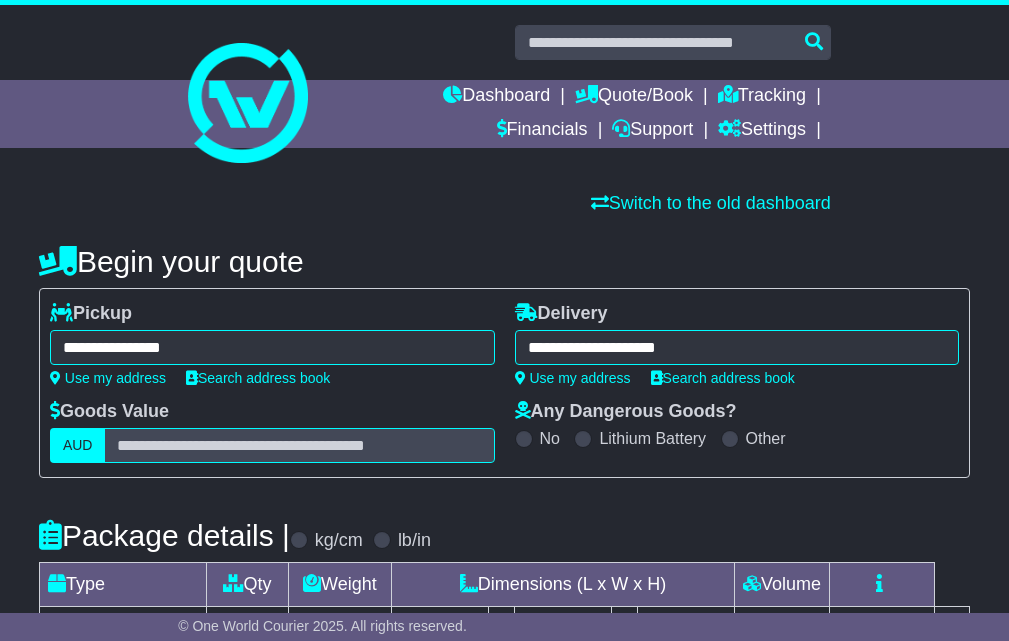 type on "**********" 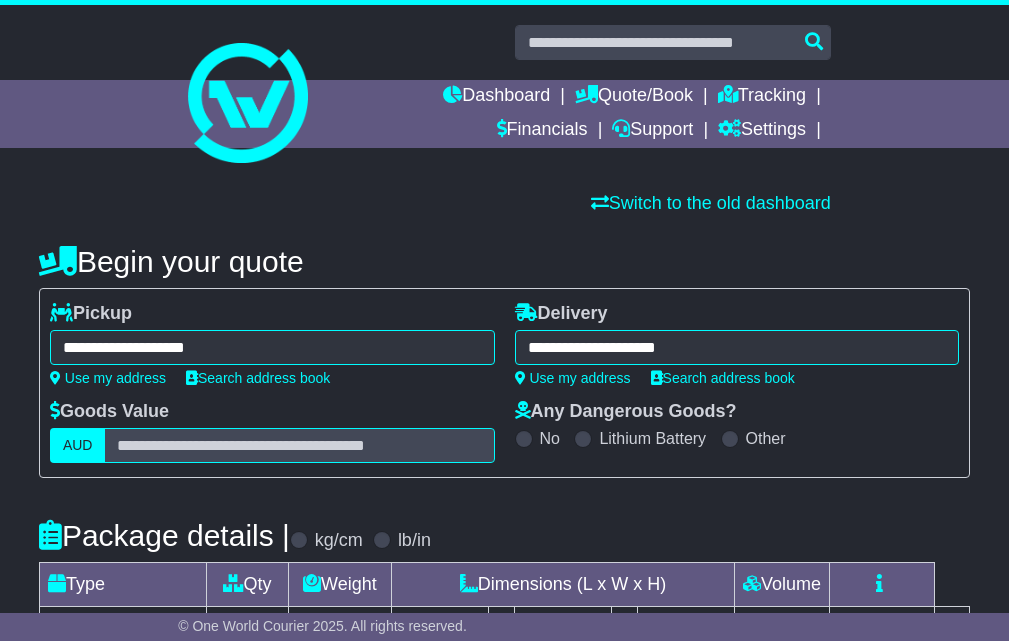 click on "**********" at bounding box center (737, 347) 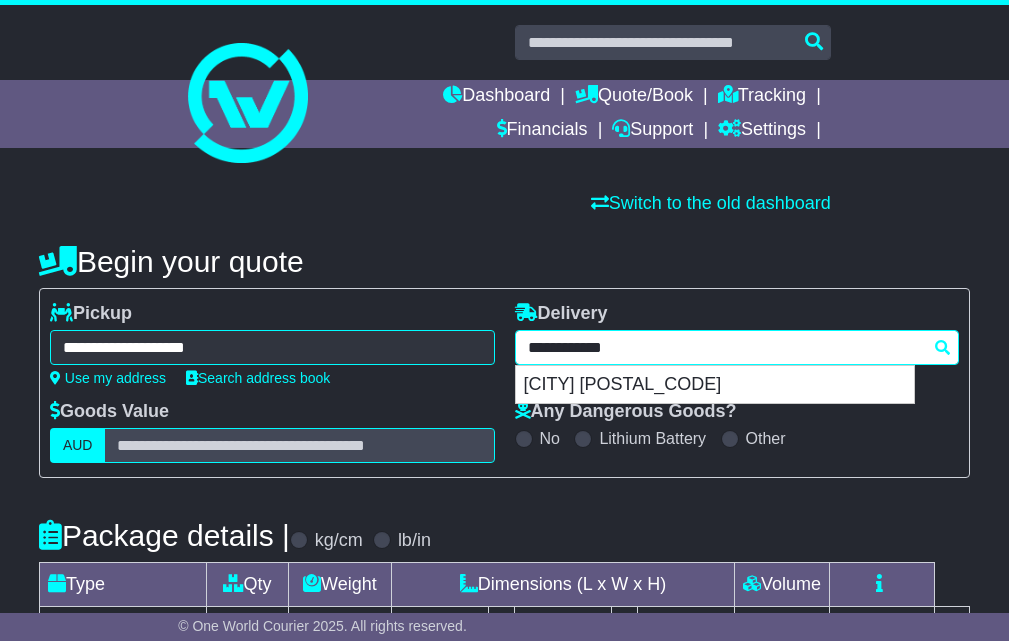 click on "**********" at bounding box center [737, 347] 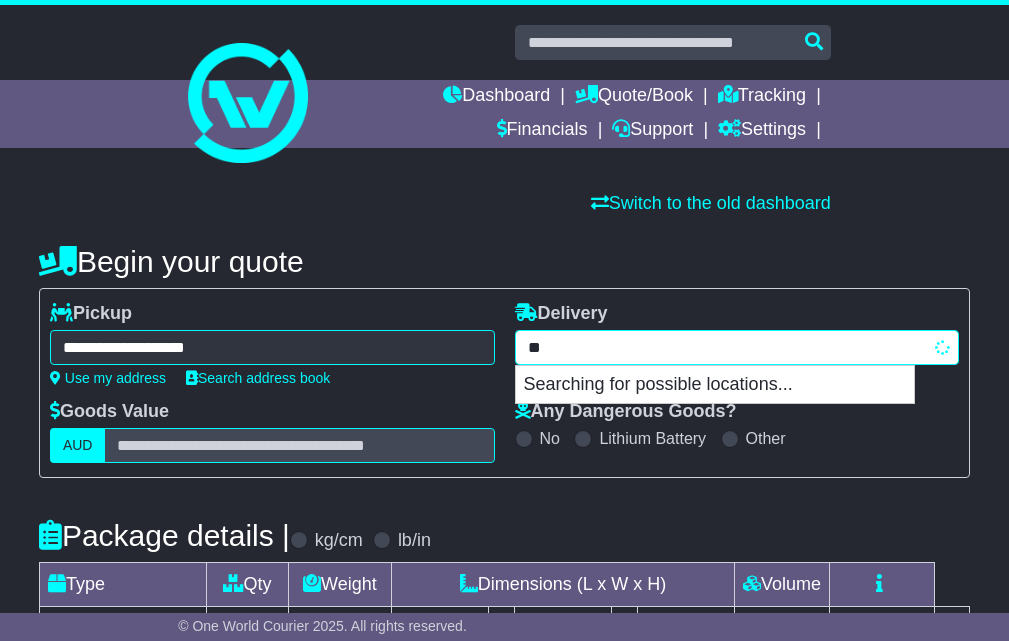 type on "*" 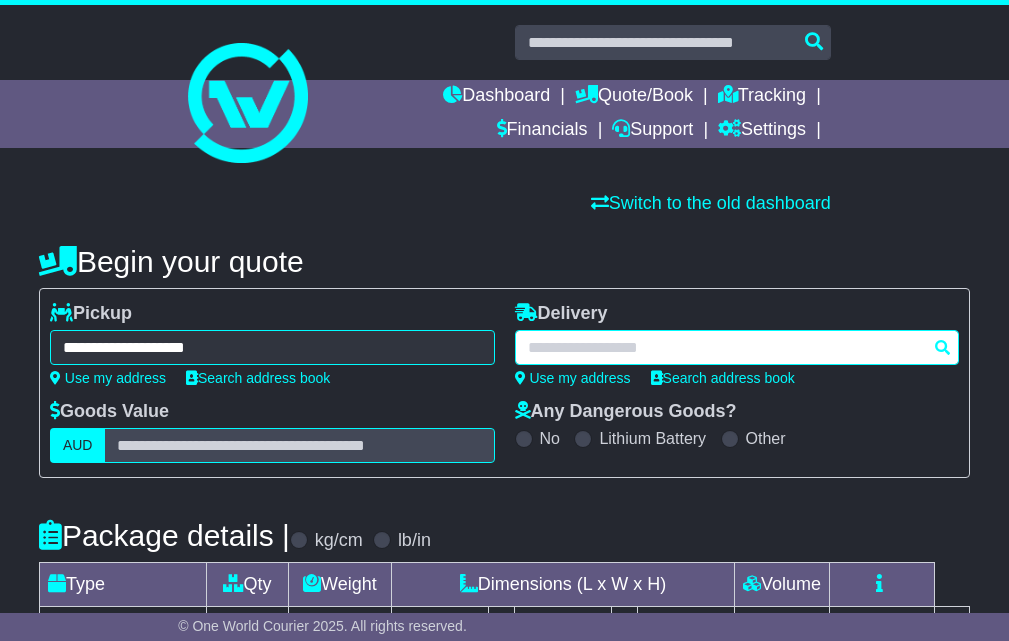 paste on "*****" 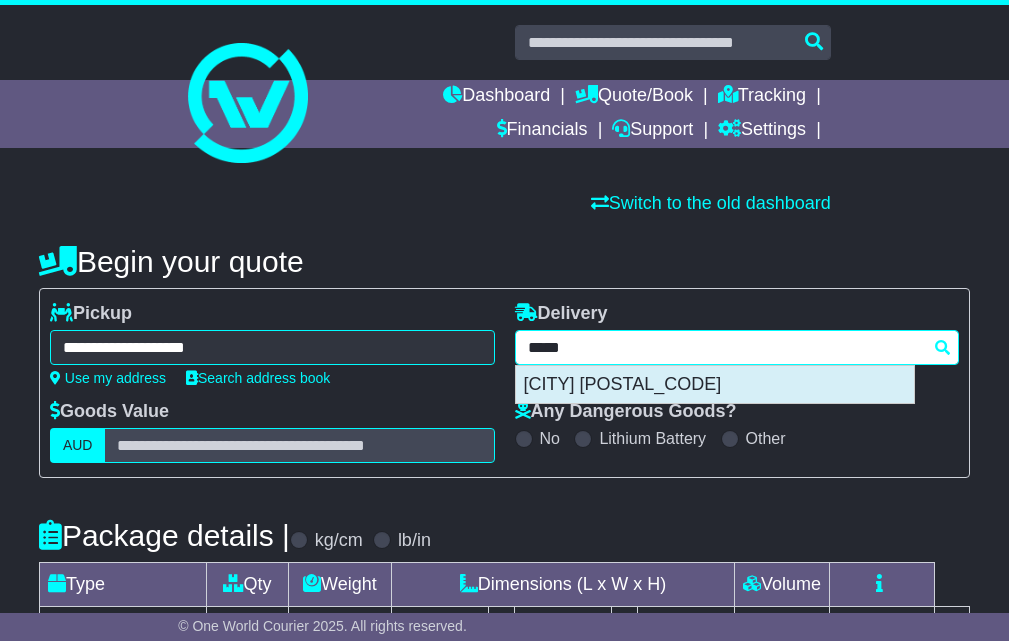 click on "[CITY] [POSTAL_CODE]" at bounding box center (715, 385) 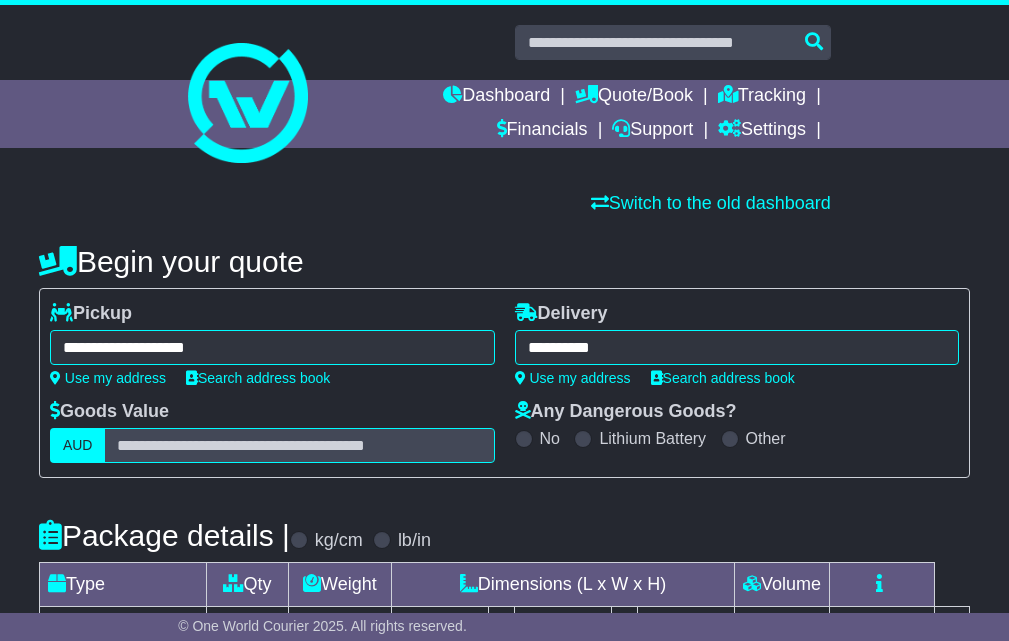 type on "**********" 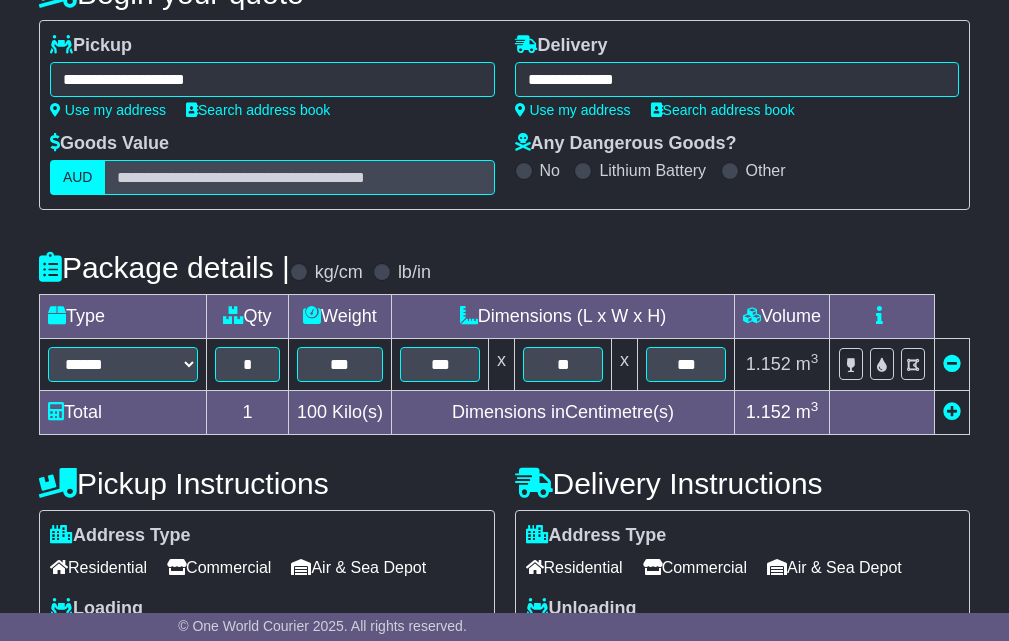scroll, scrollTop: 333, scrollLeft: 0, axis: vertical 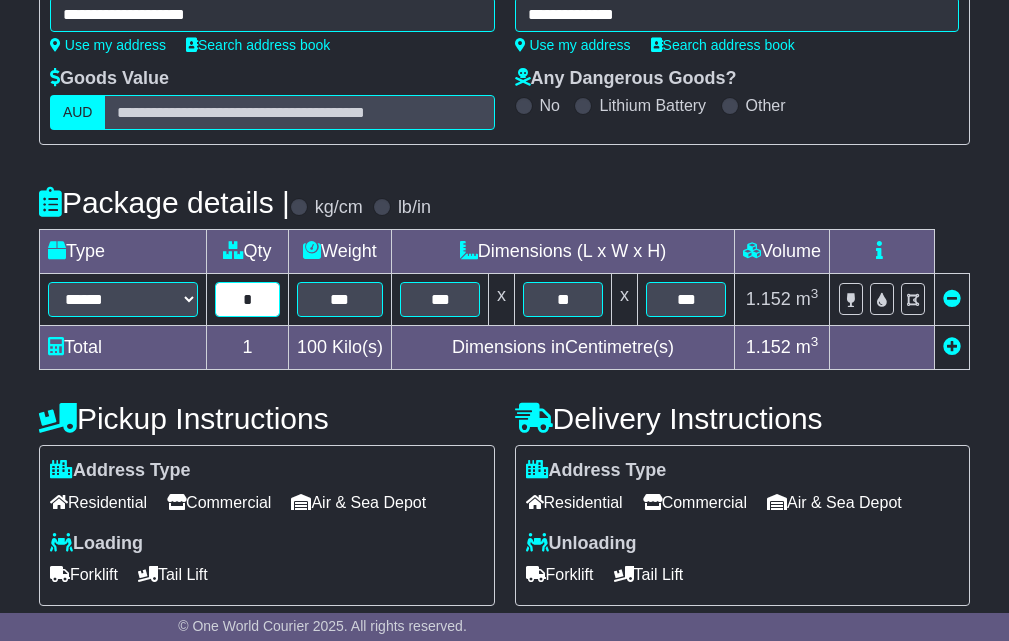 drag, startPoint x: 230, startPoint y: 296, endPoint x: 335, endPoint y: 301, distance: 105.11898 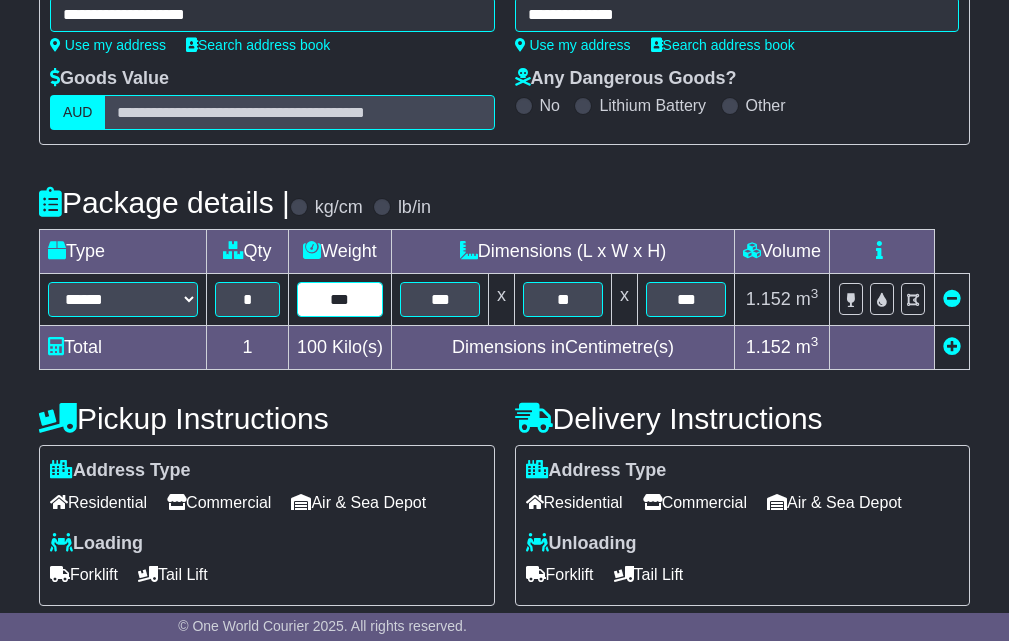 click on "***" at bounding box center (340, 299) 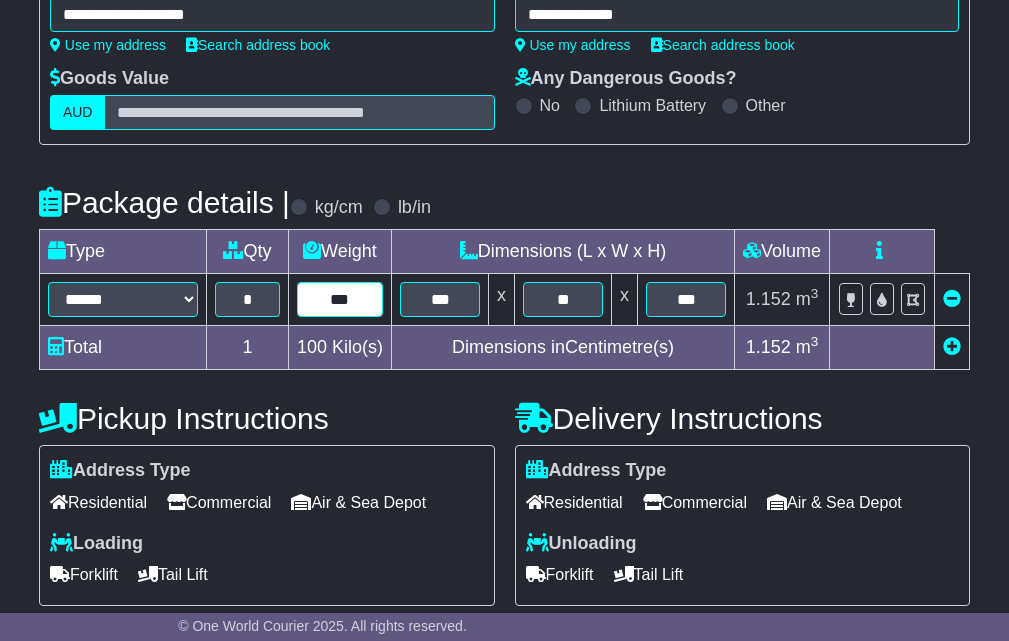 type on "*" 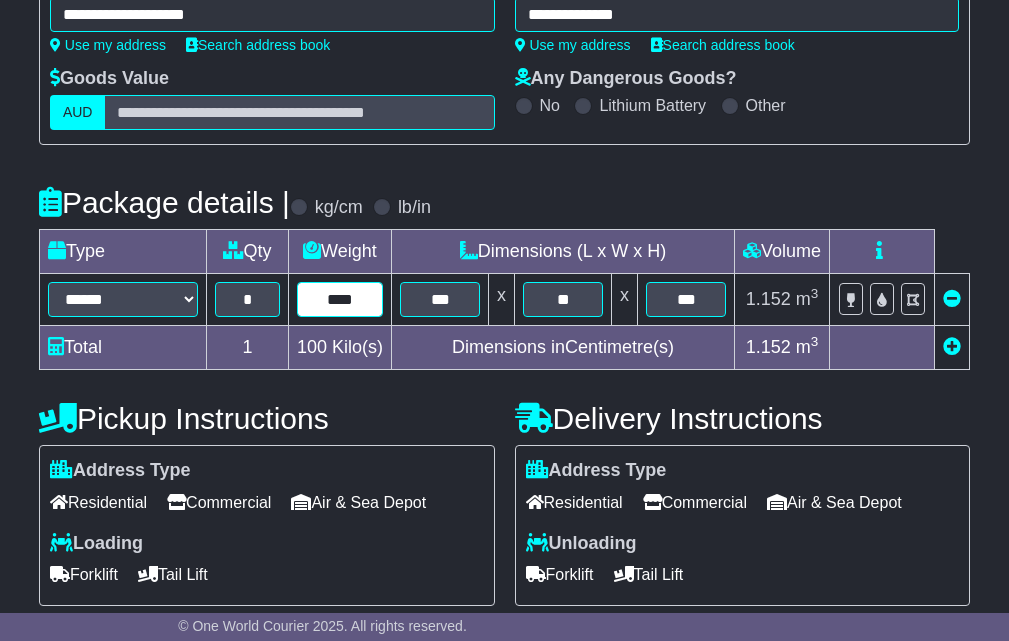 type on "****" 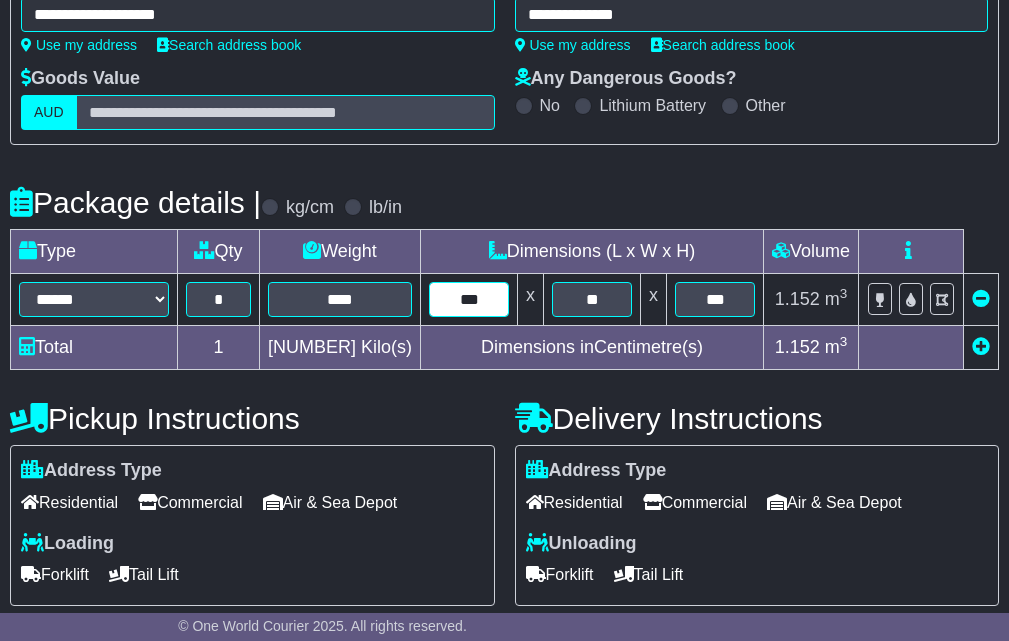 type on "***" 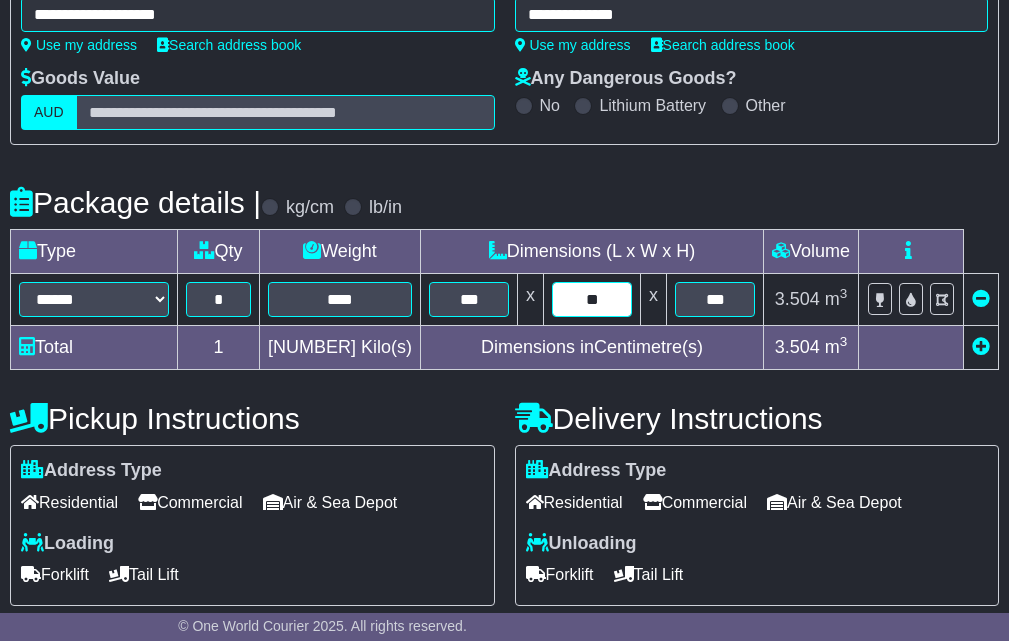 type on "**" 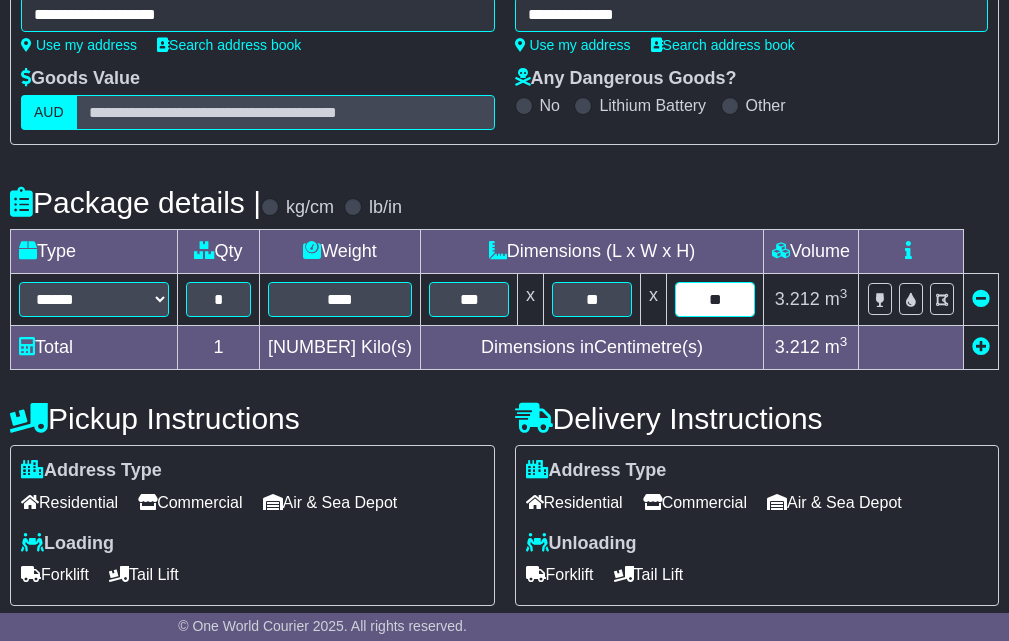type on "**" 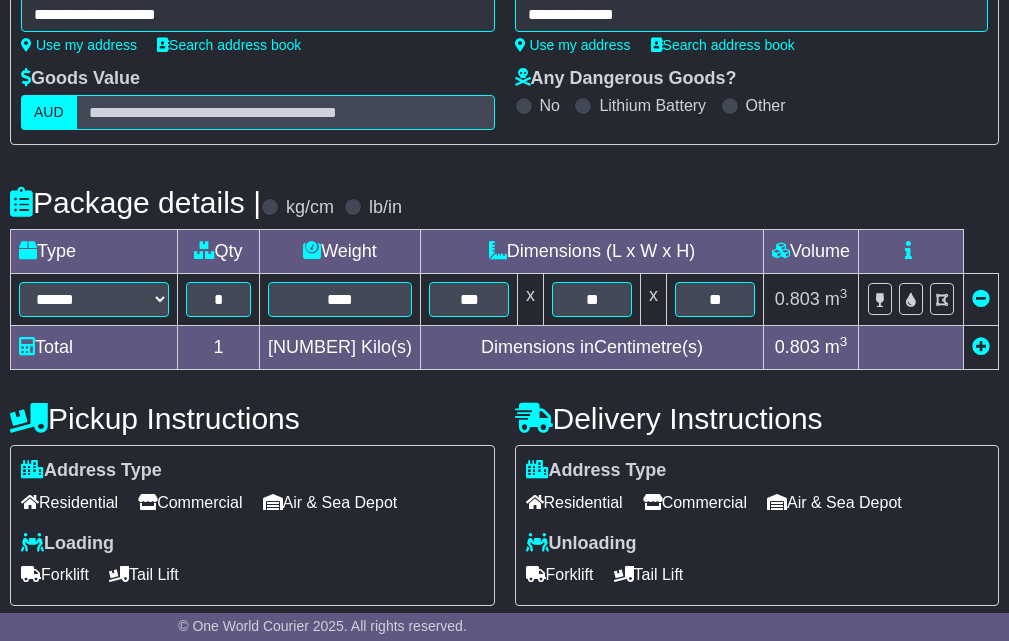 scroll, scrollTop: 632, scrollLeft: 0, axis: vertical 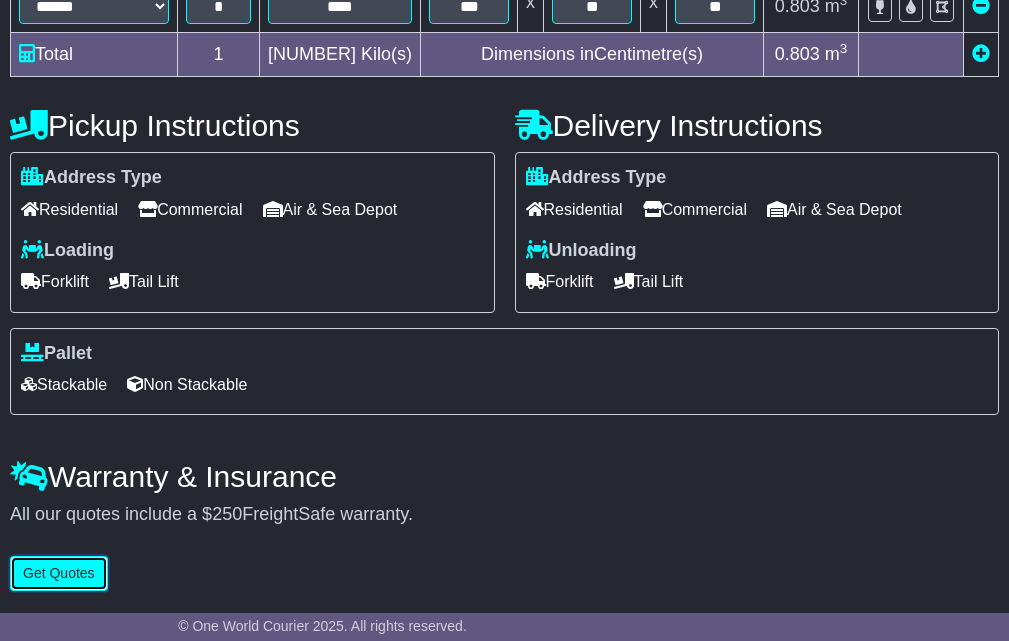 type 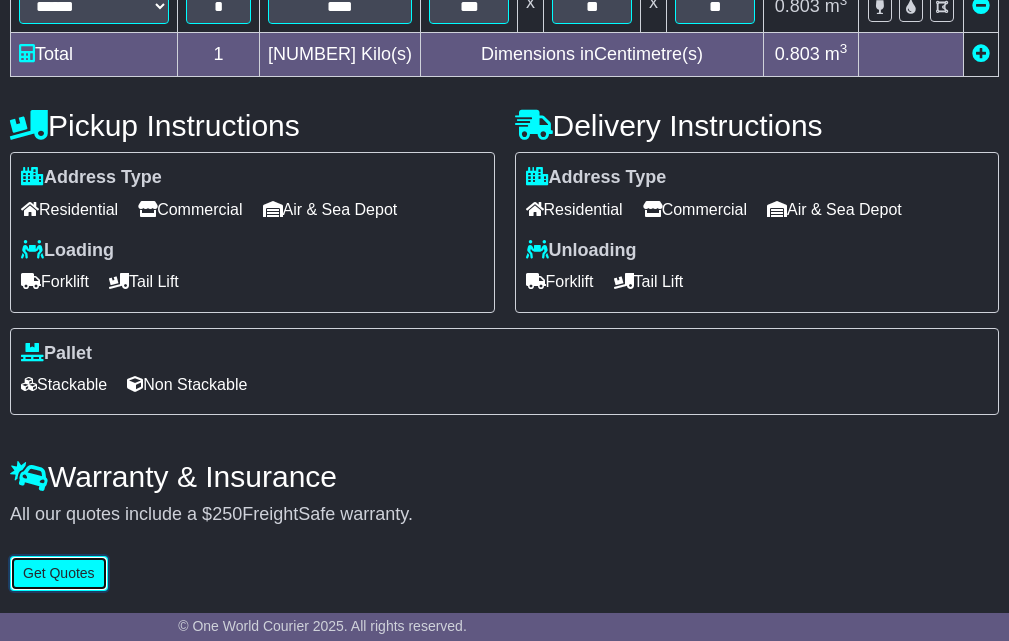 click on "Get Quotes" at bounding box center [59, 573] 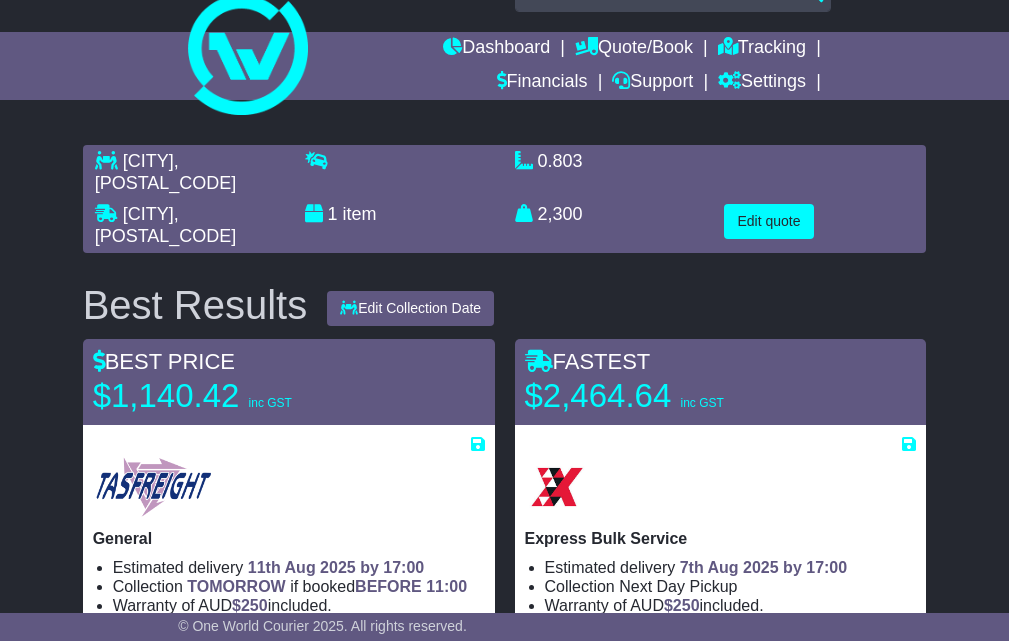 scroll, scrollTop: 0, scrollLeft: 0, axis: both 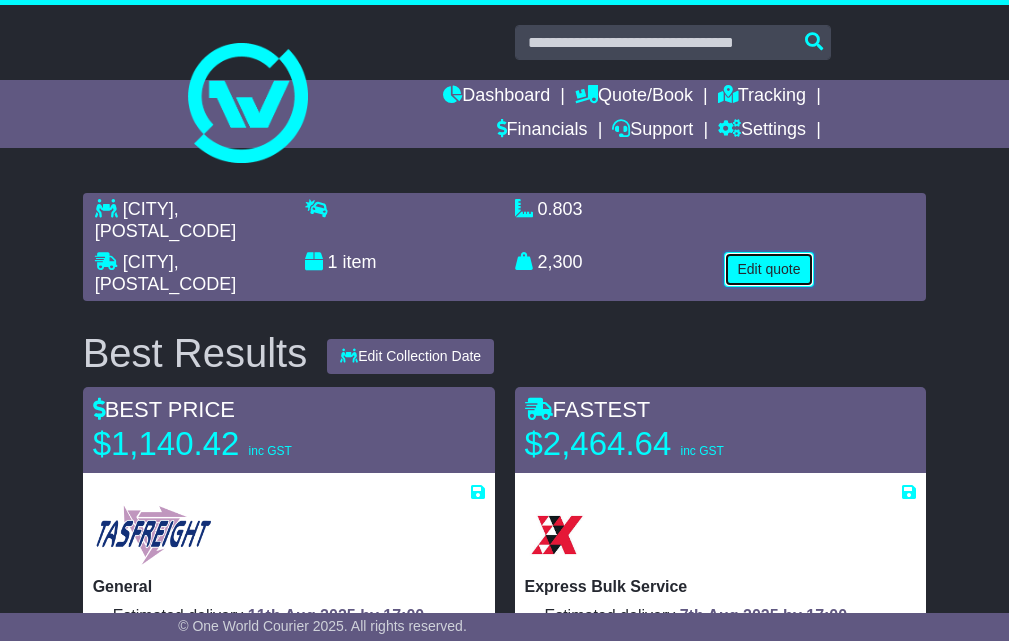 click on "Edit quote" at bounding box center [768, 269] 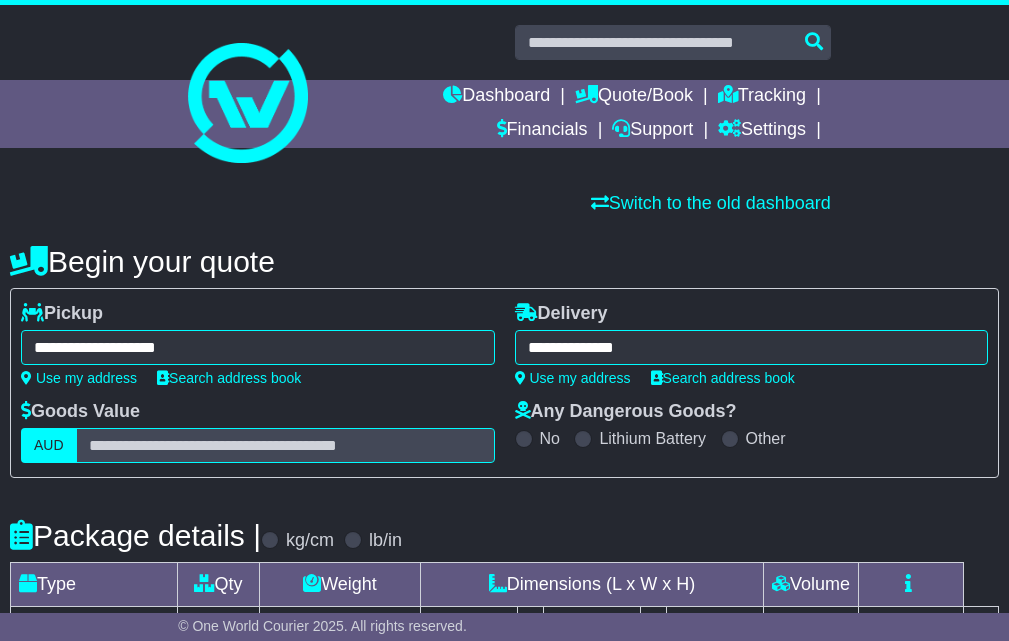 click on "**********" at bounding box center (258, 347) 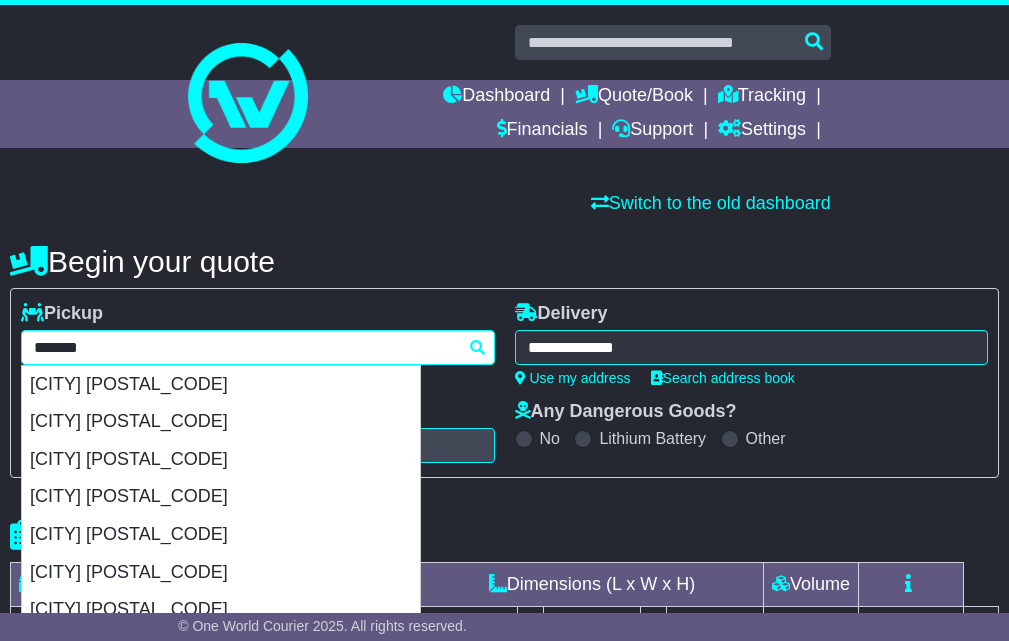 click on "*******" at bounding box center [258, 347] 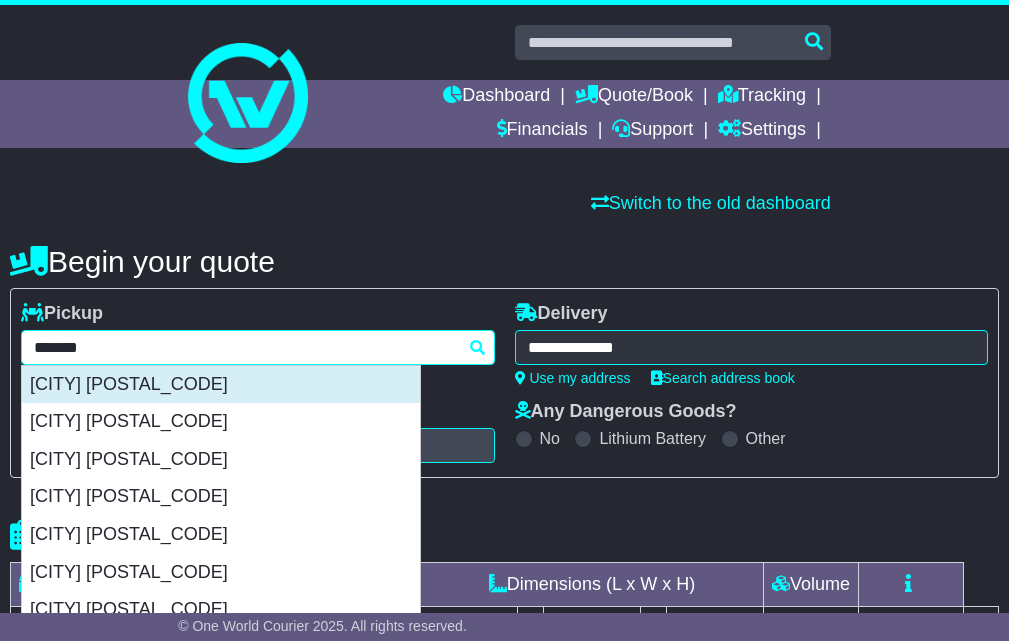 click on "BELMONT 4153" at bounding box center [221, 385] 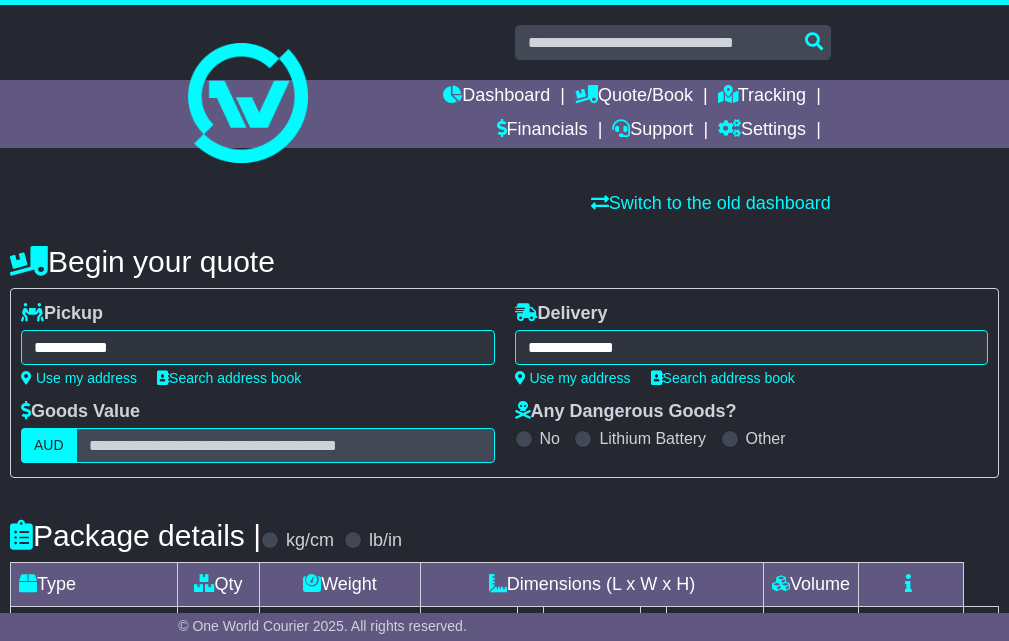 type on "**********" 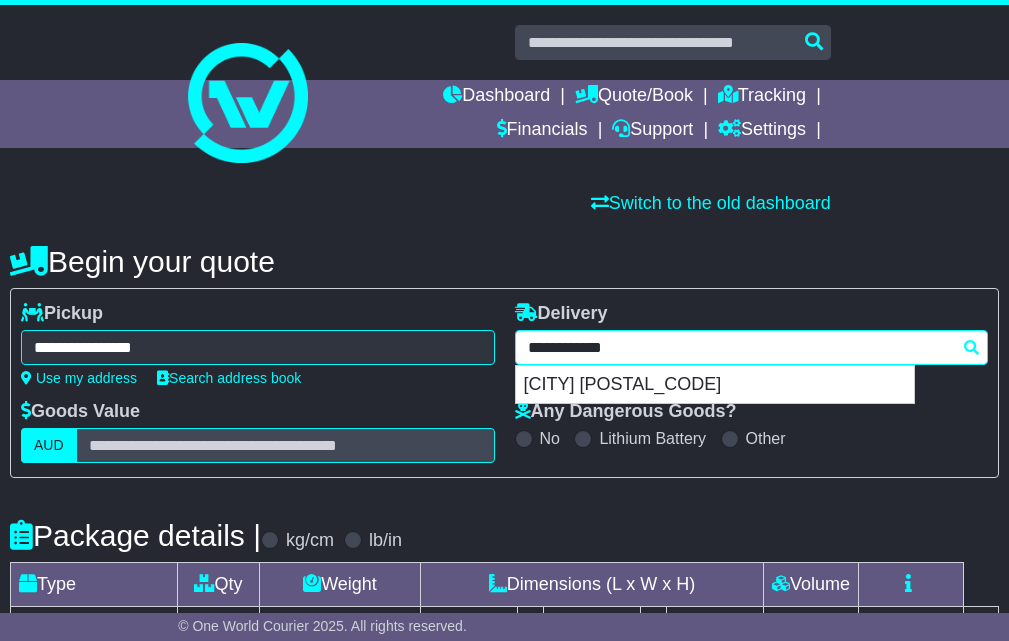 click on "**********" at bounding box center (752, 347) 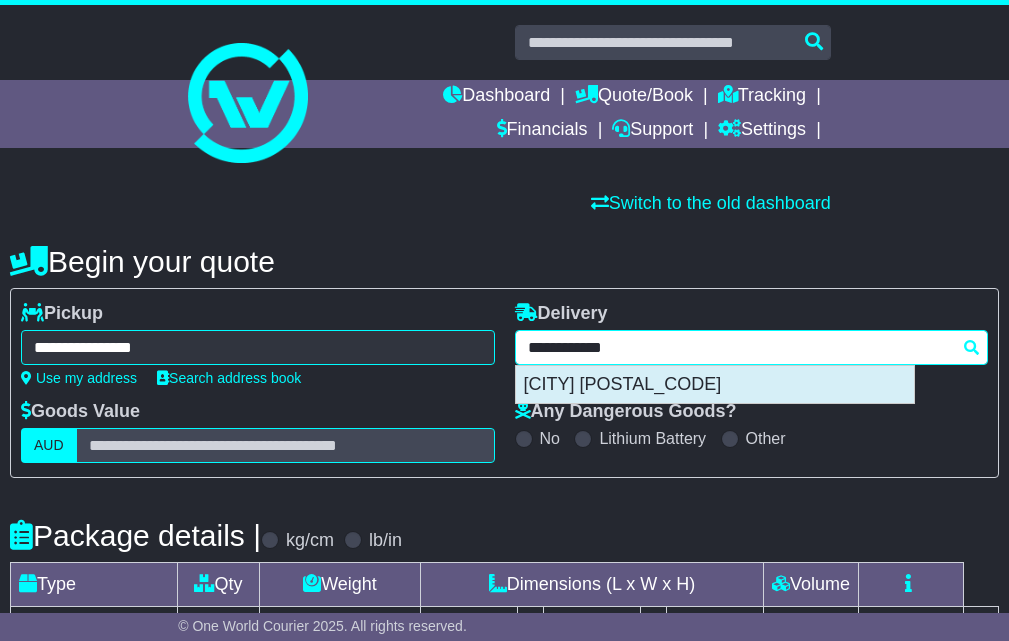 click on "AIRLIE BEACH 4802" at bounding box center (715, 385) 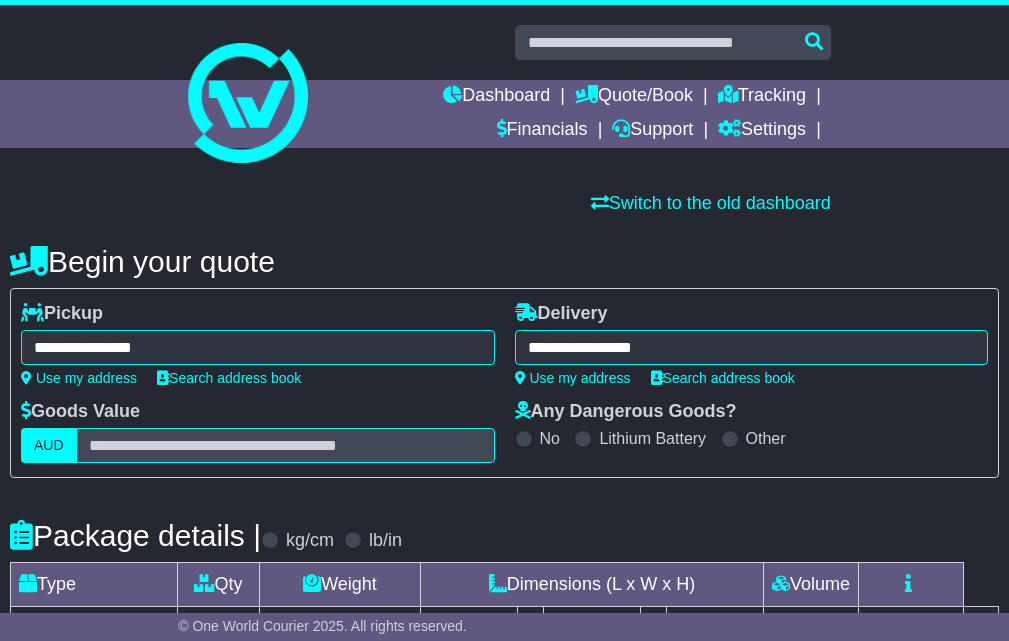 type on "**********" 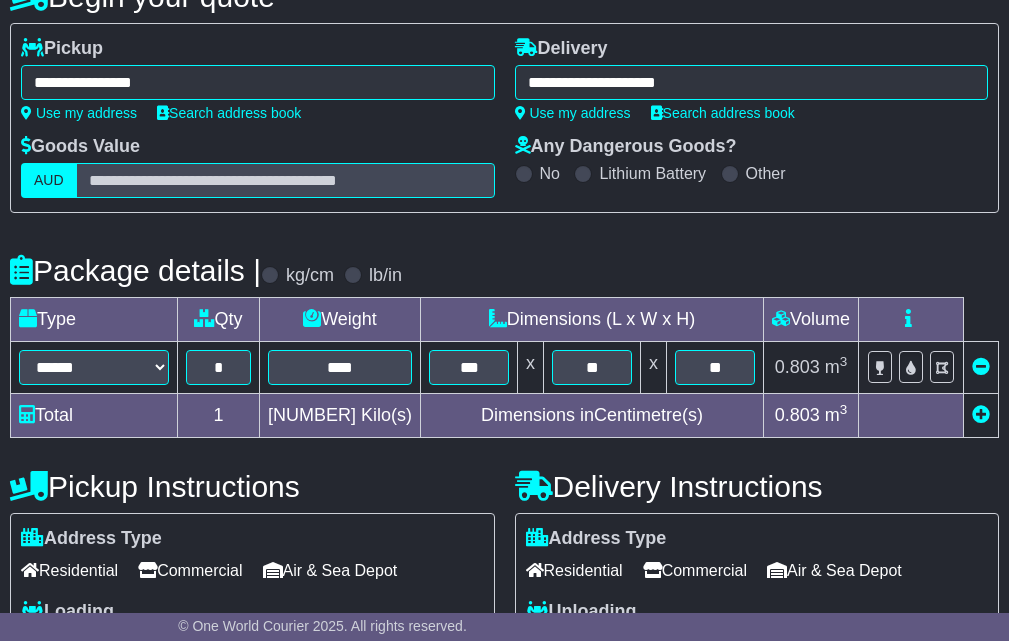 scroll, scrollTop: 333, scrollLeft: 0, axis: vertical 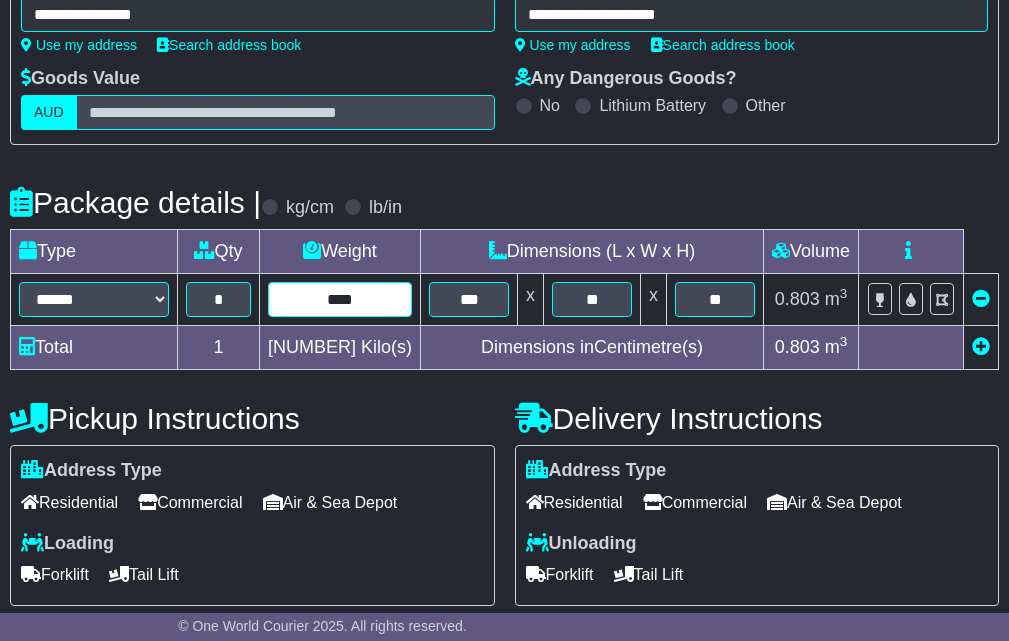 click on "****" at bounding box center [340, 299] 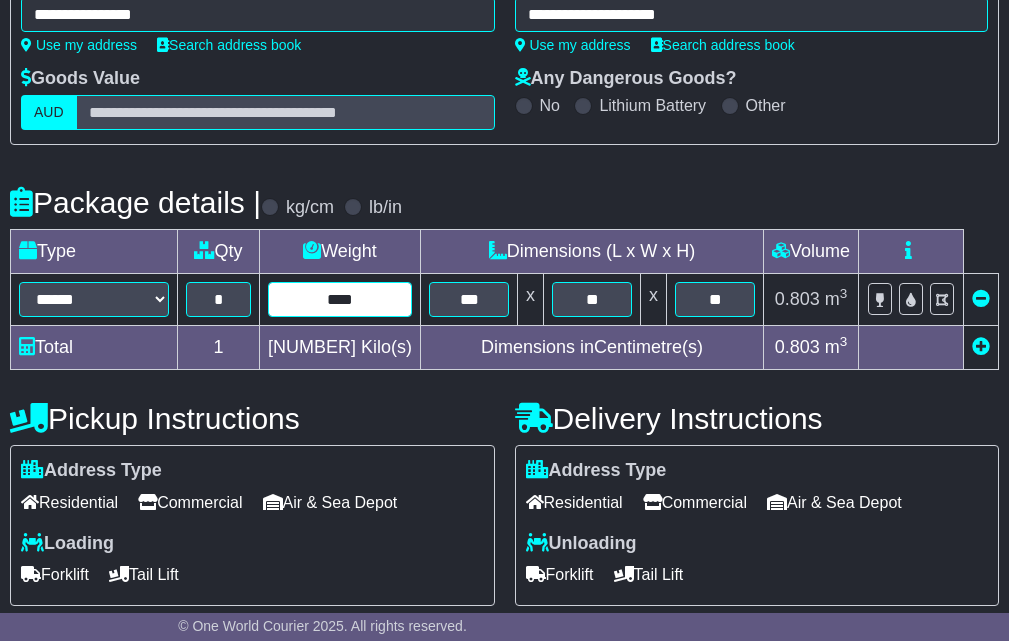 type on "****" 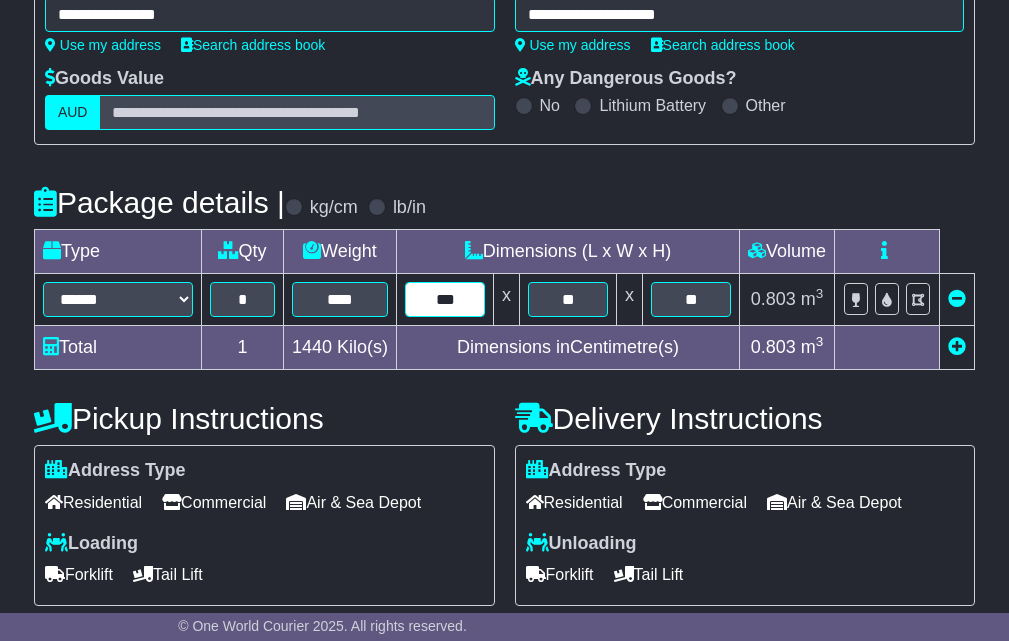 type on "***" 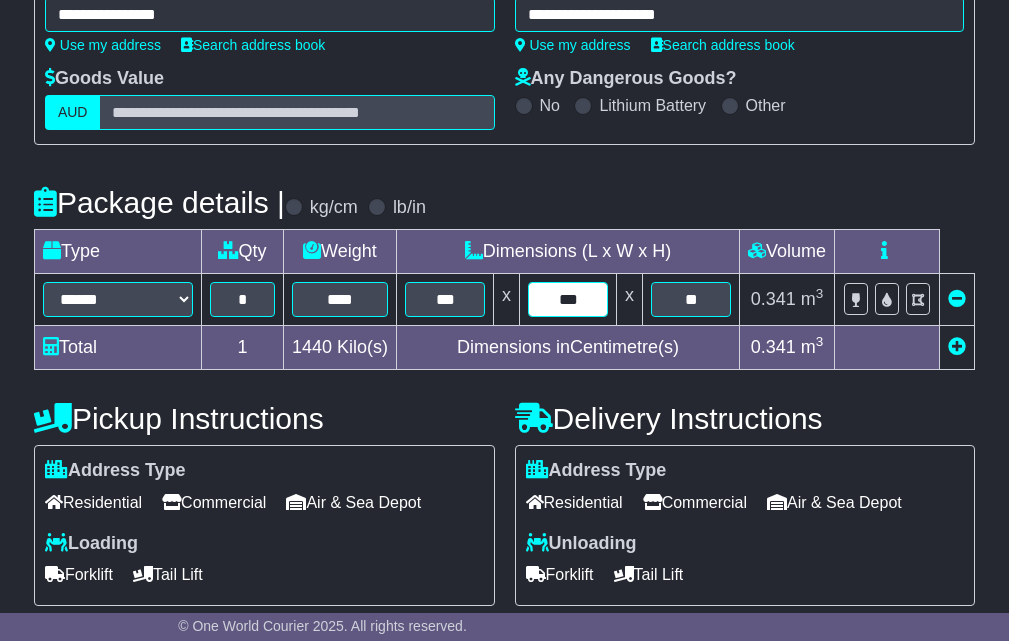 type on "***" 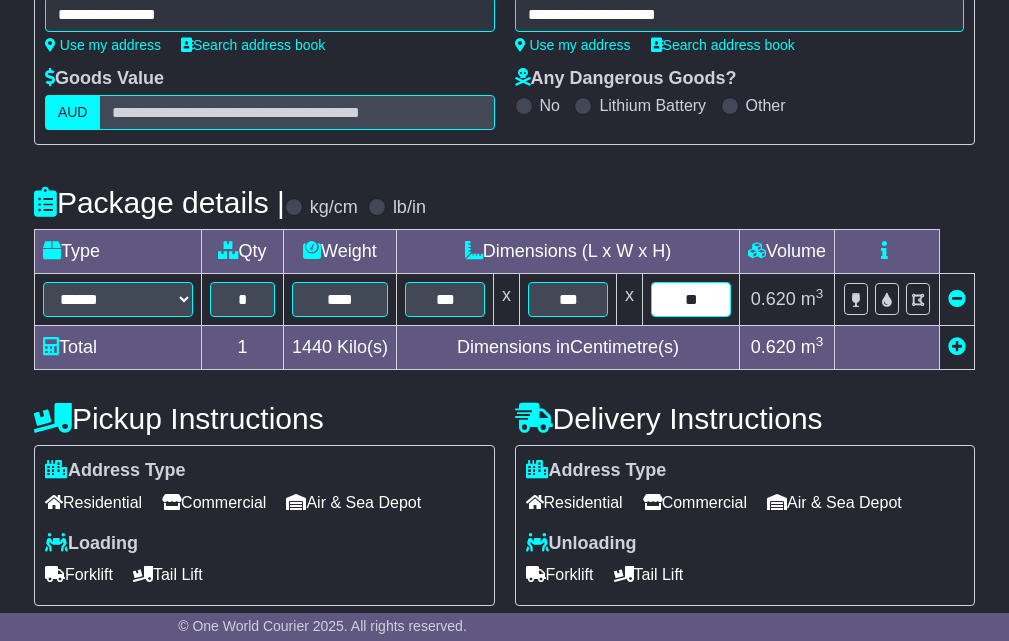 type on "**" 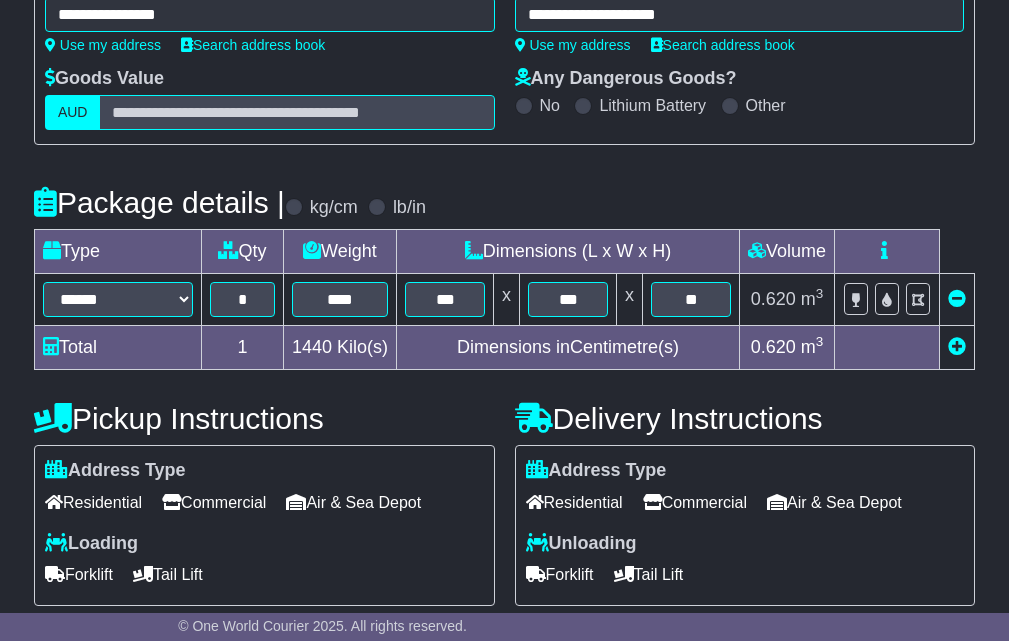scroll, scrollTop: 632, scrollLeft: 0, axis: vertical 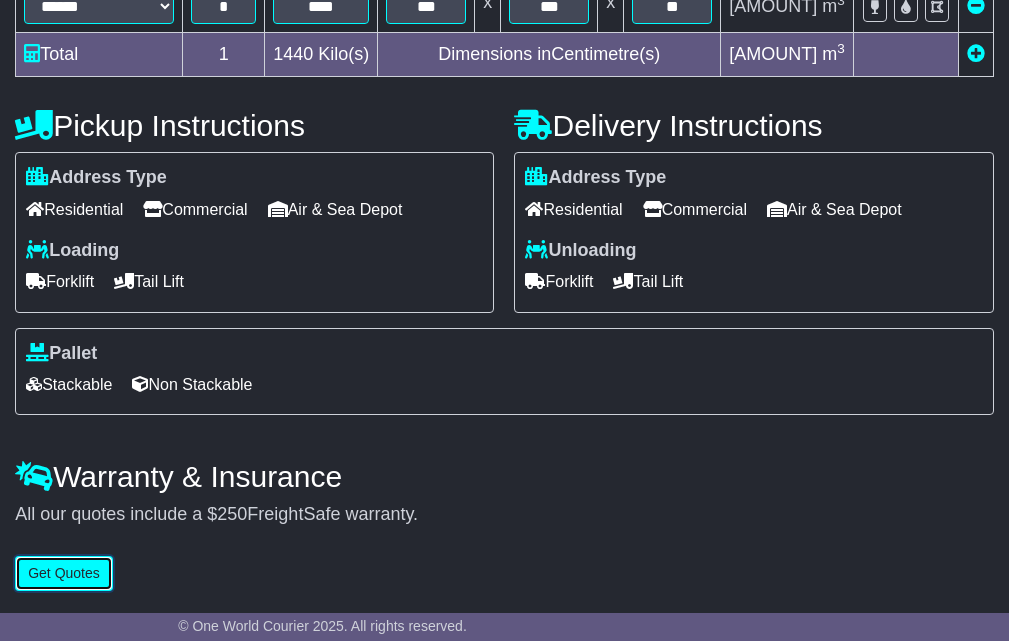 click on "Get Quotes" at bounding box center (64, 573) 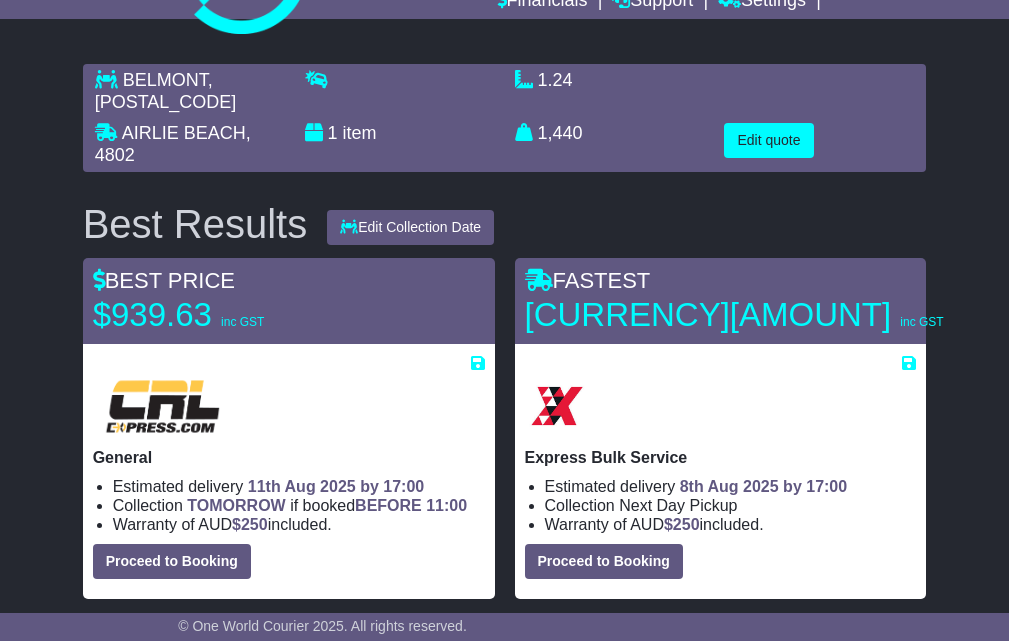 scroll, scrollTop: 0, scrollLeft: 0, axis: both 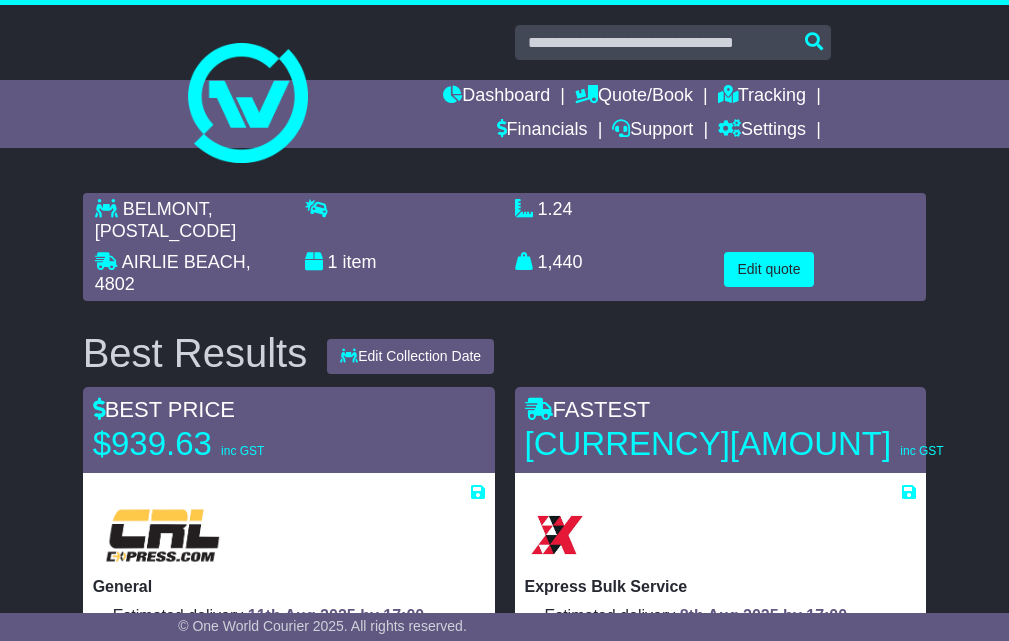 click on "BELMONT" at bounding box center [165, 209] 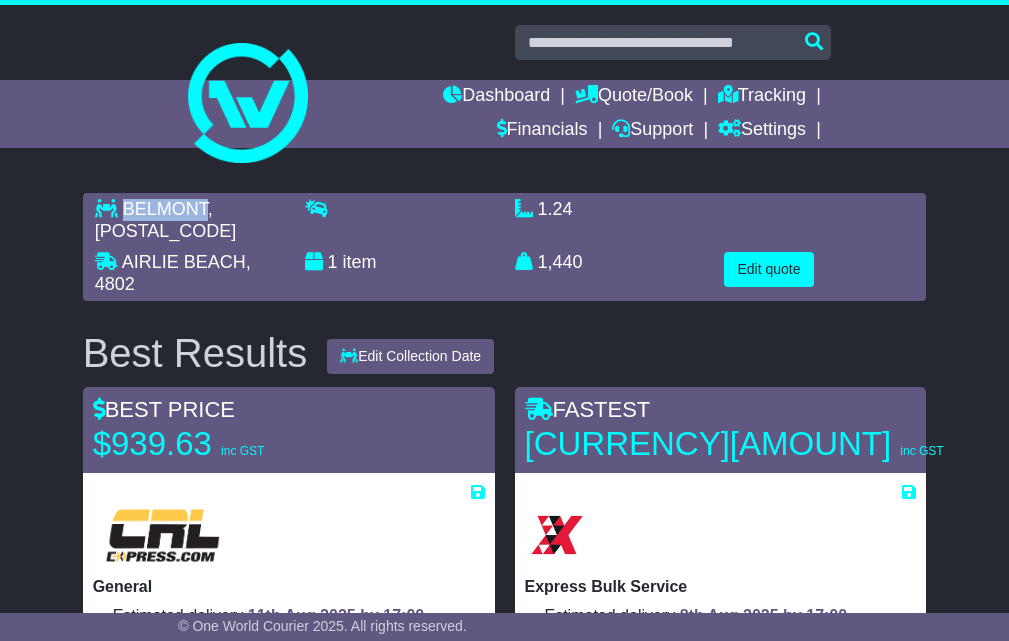 click on "BELMONT" at bounding box center [165, 209] 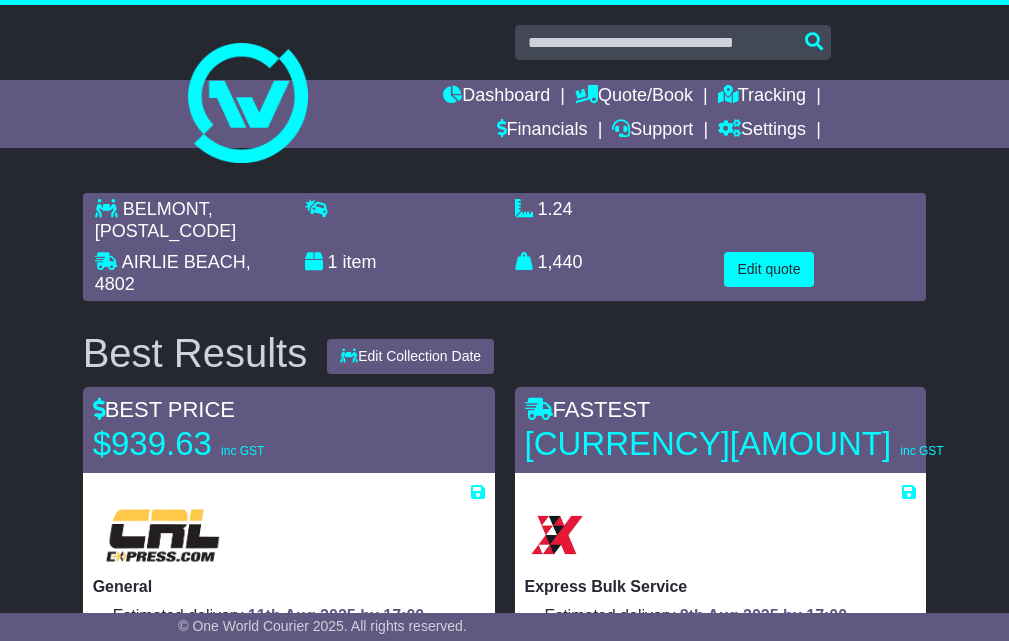 click on "BELMONT , 4153" at bounding box center [190, 225] 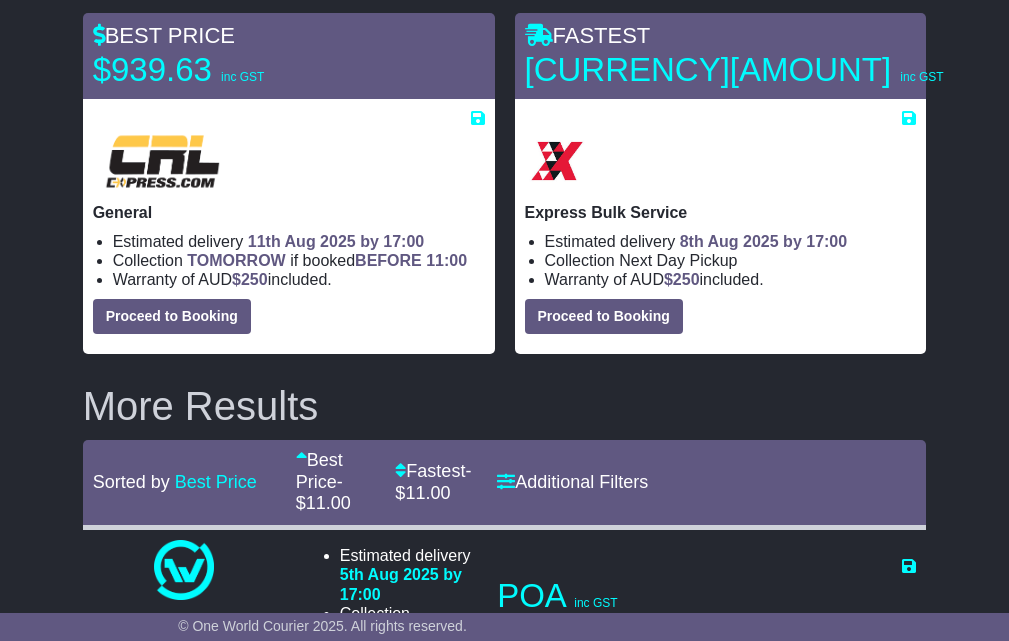 scroll, scrollTop: 0, scrollLeft: 0, axis: both 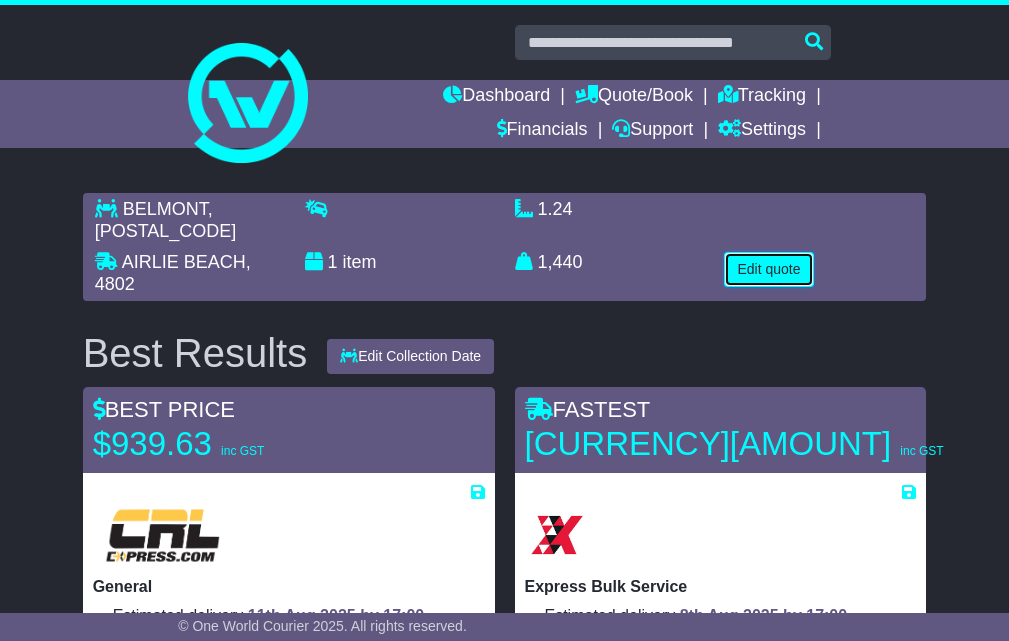 click on "Edit quote" at bounding box center [768, 269] 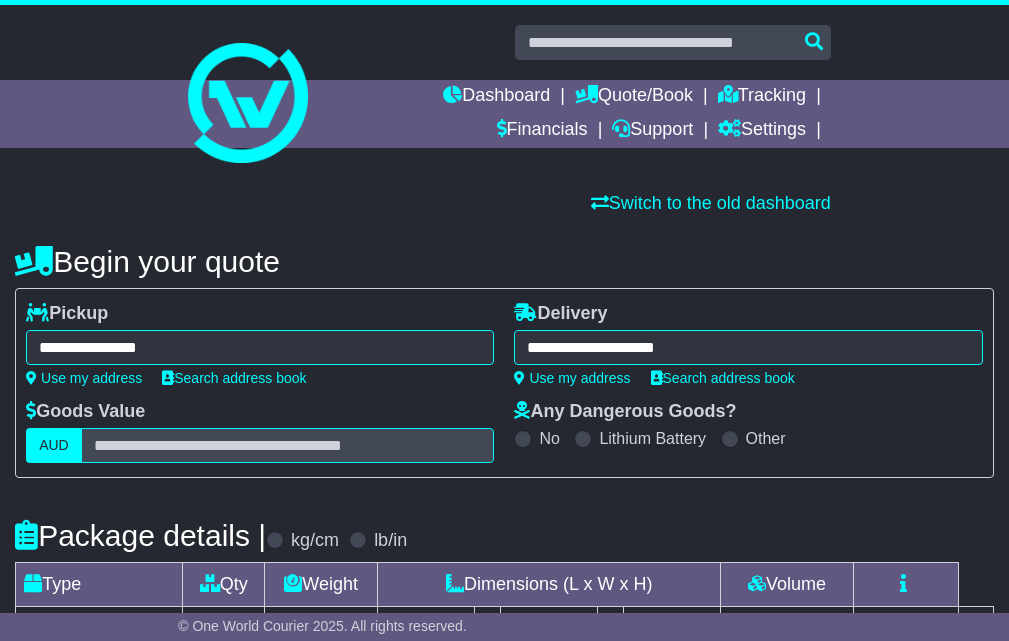 click on "**********" at bounding box center [260, 347] 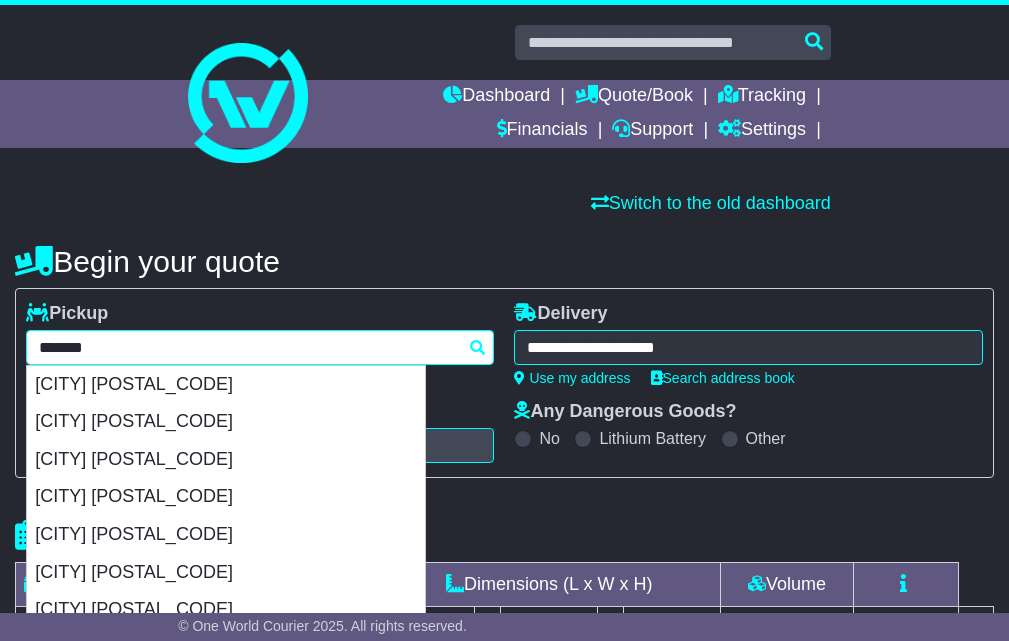 click on "*******" at bounding box center (260, 347) 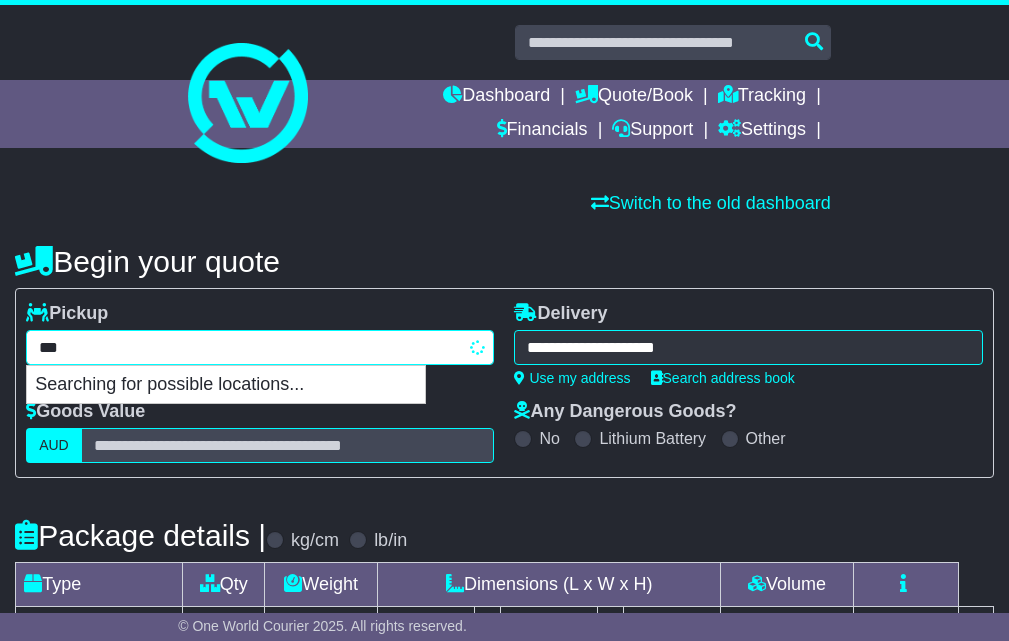 type on "****" 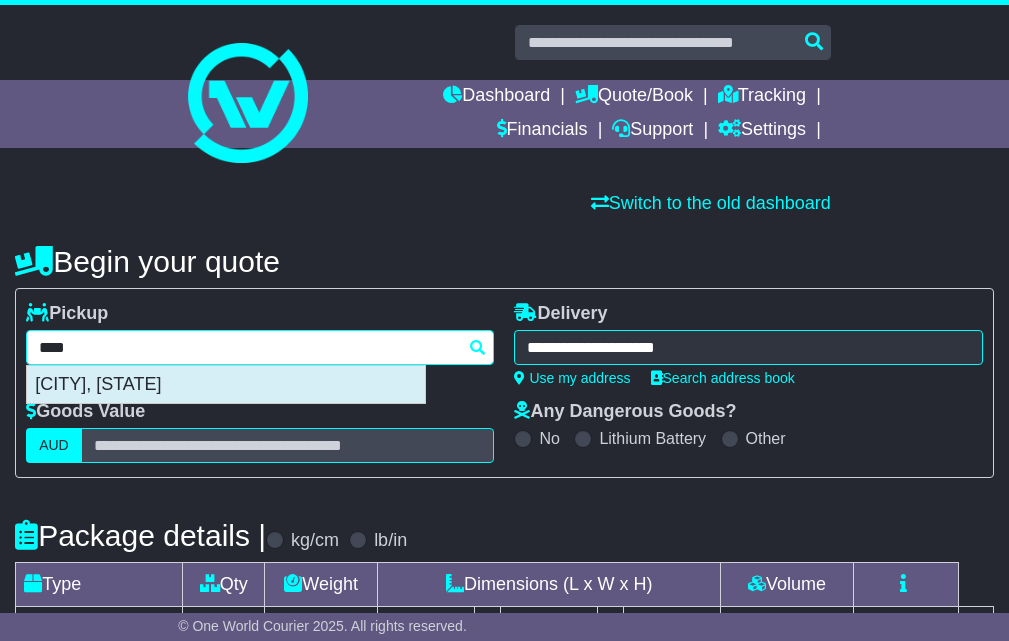 click on "UNDERWOOD 4119" at bounding box center (226, 385) 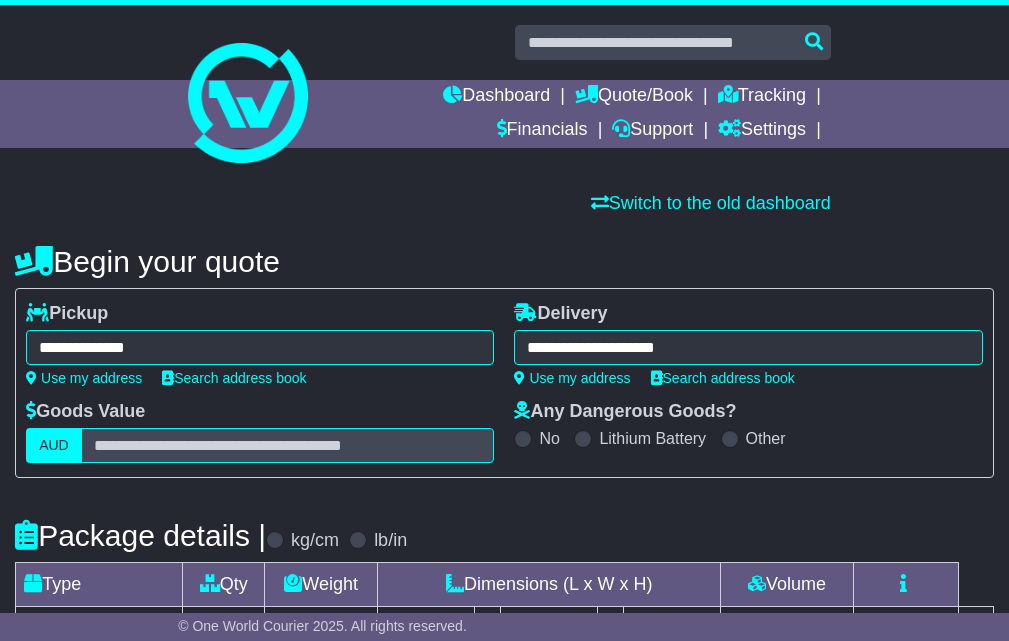 type on "**********" 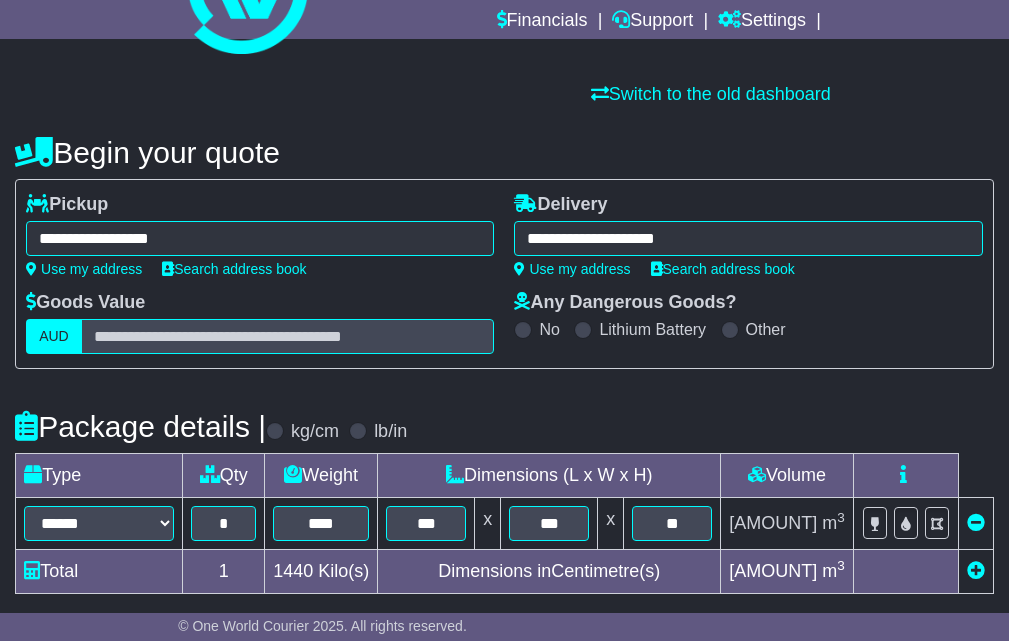 scroll, scrollTop: 632, scrollLeft: 0, axis: vertical 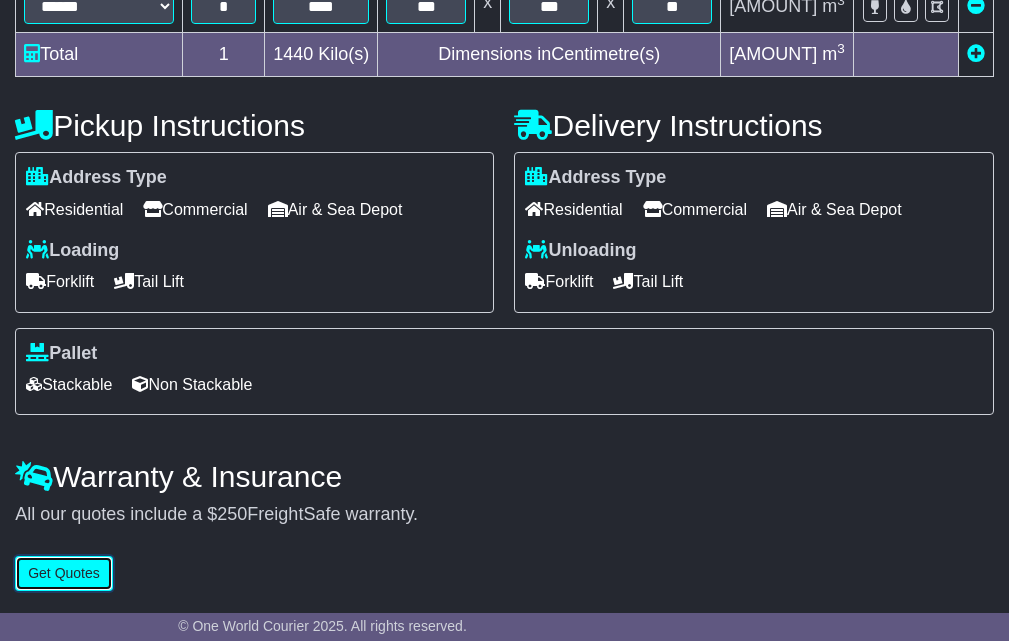 click on "Get Quotes" at bounding box center [64, 573] 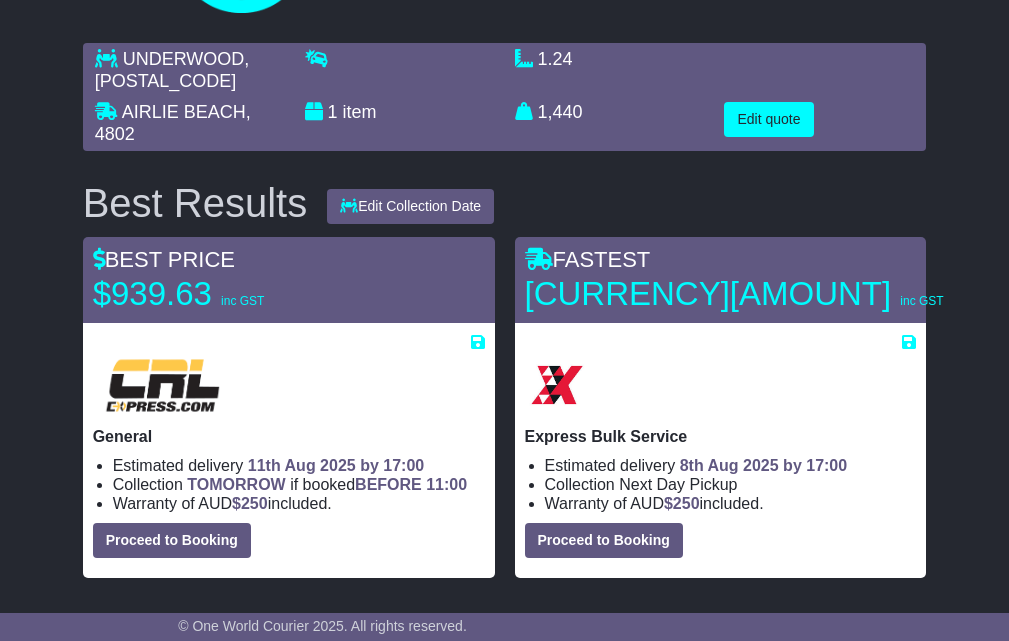 scroll, scrollTop: 0, scrollLeft: 0, axis: both 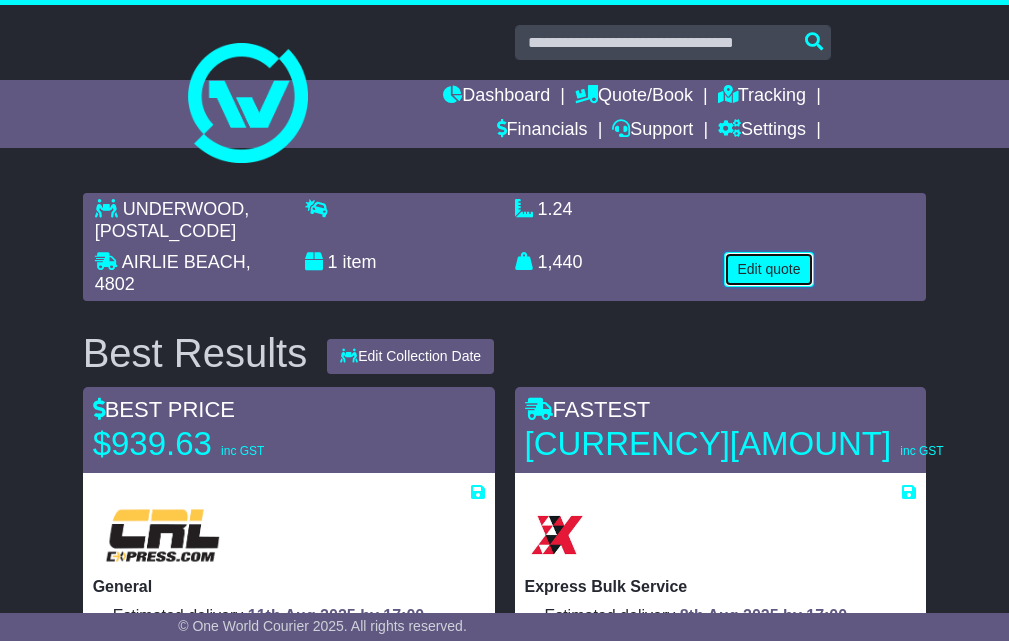 click on "Edit quote" at bounding box center [768, 269] 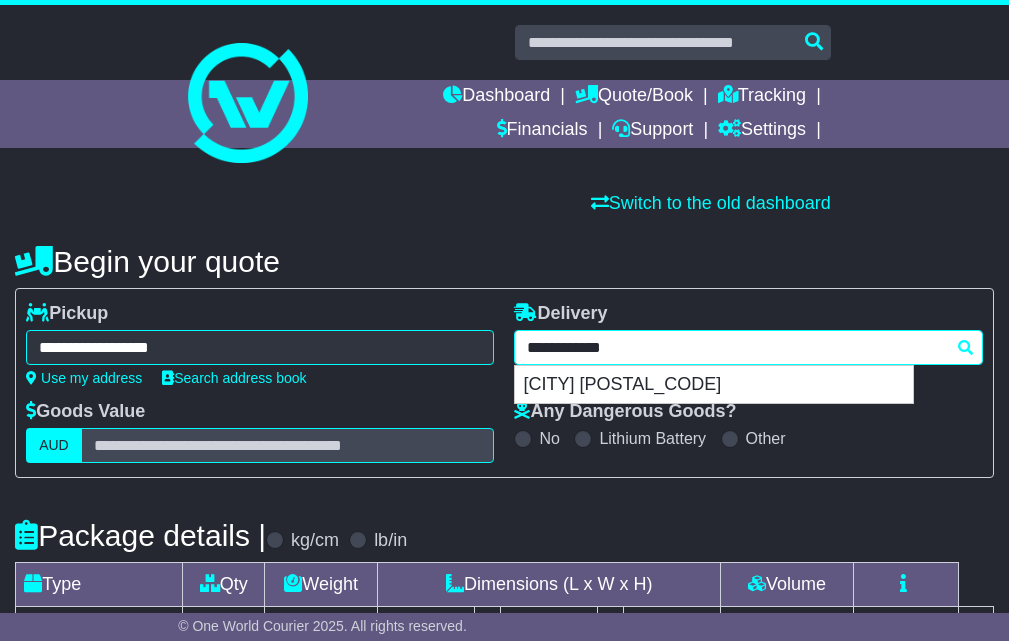 click on "**********" at bounding box center [748, 347] 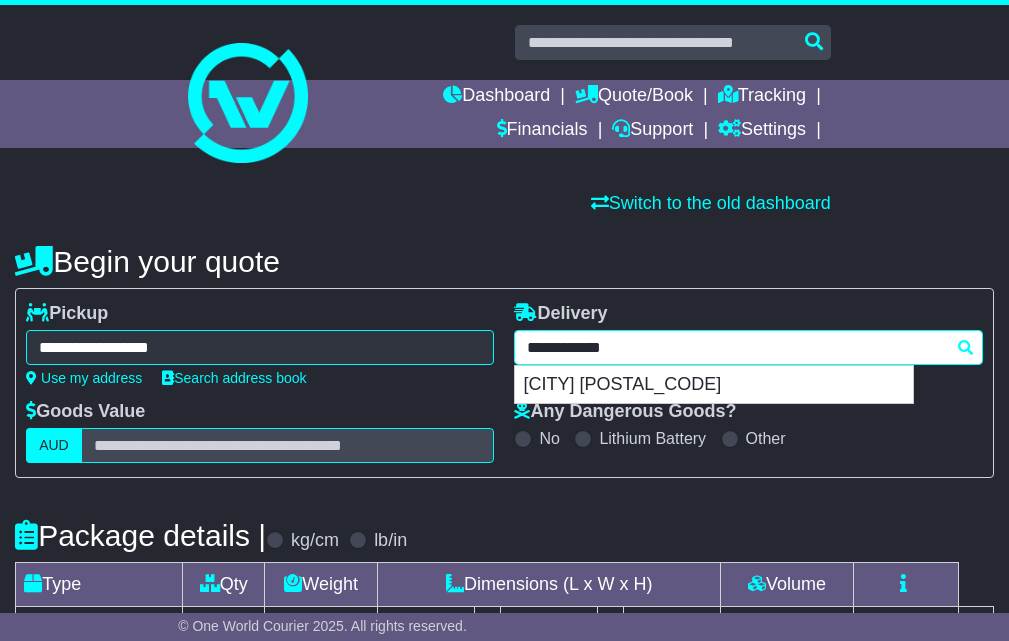 click on "**********" at bounding box center (748, 347) 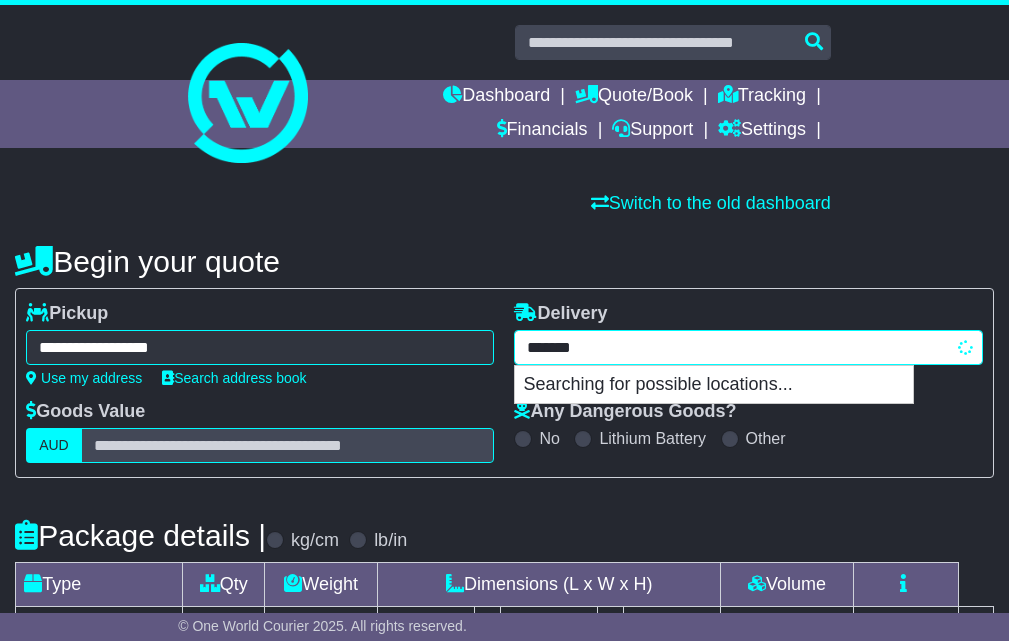 type on "******" 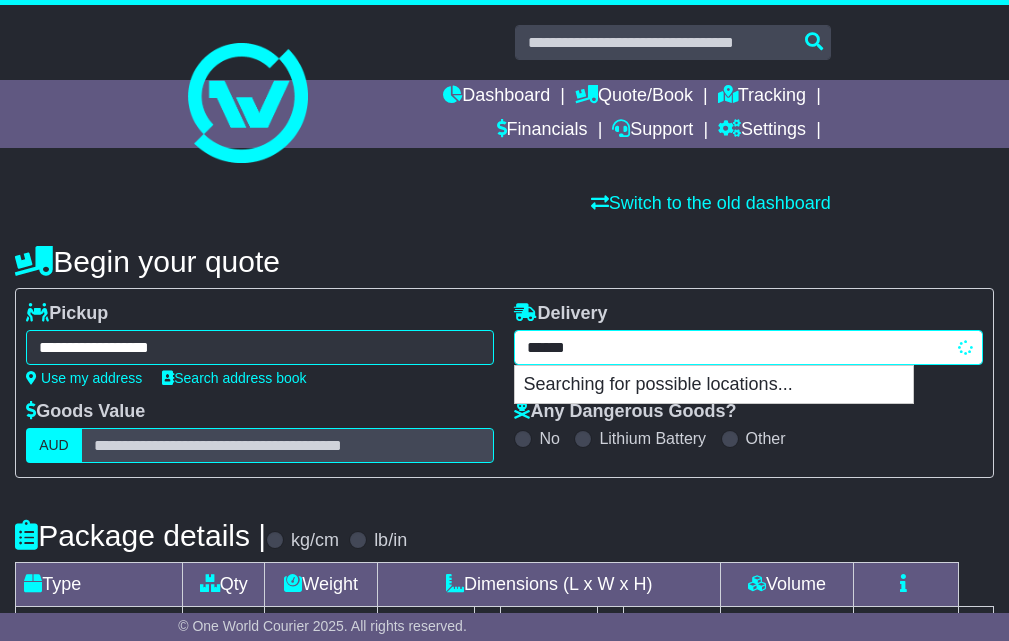 type on "**********" 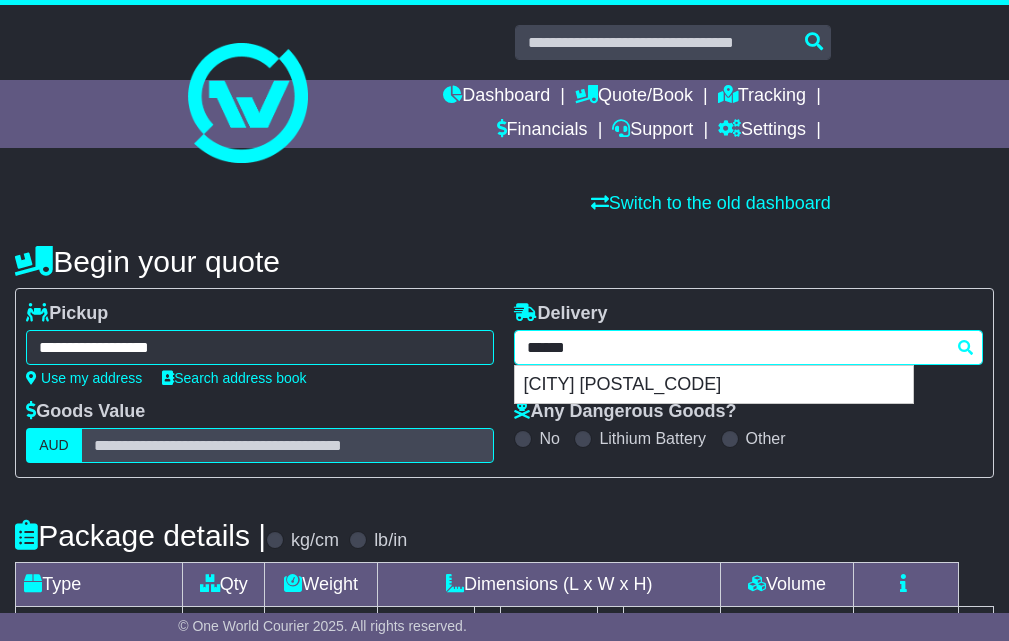 type 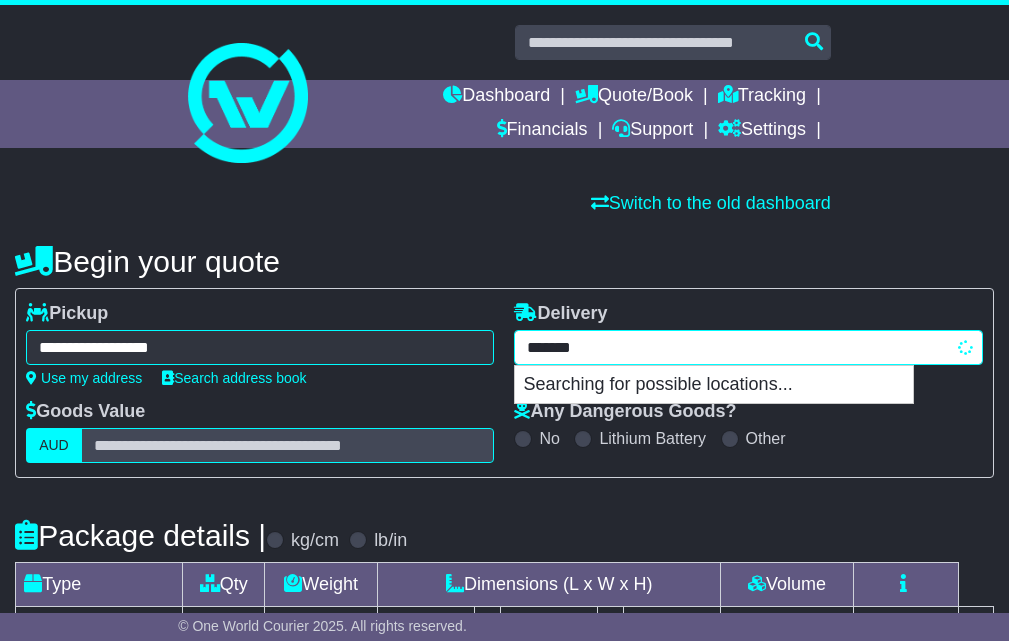 type on "**********" 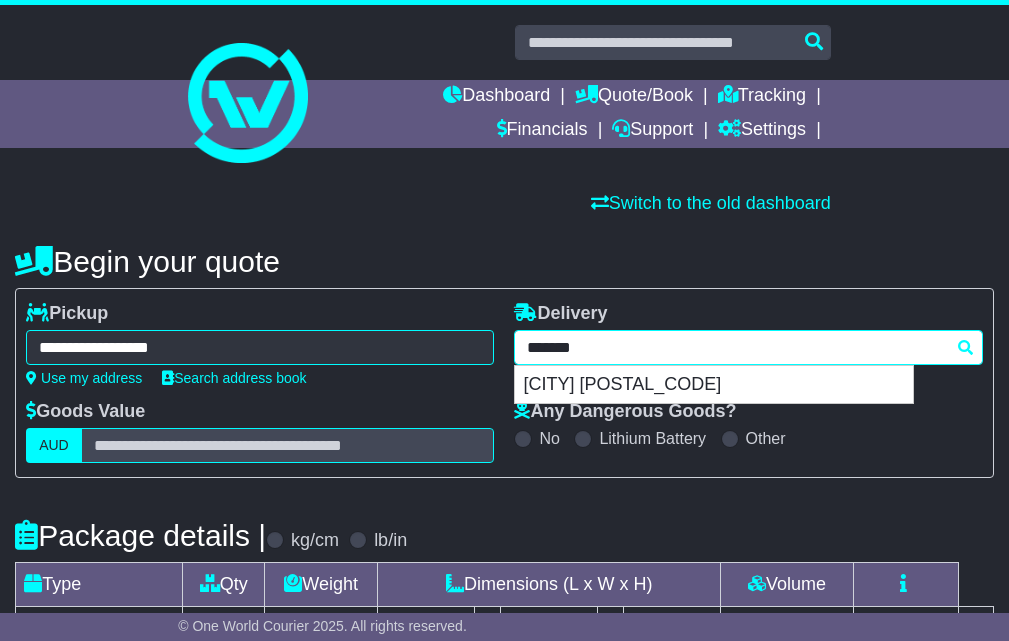 type on "******" 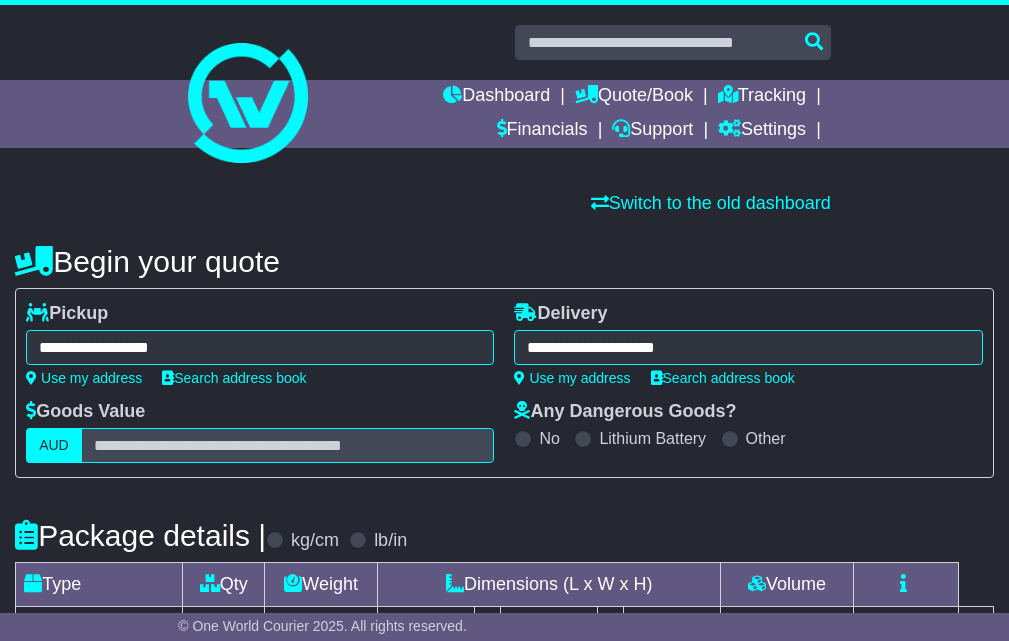 type on "**********" 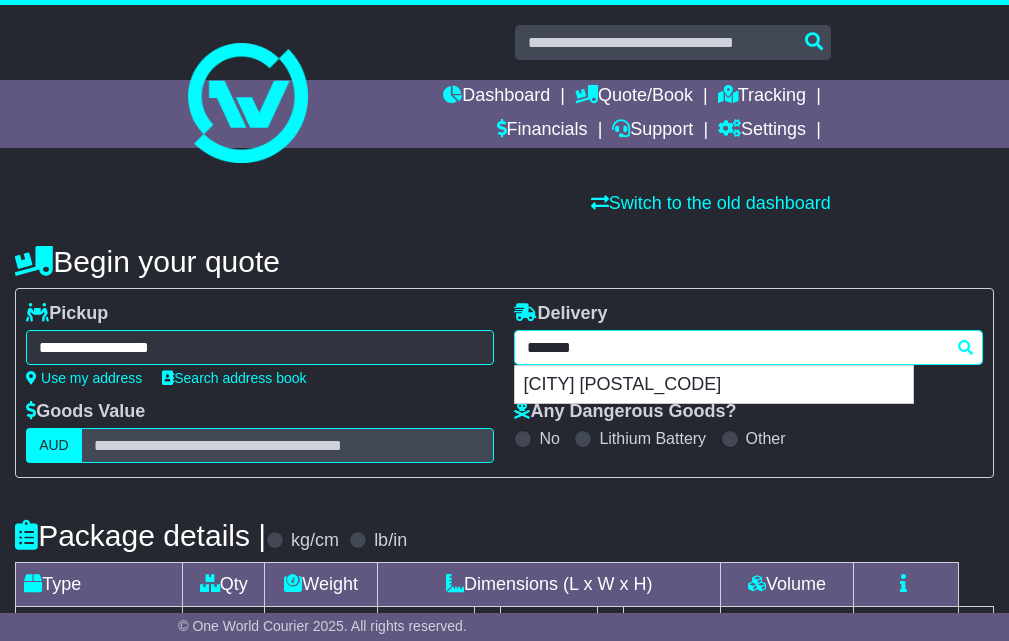 click on "******" at bounding box center [748, 347] 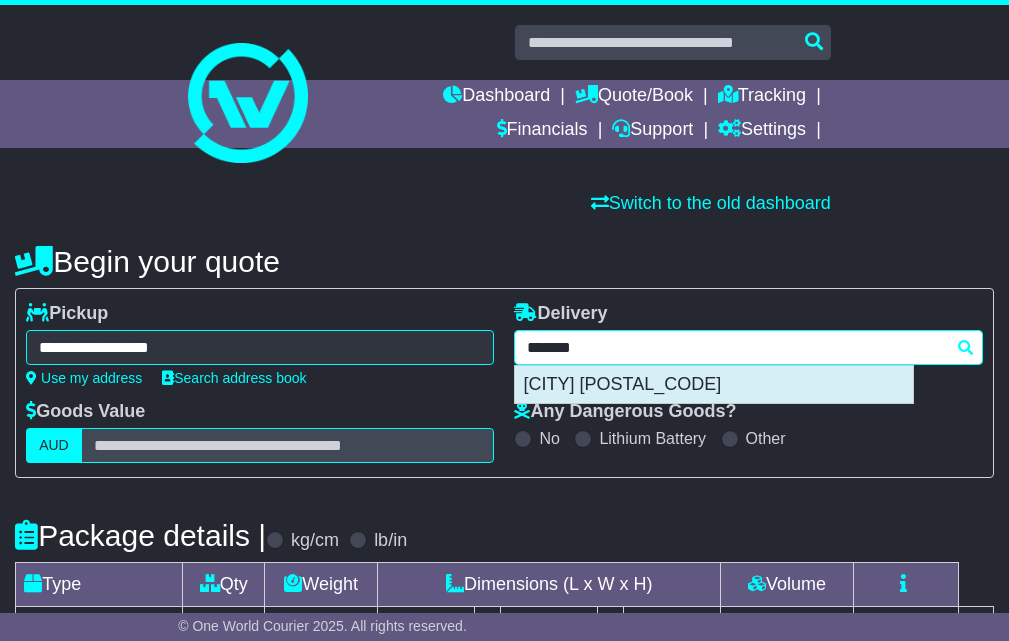click on "AIRLIE BEACH 4802" at bounding box center [714, 385] 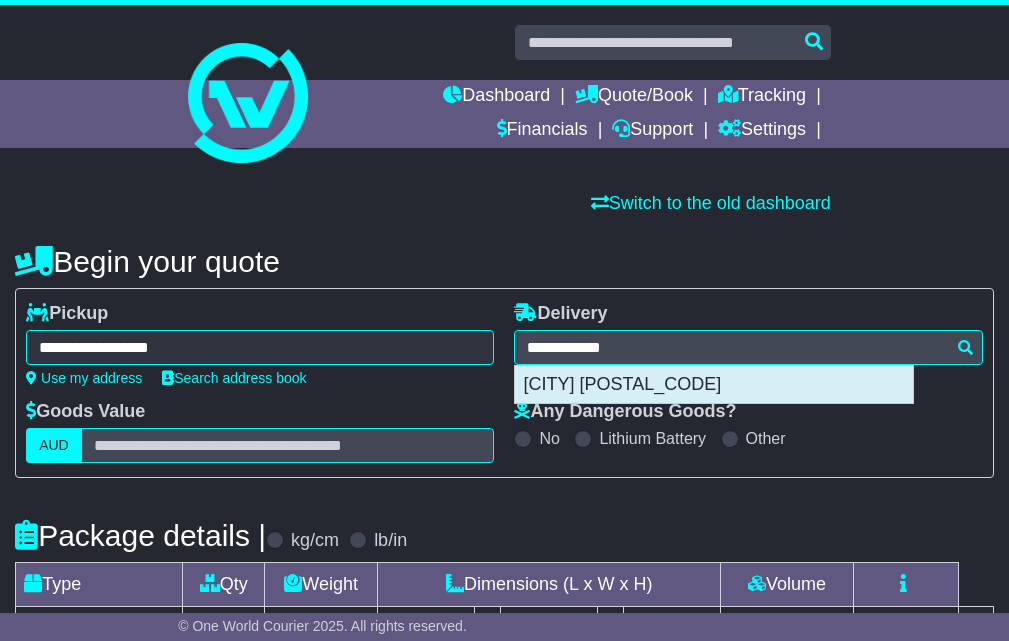 type on "**********" 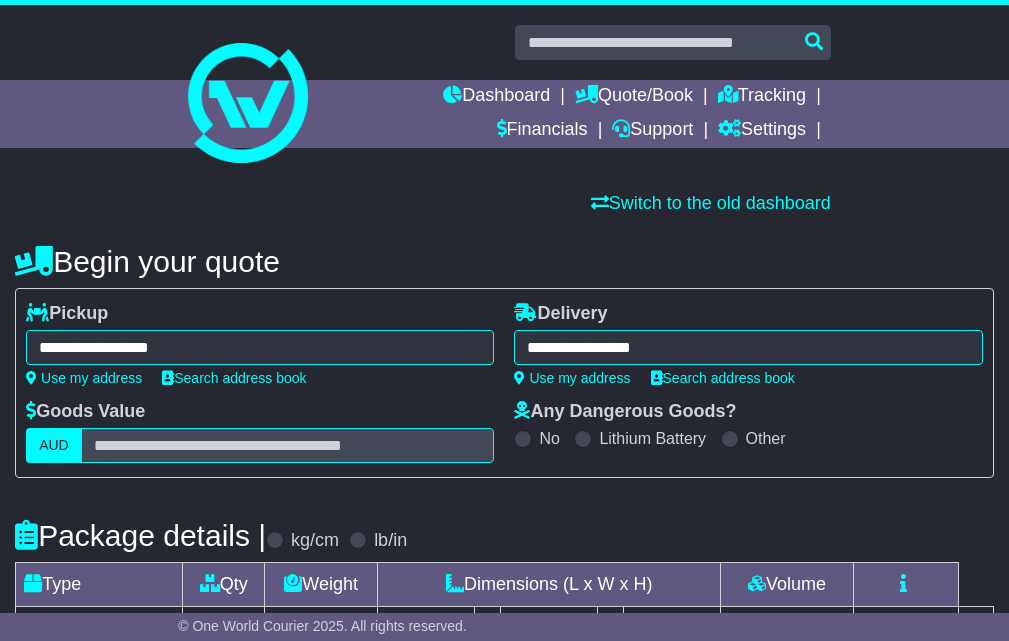 scroll, scrollTop: 167, scrollLeft: 0, axis: vertical 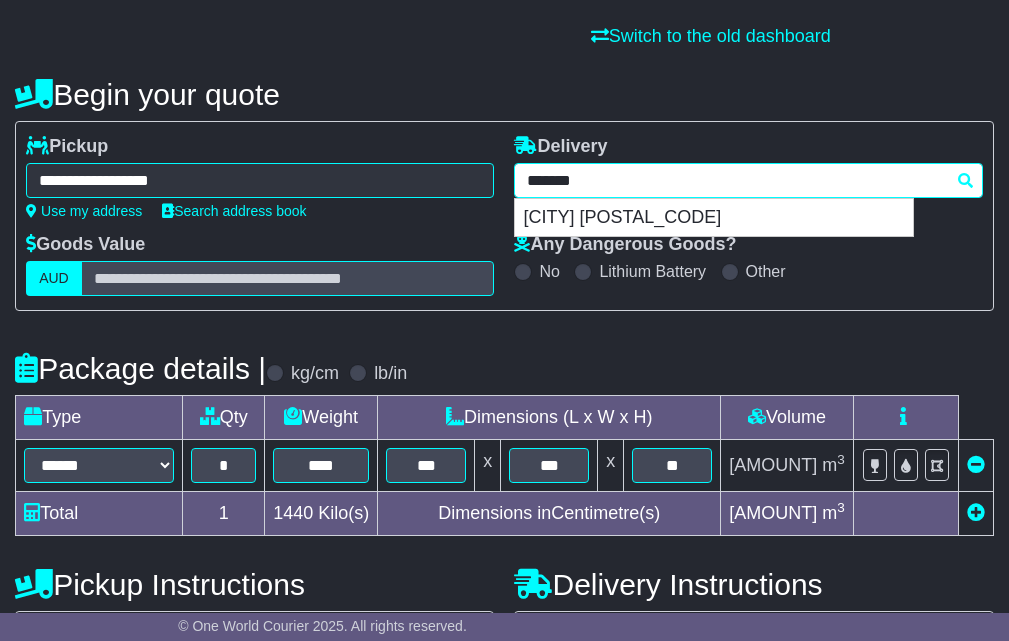 click on "**********" at bounding box center (748, 180) 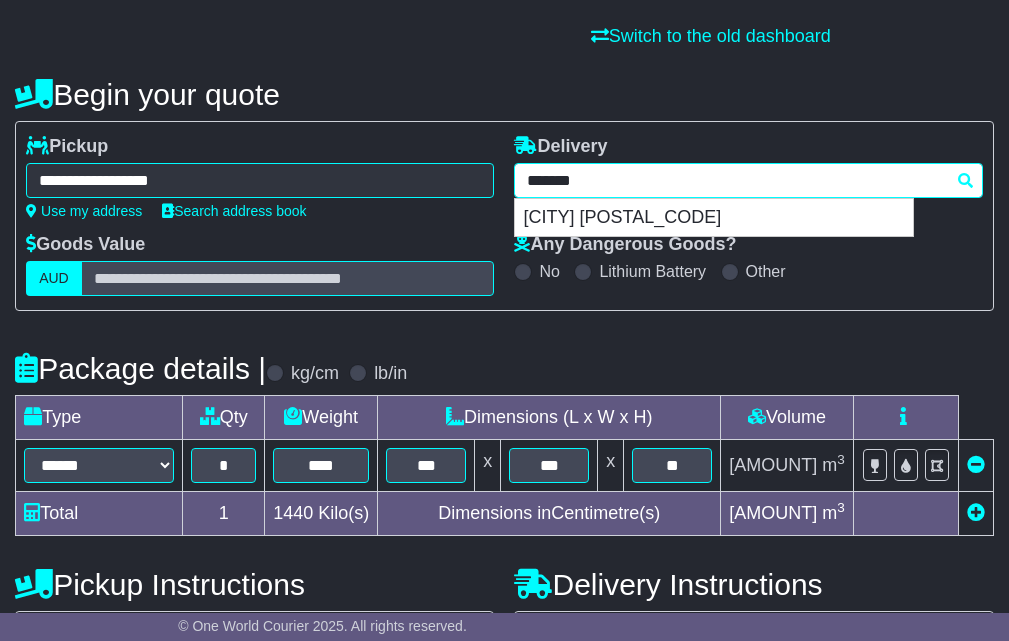click on "******" at bounding box center [748, 180] 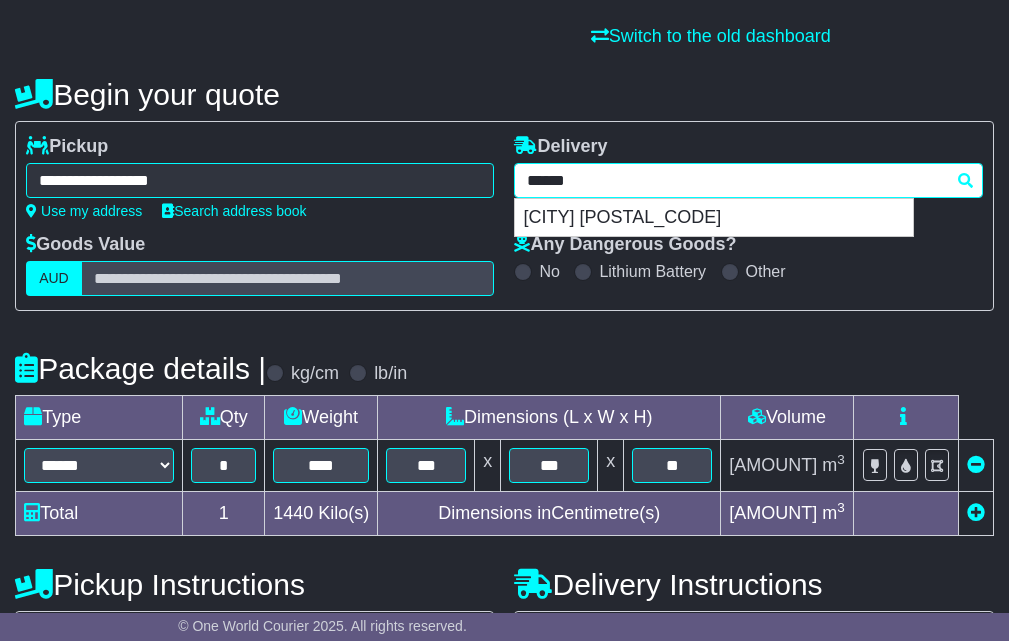 type 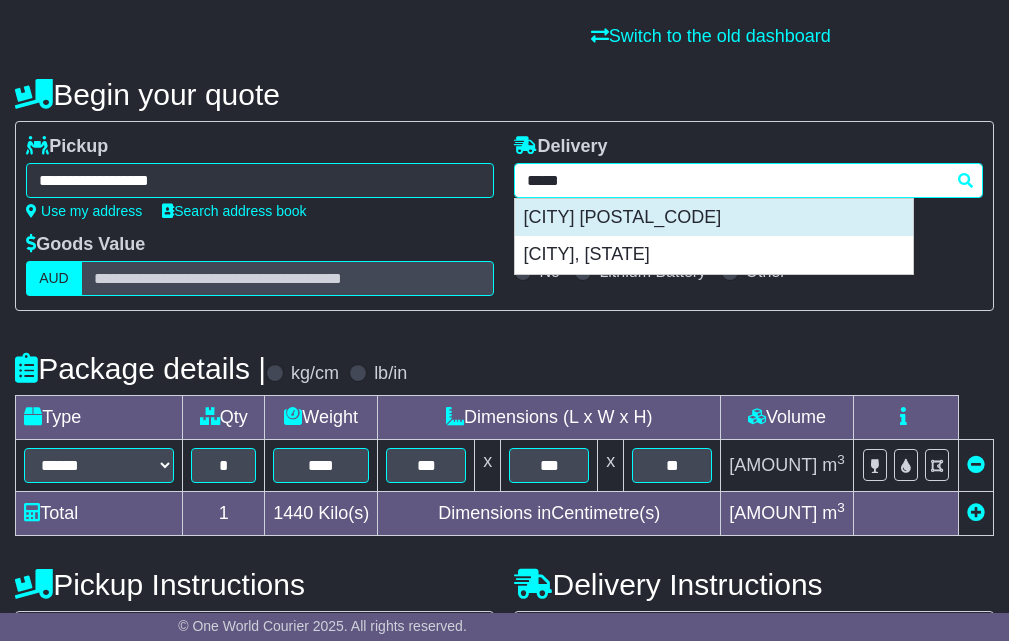 click on "AIRLIE BEACH 4802" at bounding box center [714, 218] 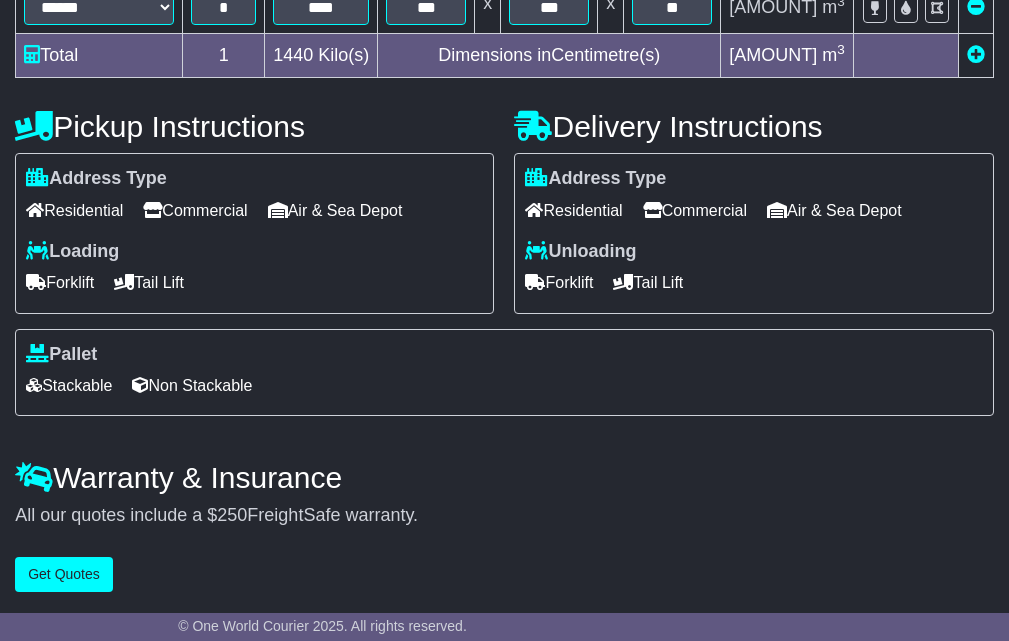 scroll, scrollTop: 632, scrollLeft: 0, axis: vertical 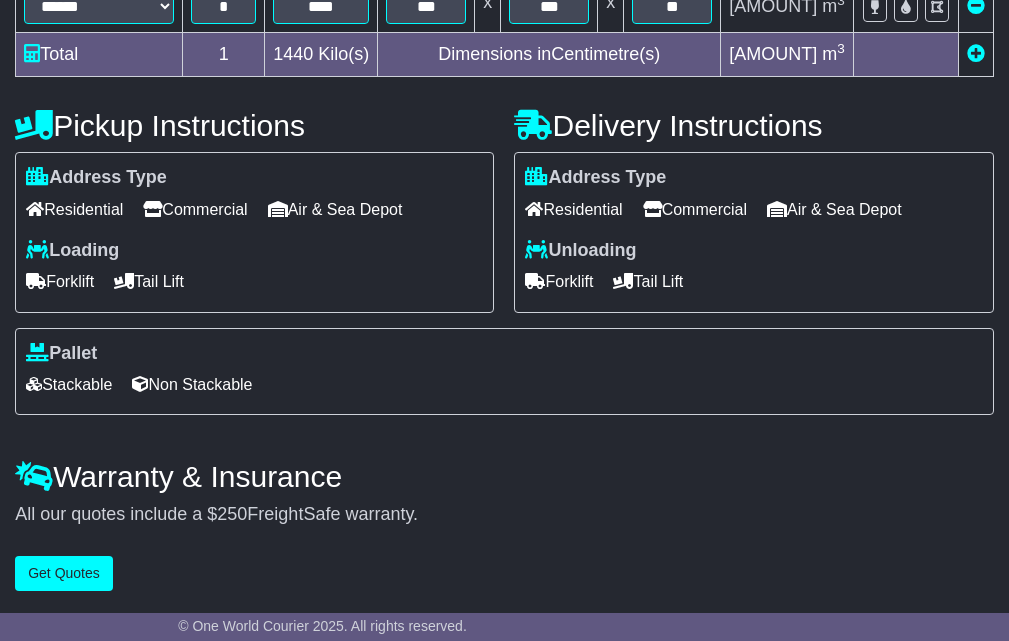 click on "**********" at bounding box center [504, 100] 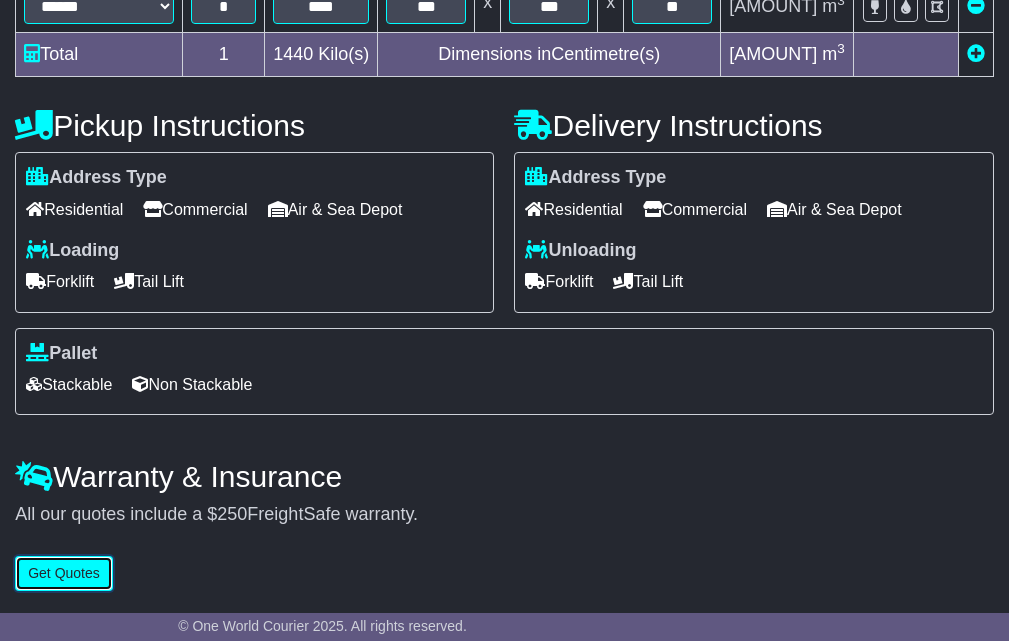 click on "Get Quotes" at bounding box center [64, 573] 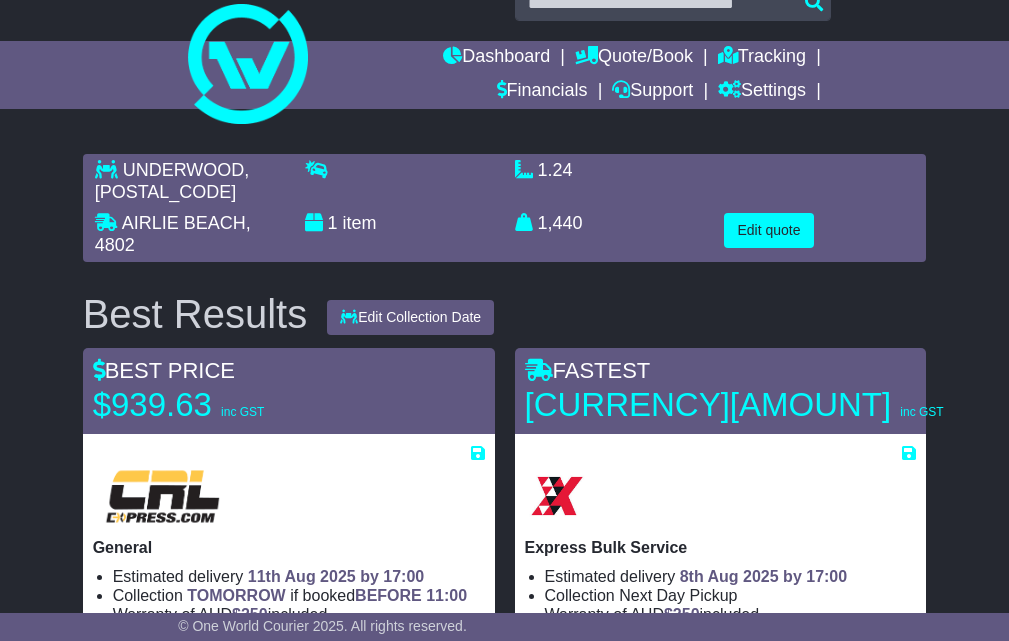 scroll, scrollTop: 0, scrollLeft: 0, axis: both 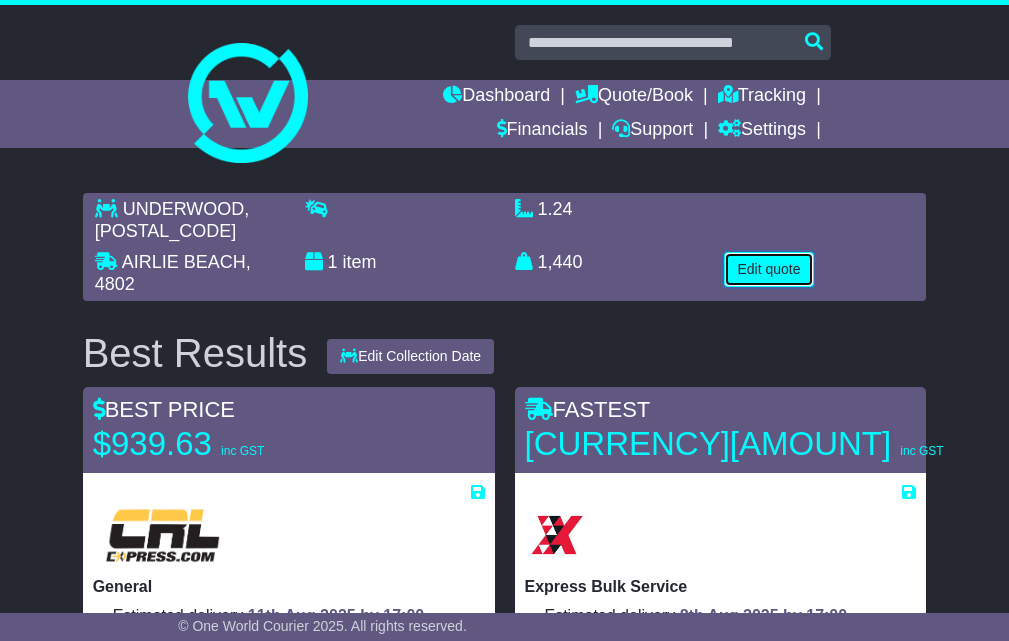 click on "Edit quote" at bounding box center (768, 269) 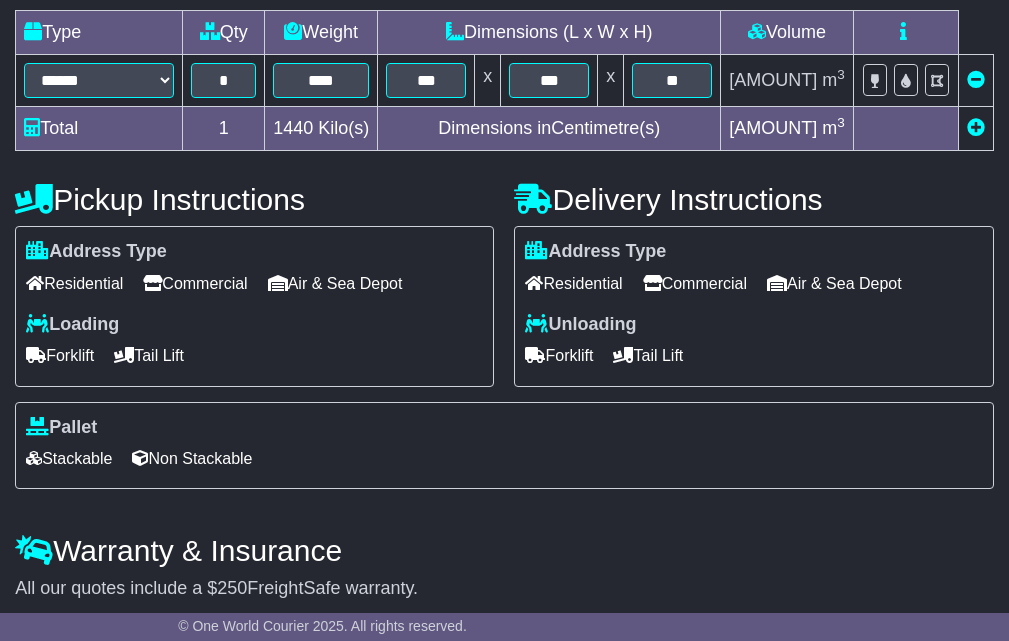 scroll, scrollTop: 632, scrollLeft: 0, axis: vertical 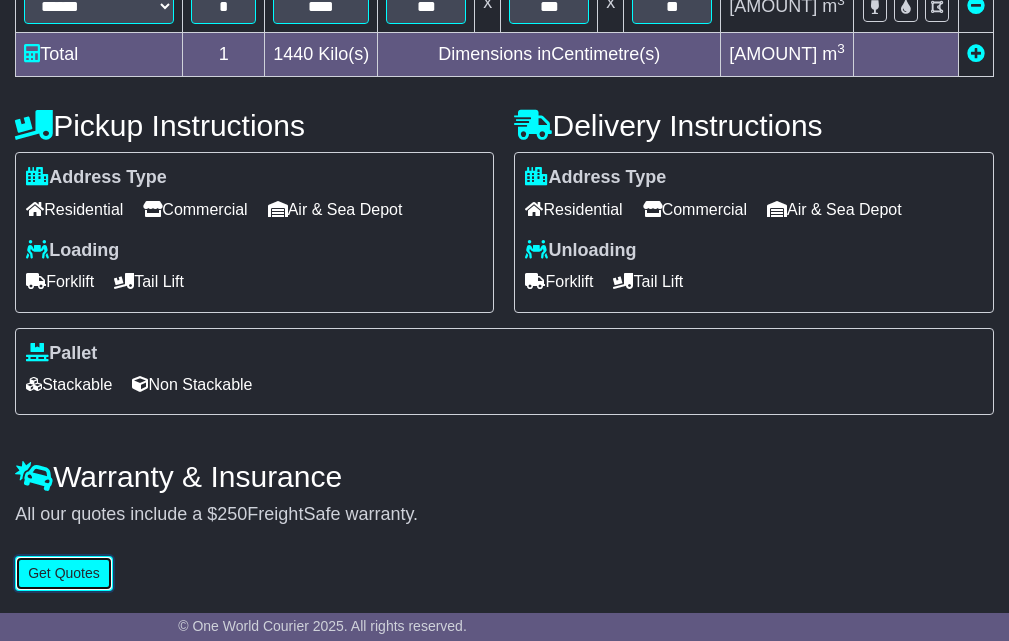 click on "Get Quotes" at bounding box center (64, 573) 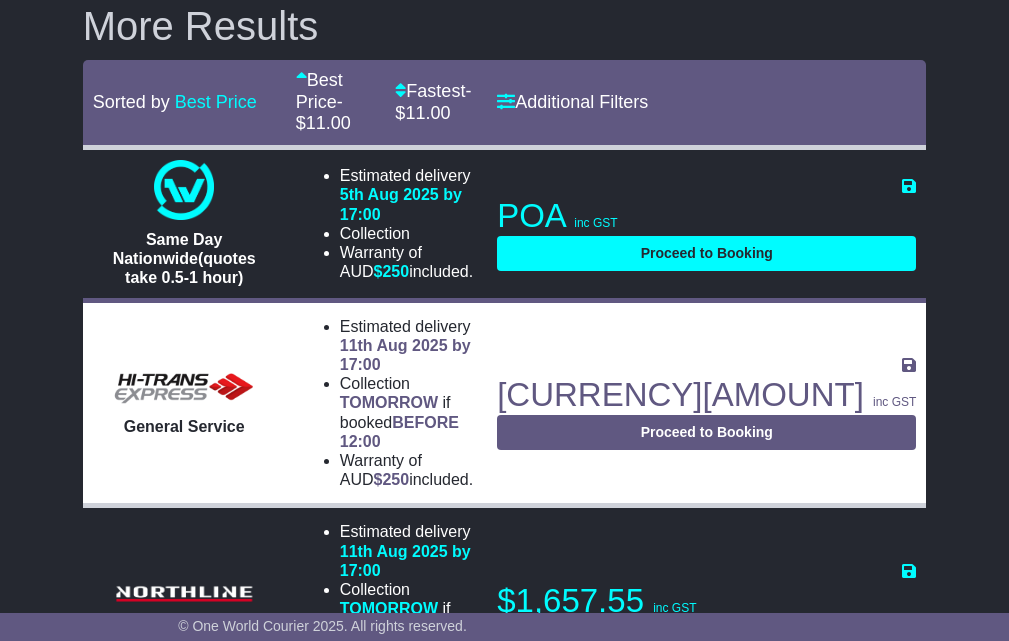 scroll, scrollTop: 920, scrollLeft: 0, axis: vertical 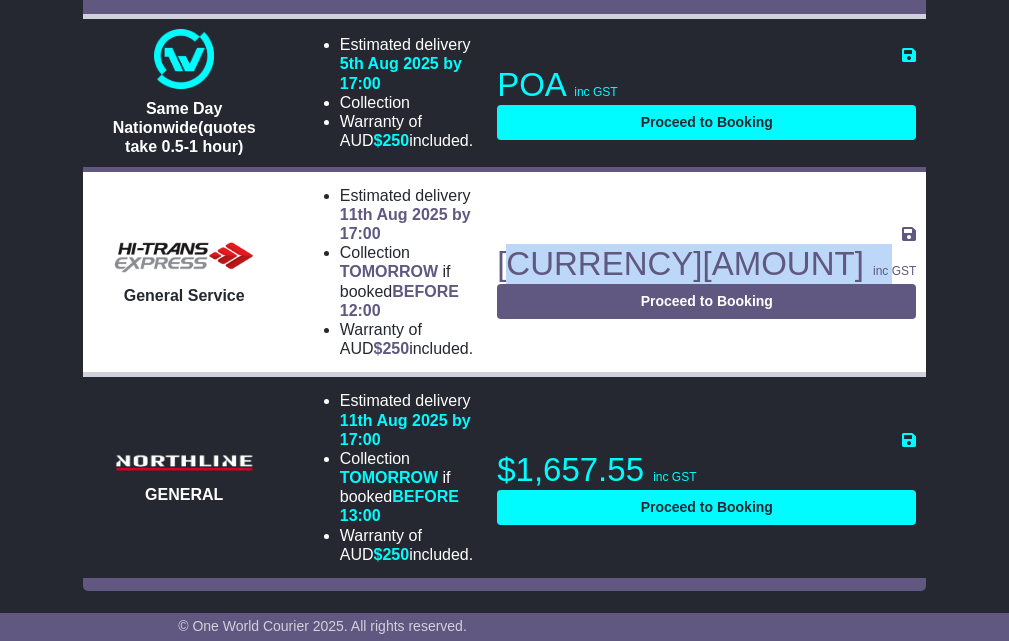 drag, startPoint x: 646, startPoint y: 284, endPoint x: 796, endPoint y: 293, distance: 150.26976 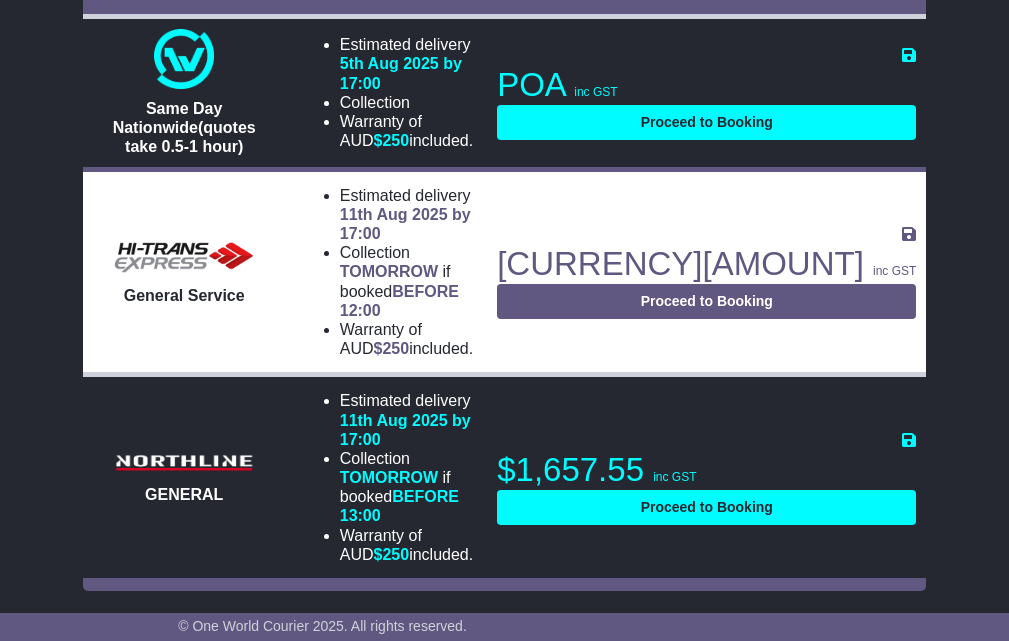 click on "UNDERWOOD , 4119
AIRLIE BEACH , 4802
1   item
1.24
m 3
in 3" at bounding box center [504, -51] 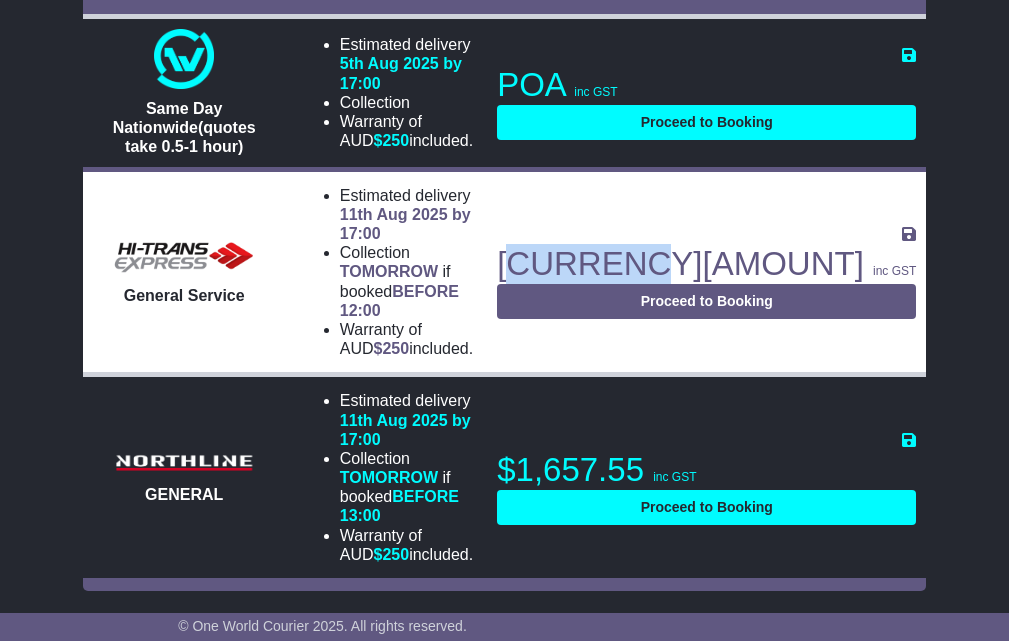 drag, startPoint x: 646, startPoint y: 289, endPoint x: 754, endPoint y: 289, distance: 108 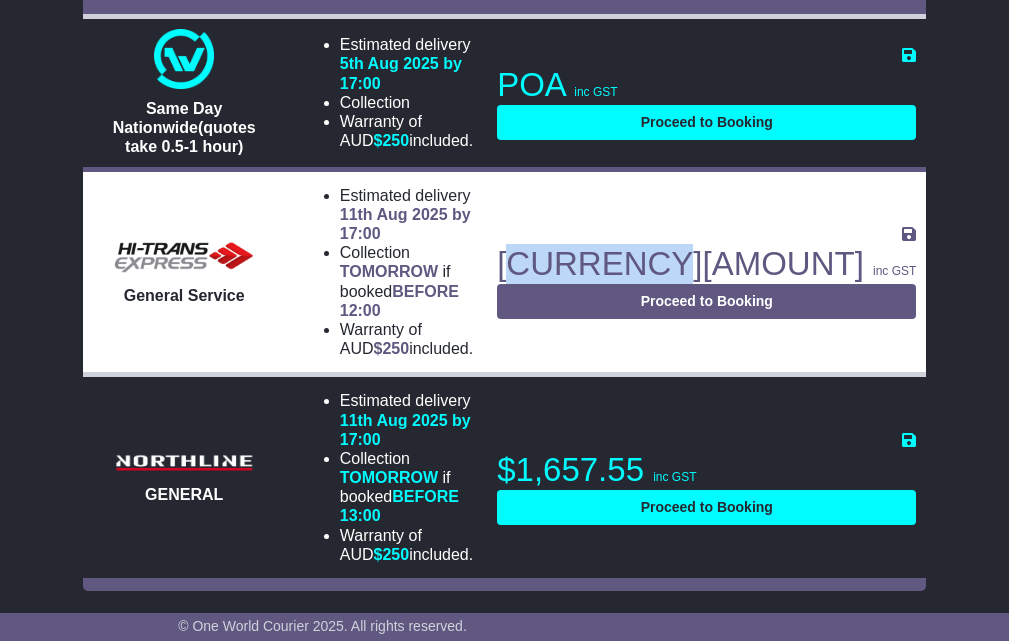 drag, startPoint x: 763, startPoint y: 286, endPoint x: 642, endPoint y: 286, distance: 121 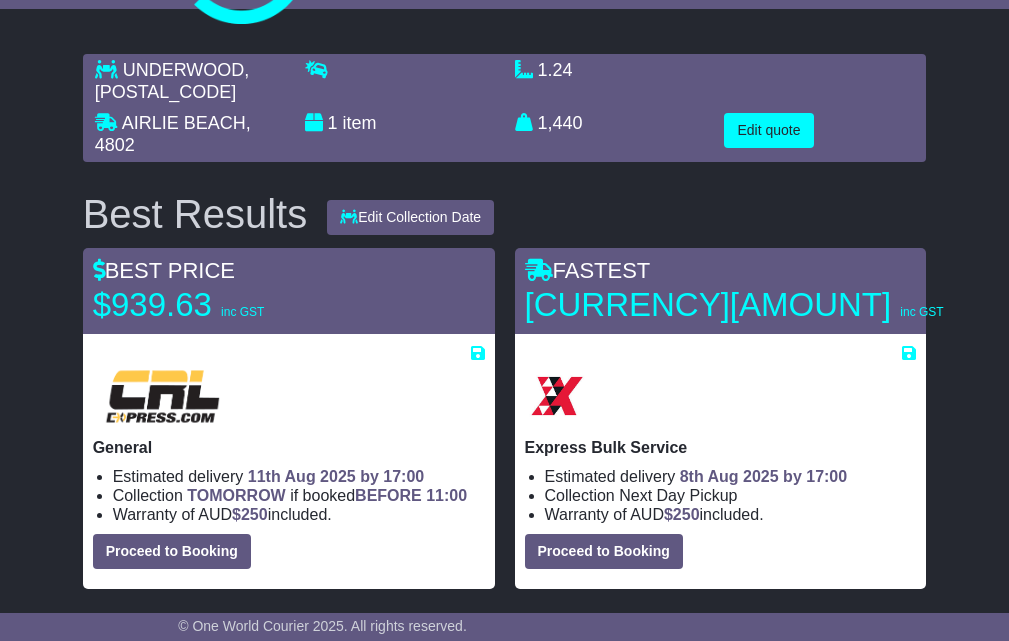scroll, scrollTop: 0, scrollLeft: 0, axis: both 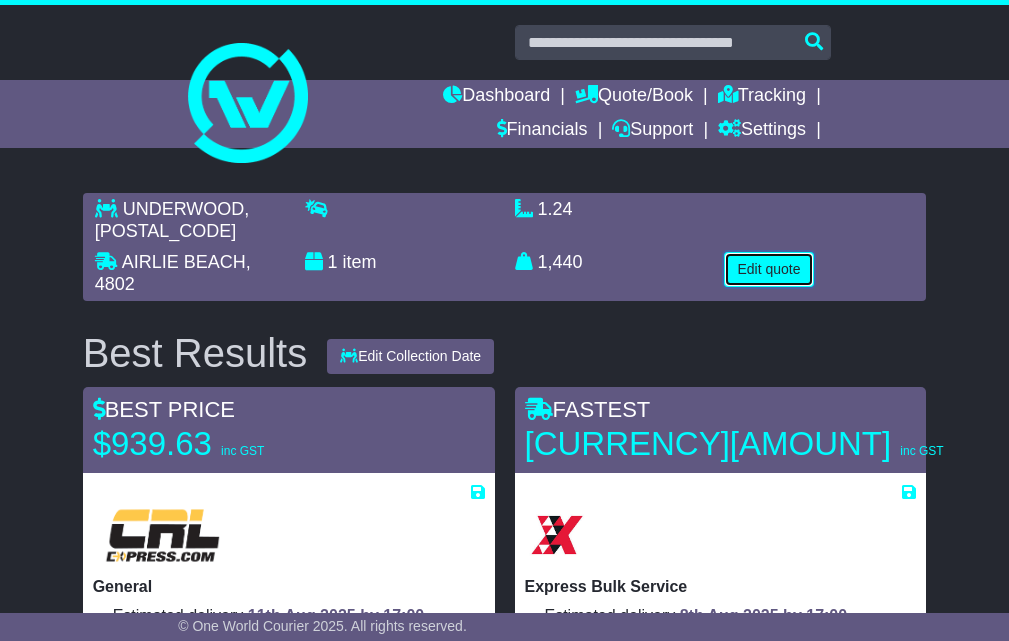 click on "Edit quote" at bounding box center [768, 269] 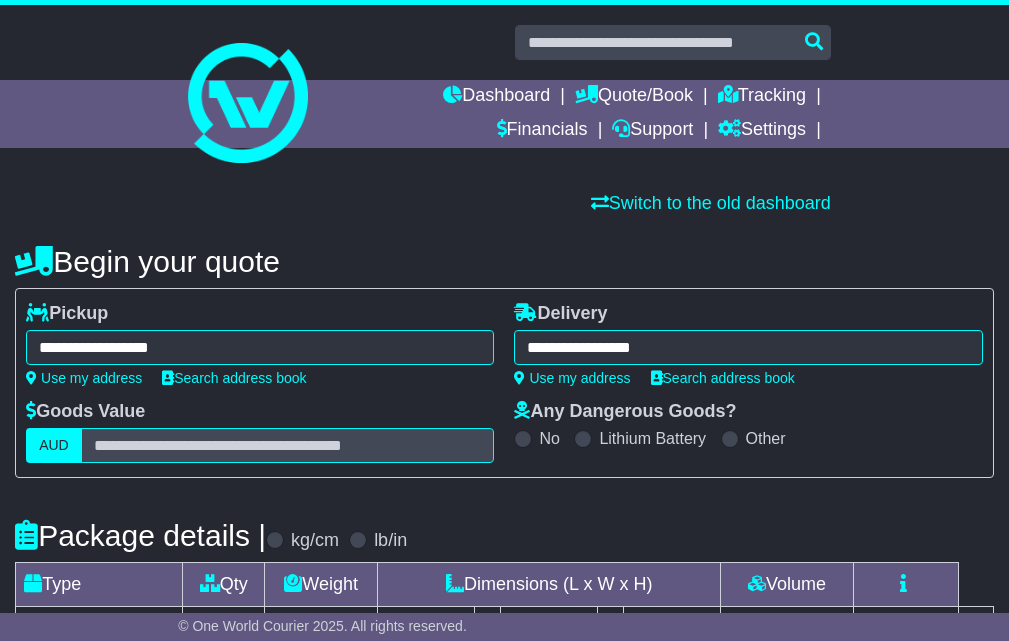 type on "**********" 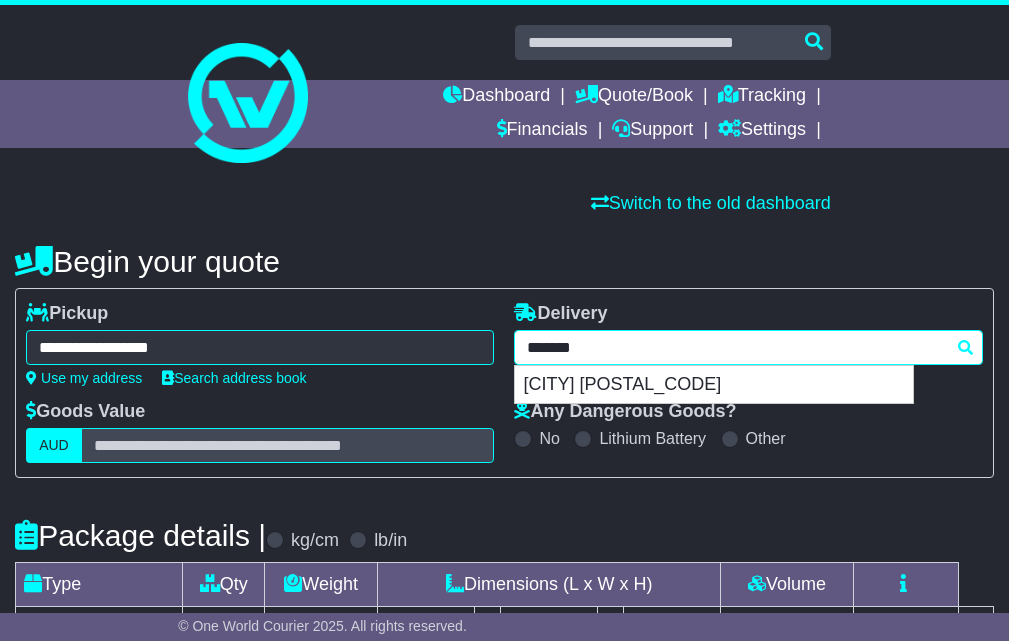 click on "******" at bounding box center [748, 347] 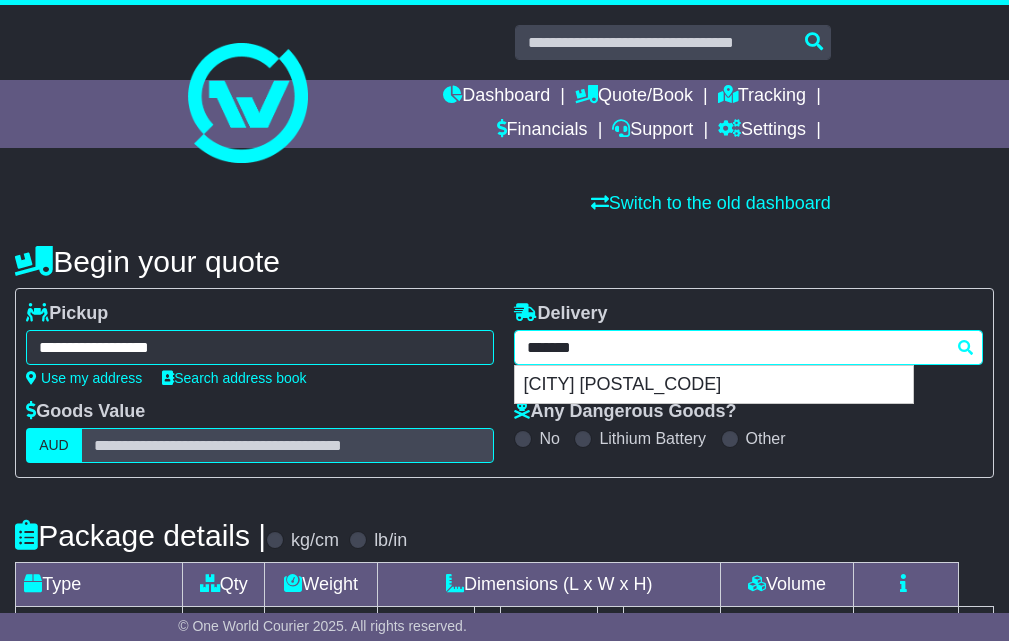 click on "******" at bounding box center (748, 347) 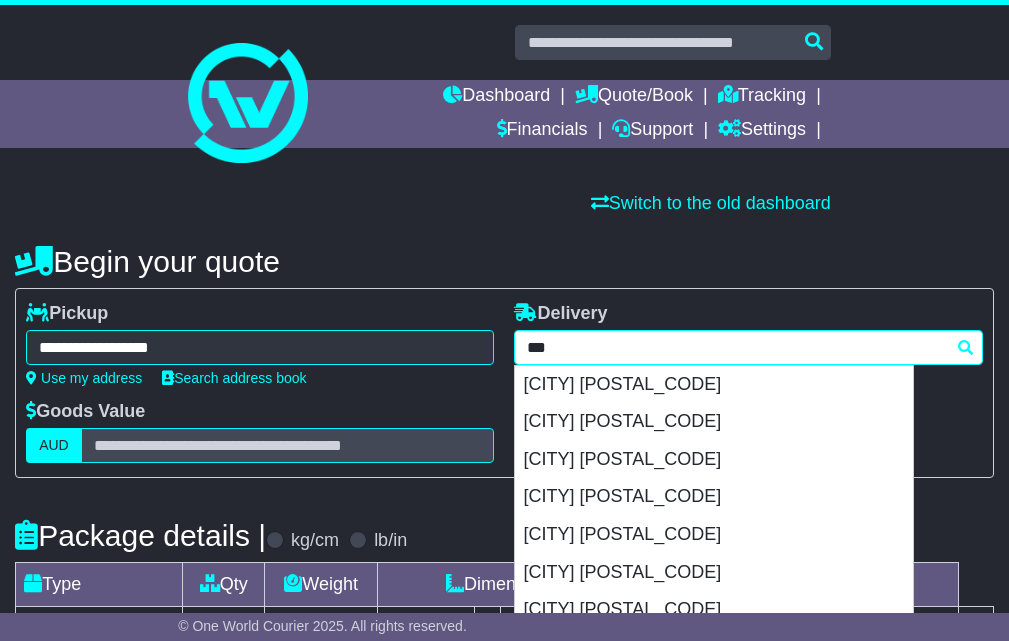 type on "****" 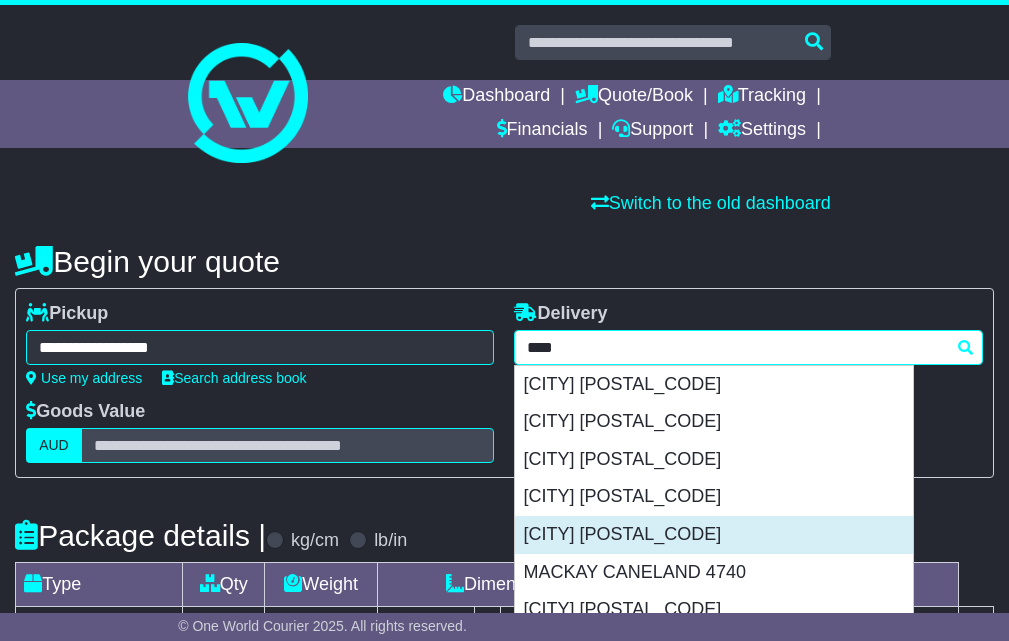 click on "MACKAY 4740" at bounding box center (714, 535) 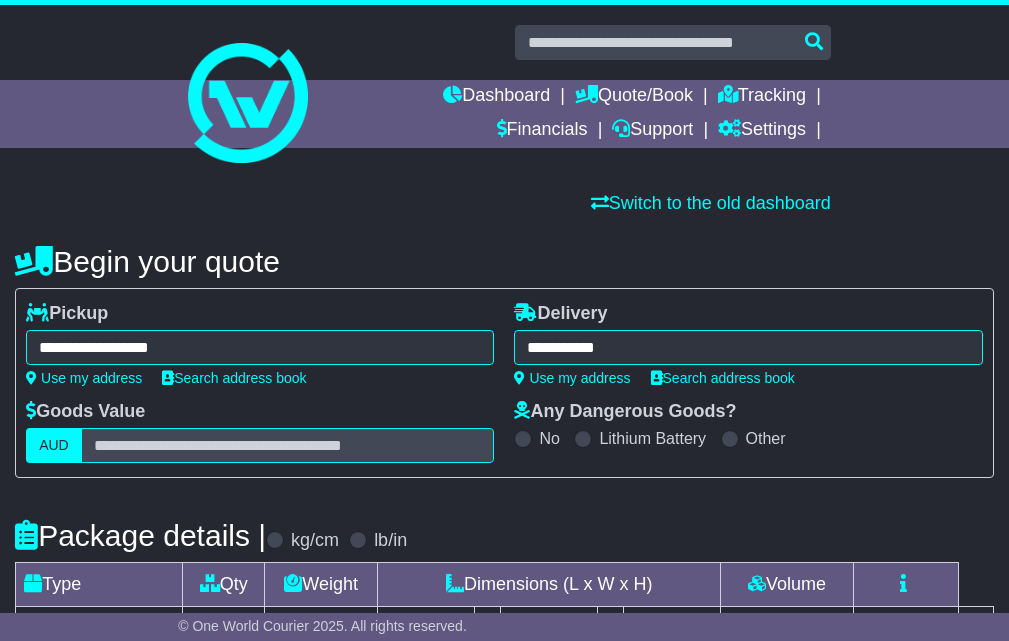 type on "**********" 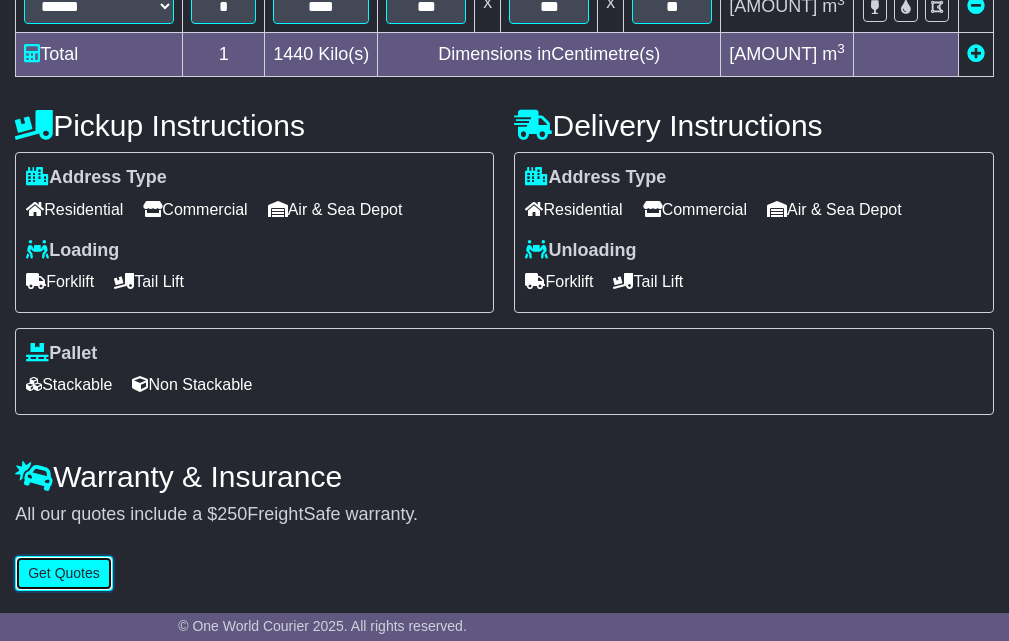 click on "Get Quotes" at bounding box center [64, 573] 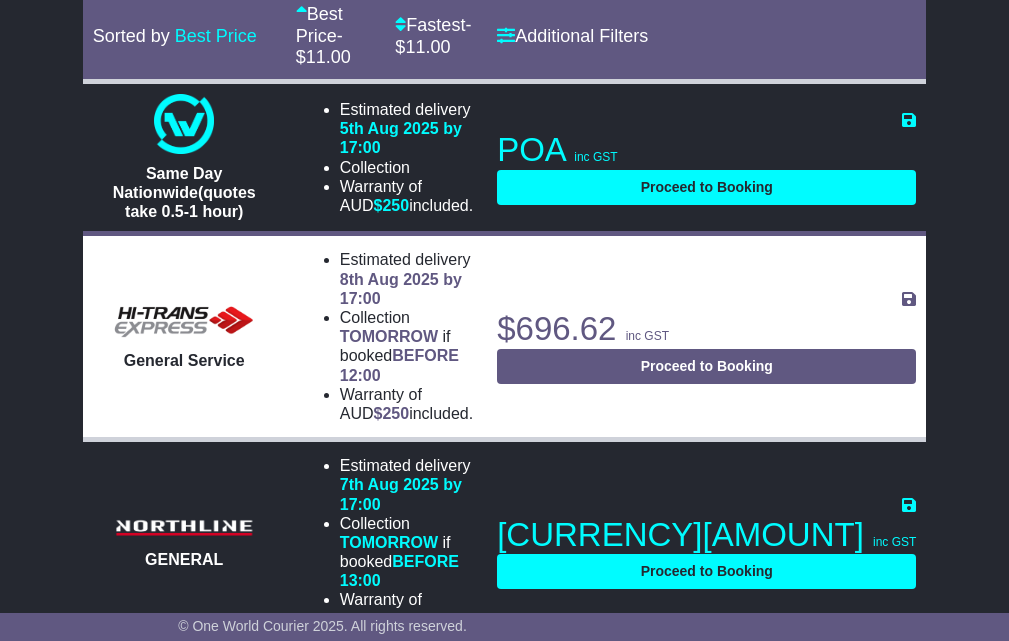 scroll, scrollTop: 1000, scrollLeft: 0, axis: vertical 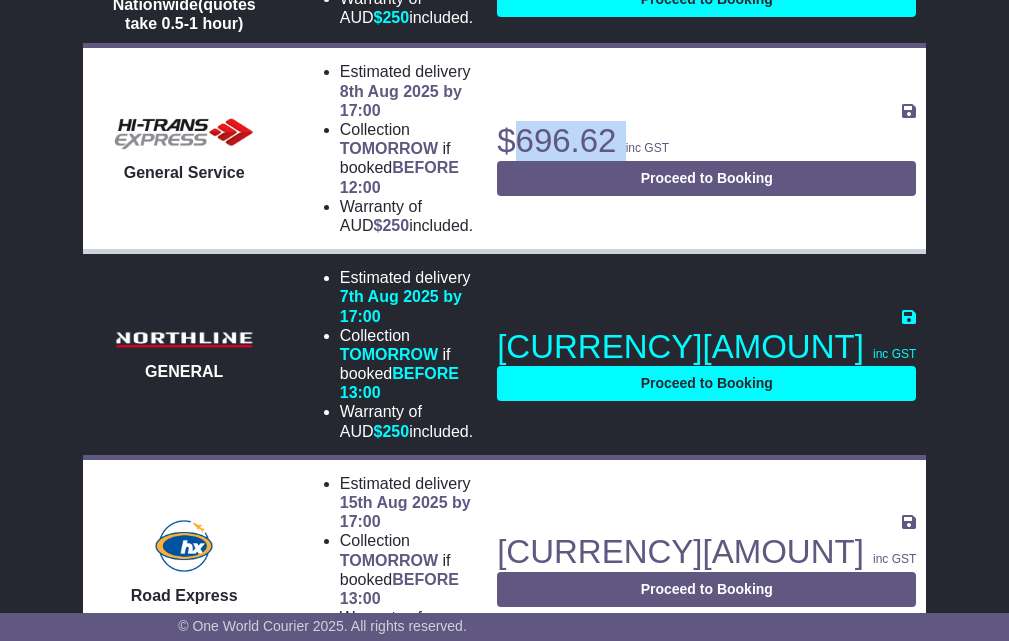 drag, startPoint x: 638, startPoint y: 207, endPoint x: 746, endPoint y: 196, distance: 108.55874 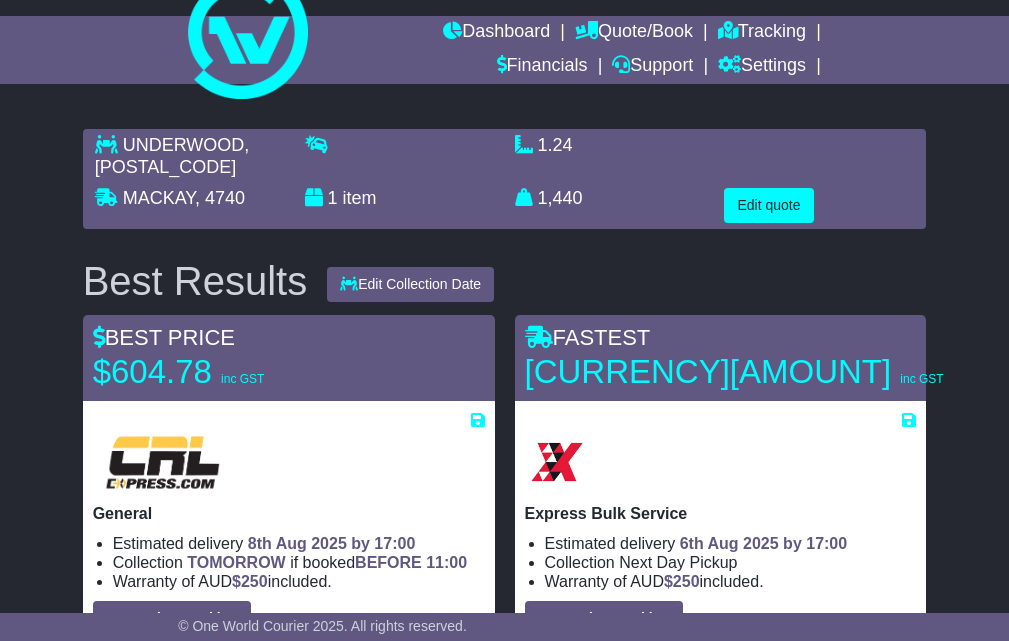 scroll, scrollTop: 0, scrollLeft: 0, axis: both 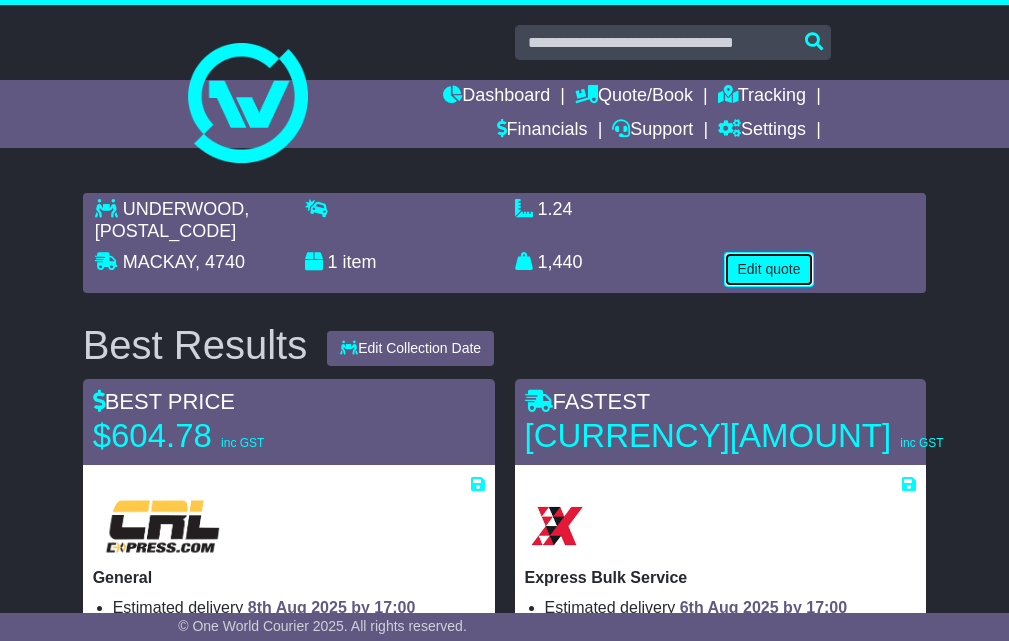 drag, startPoint x: 712, startPoint y: 283, endPoint x: 667, endPoint y: 319, distance: 57.628117 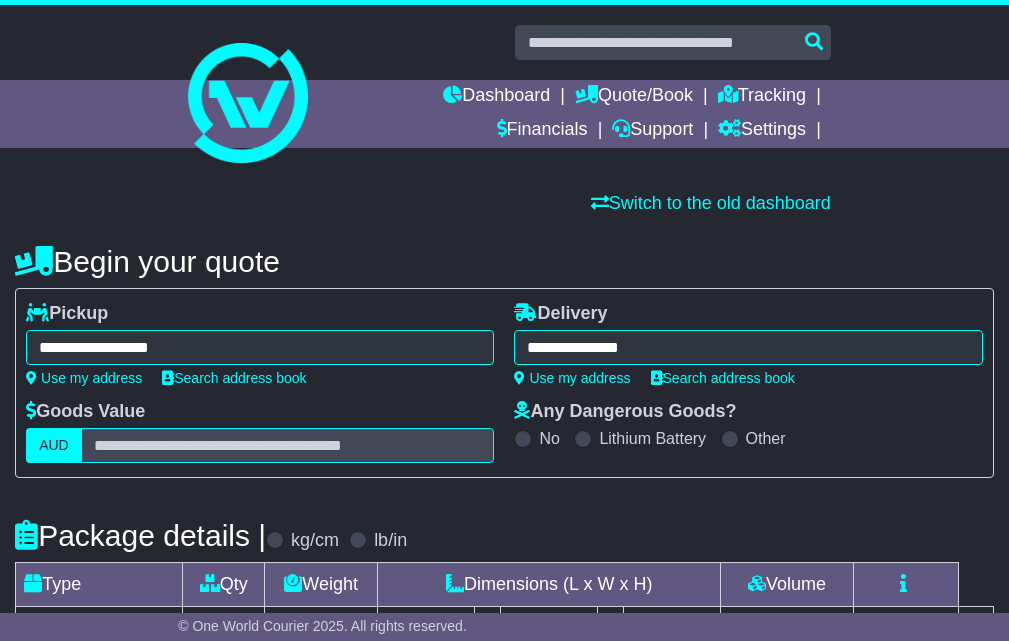 type on "**********" 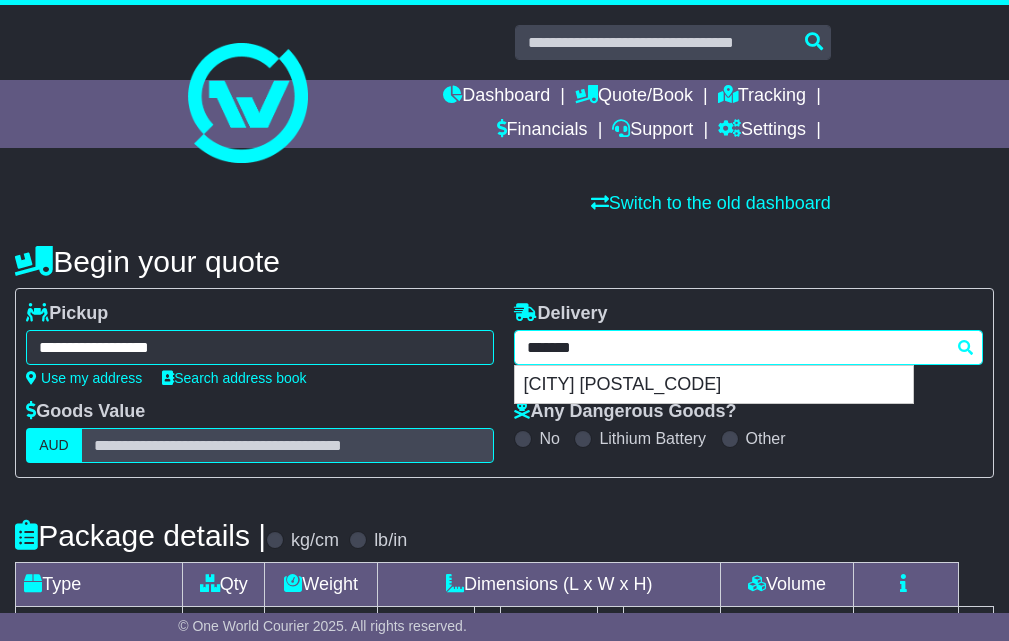 click on "**********" at bounding box center (748, 347) 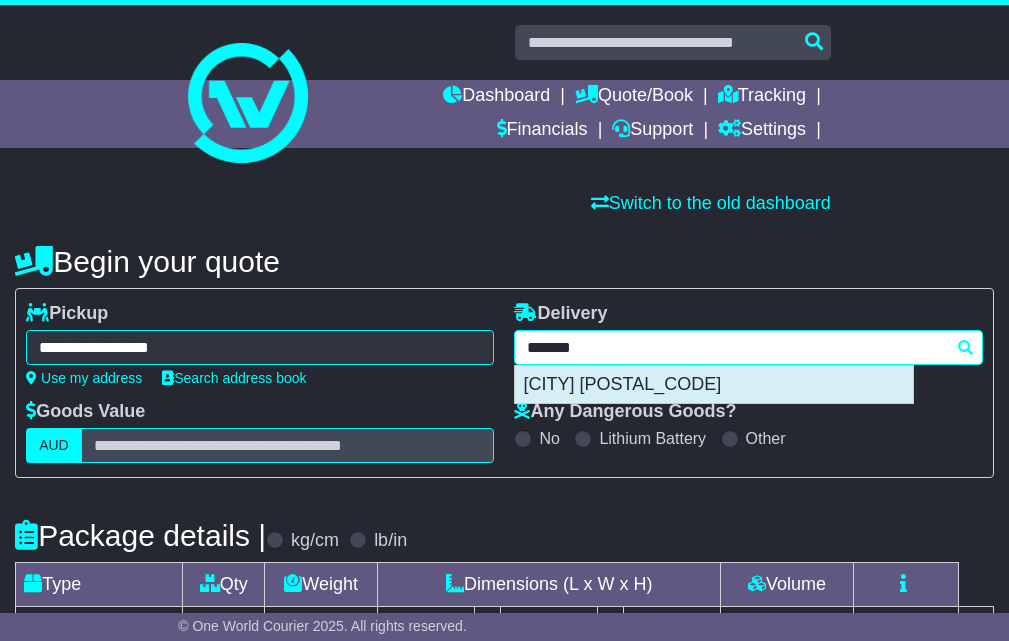 click on "AIRLIE BEACH 4802" at bounding box center [714, 385] 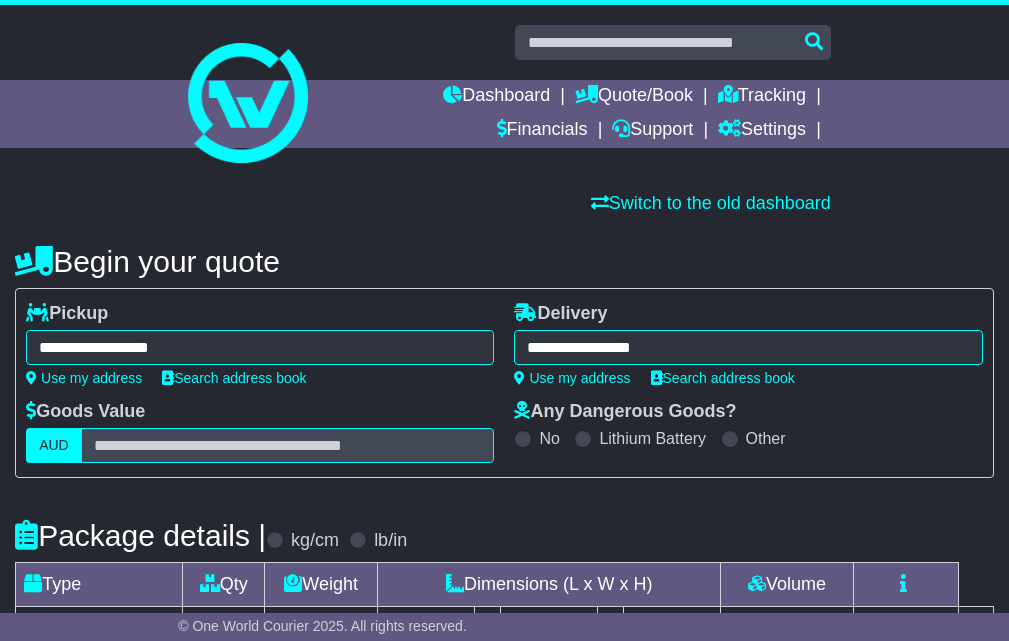 type on "**********" 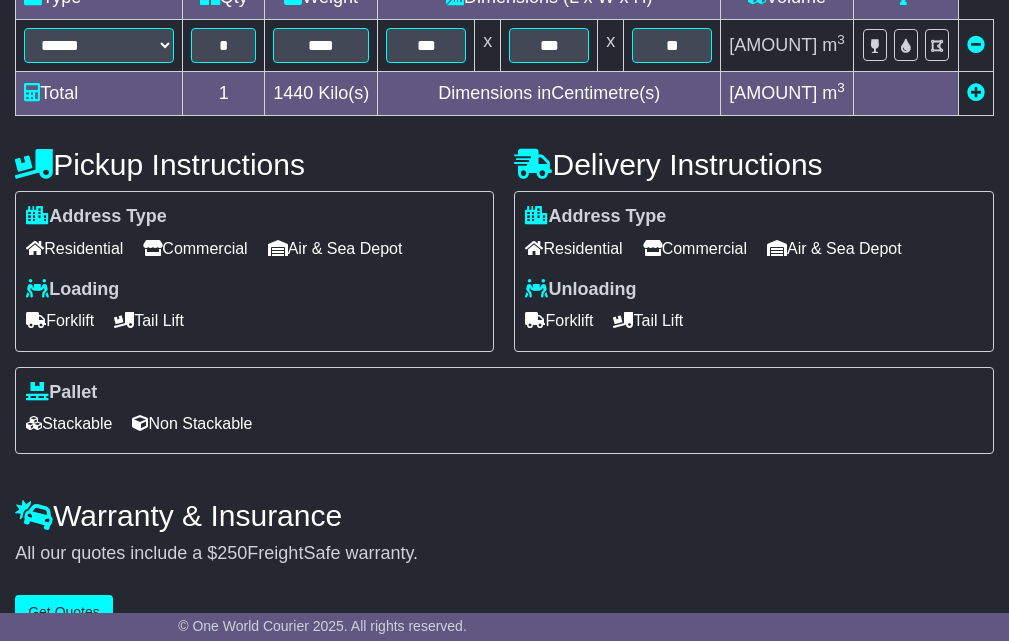 scroll, scrollTop: 632, scrollLeft: 0, axis: vertical 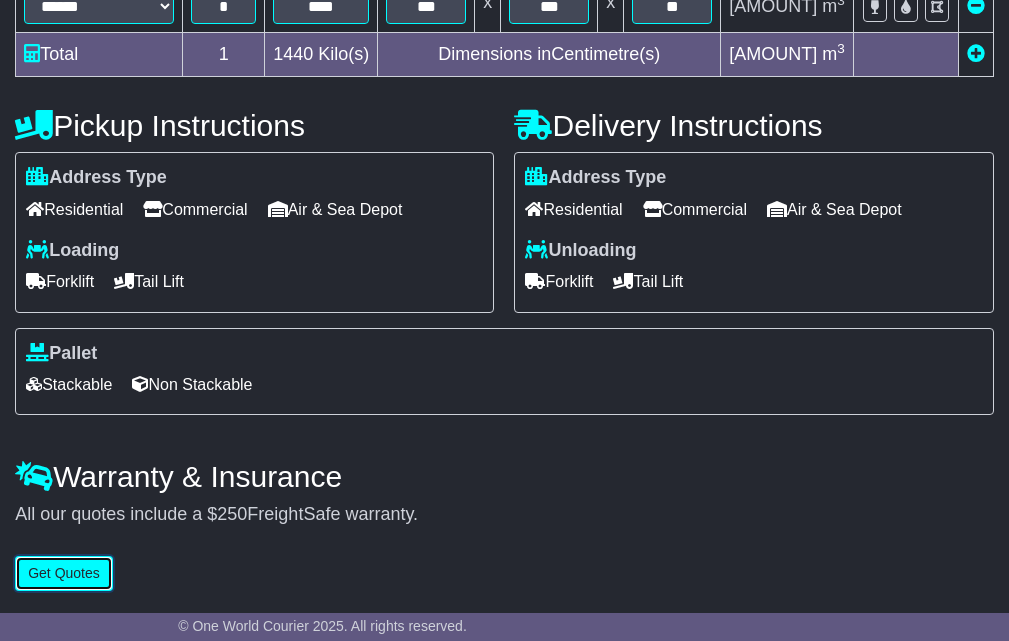 click on "Get Quotes" at bounding box center (64, 573) 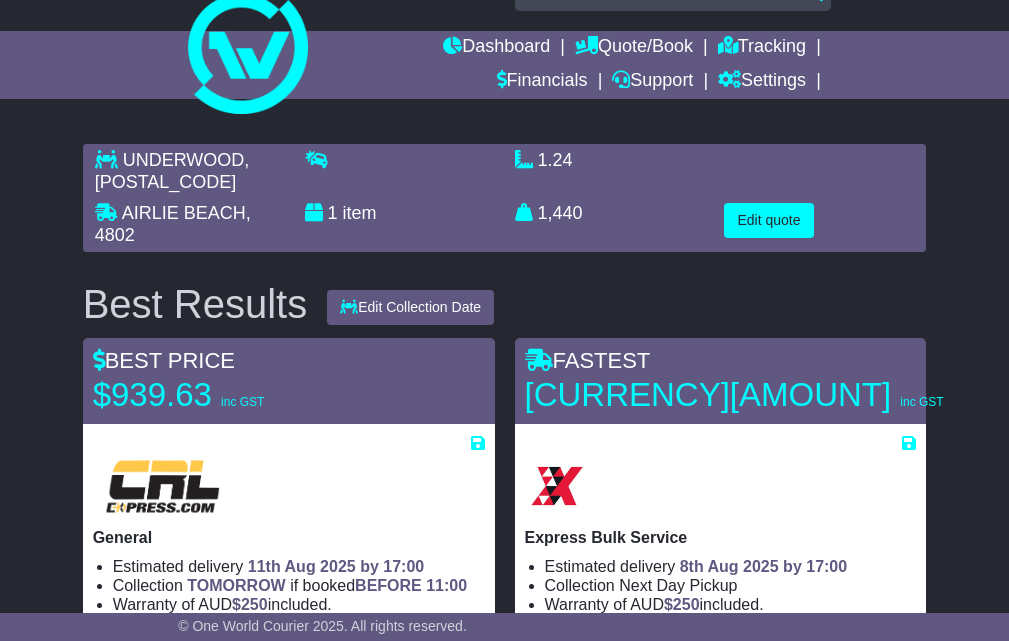 scroll, scrollTop: 0, scrollLeft: 0, axis: both 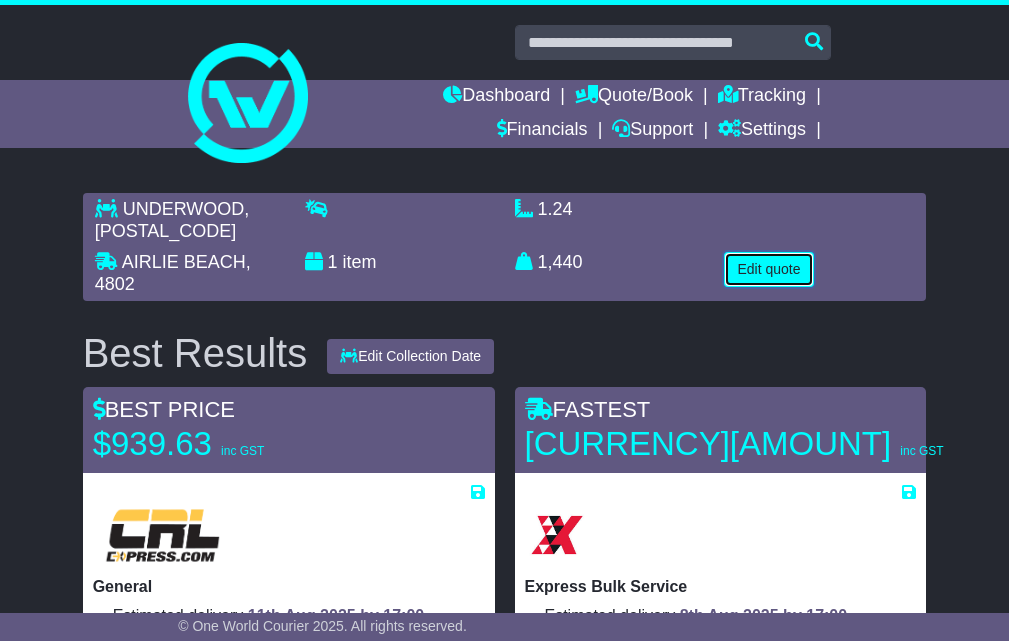 click on "Edit quote" at bounding box center (768, 269) 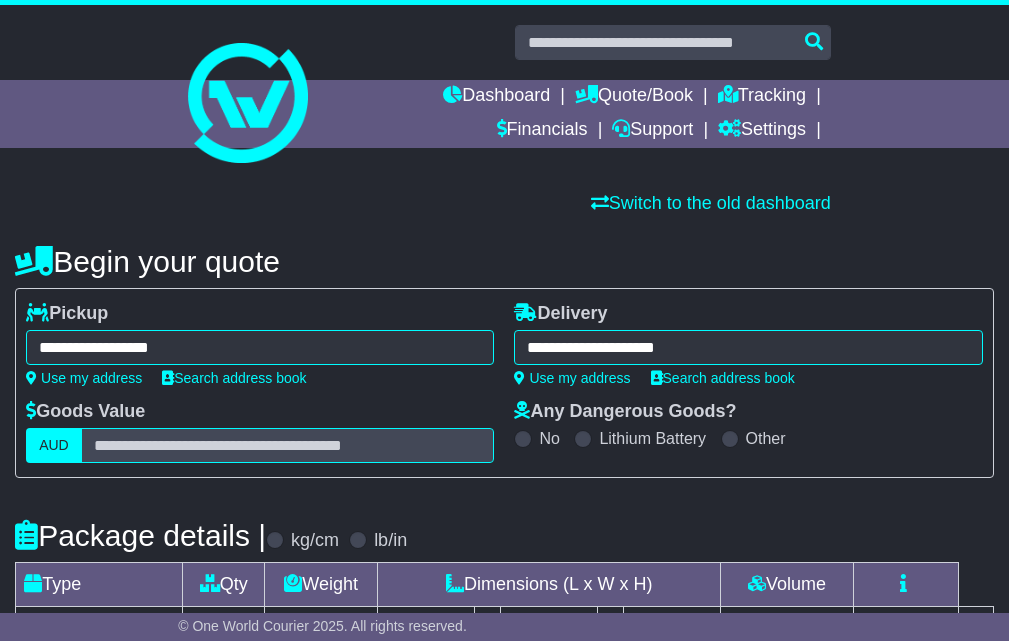 click on "**********" at bounding box center [260, 347] 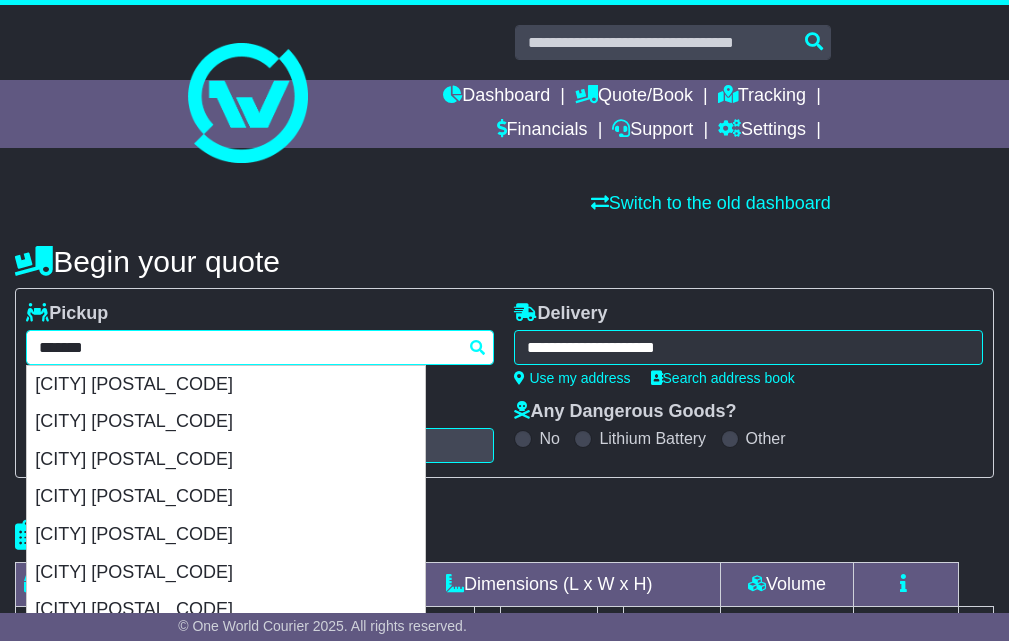 click on "*******" at bounding box center (260, 347) 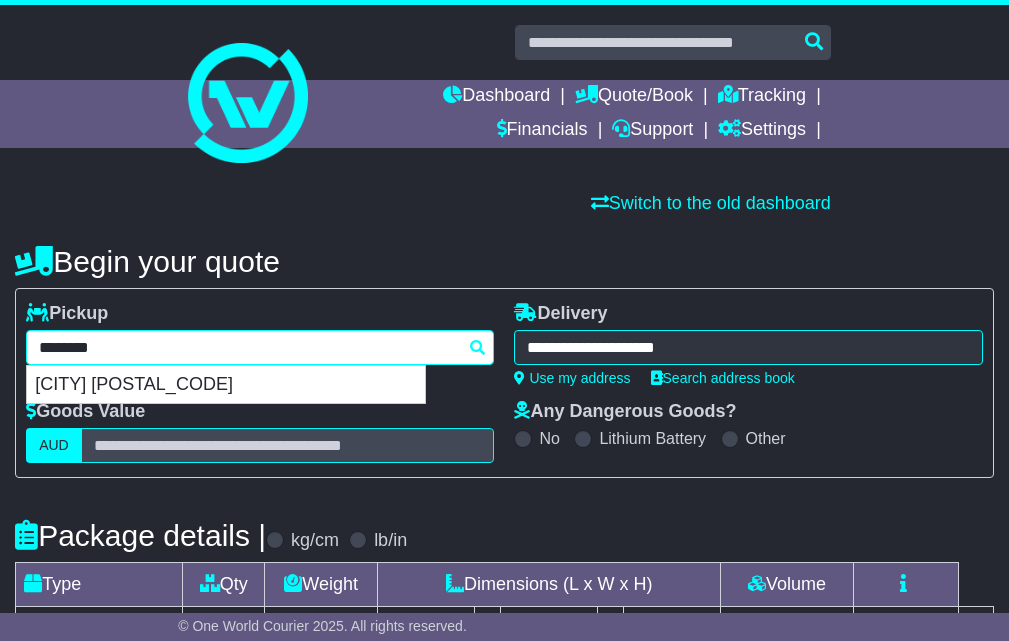 click on "TUGGERAH 2259" at bounding box center [226, 385] 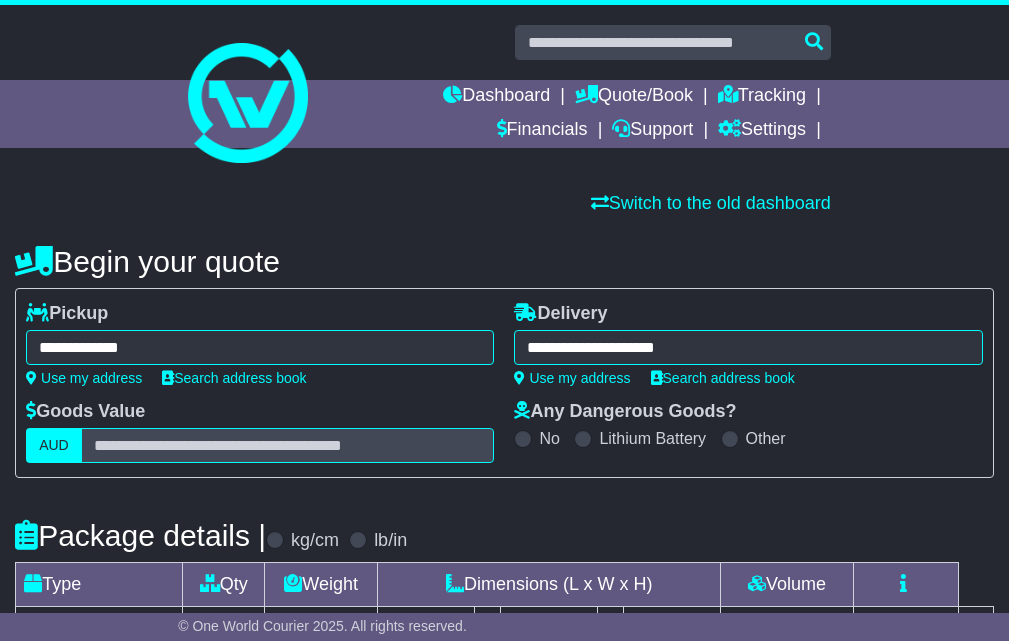 type on "**********" 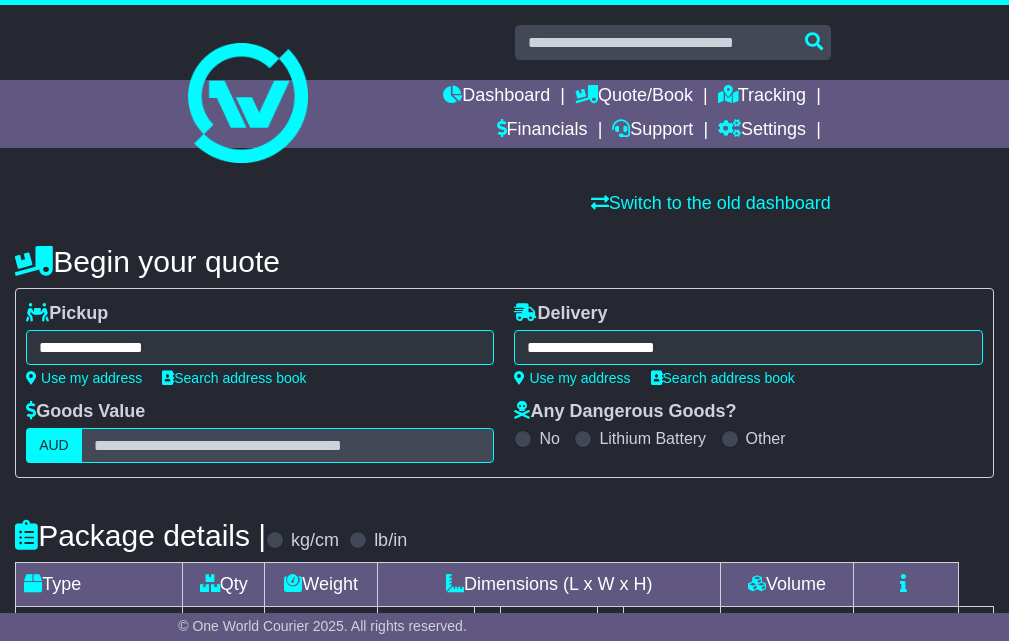type on "**********" 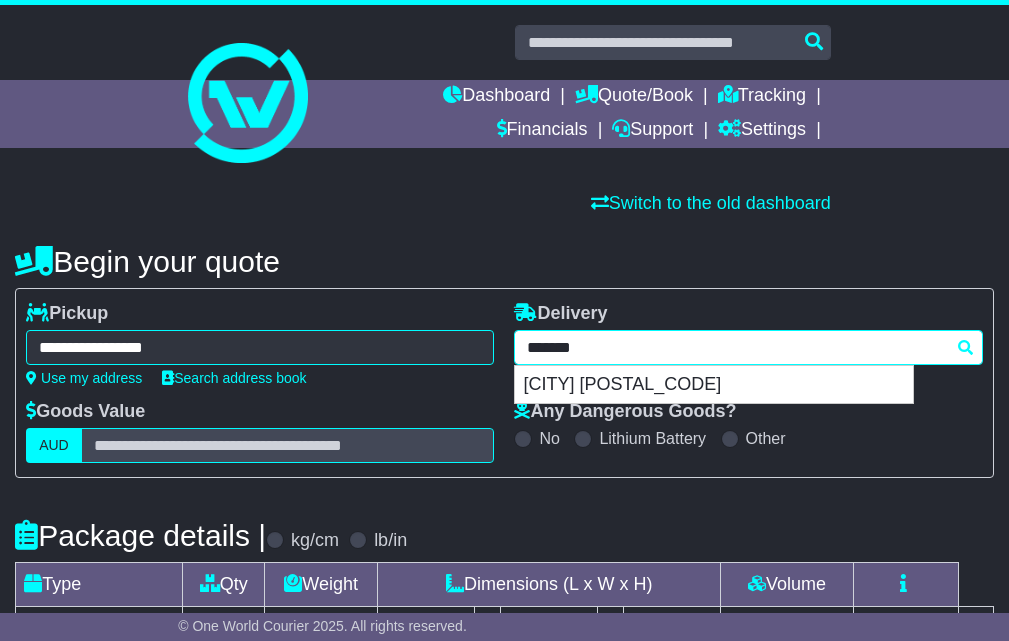 click on "******" at bounding box center [748, 347] 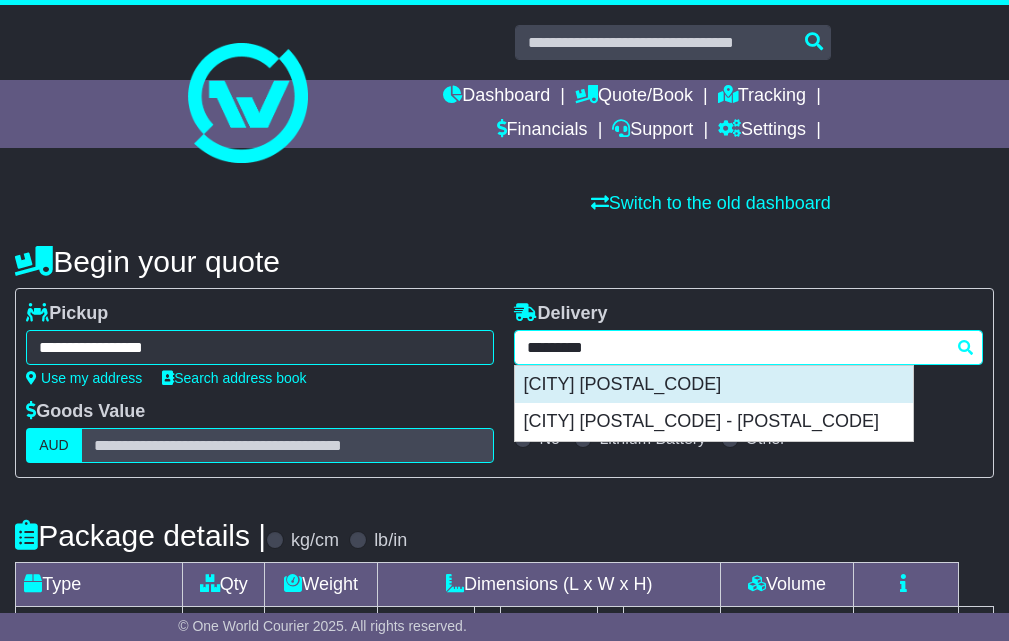 drag, startPoint x: 656, startPoint y: 383, endPoint x: 495, endPoint y: 344, distance: 165.65627 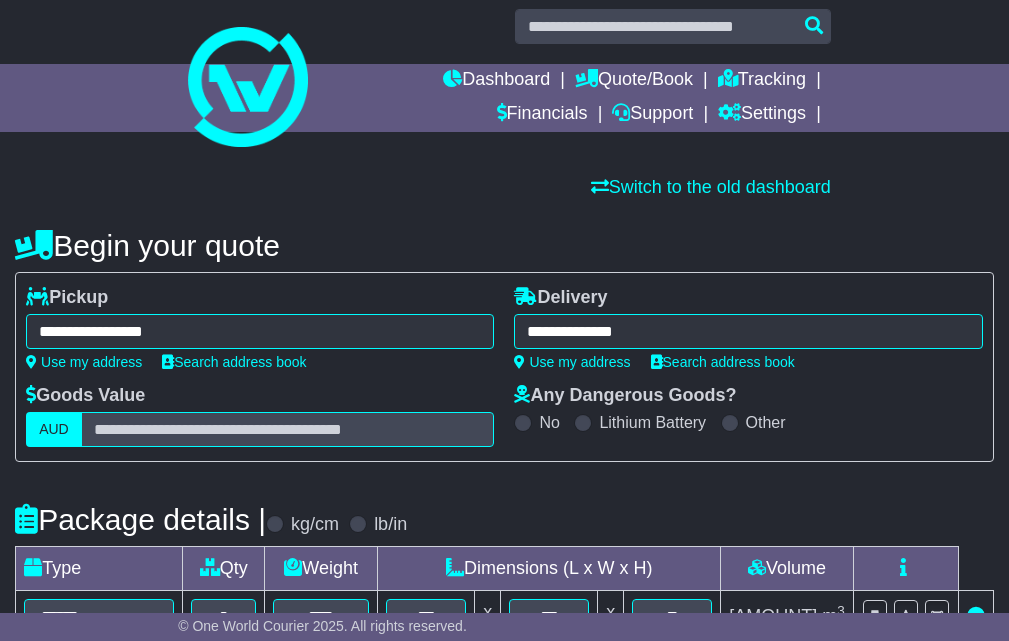 scroll, scrollTop: 500, scrollLeft: 0, axis: vertical 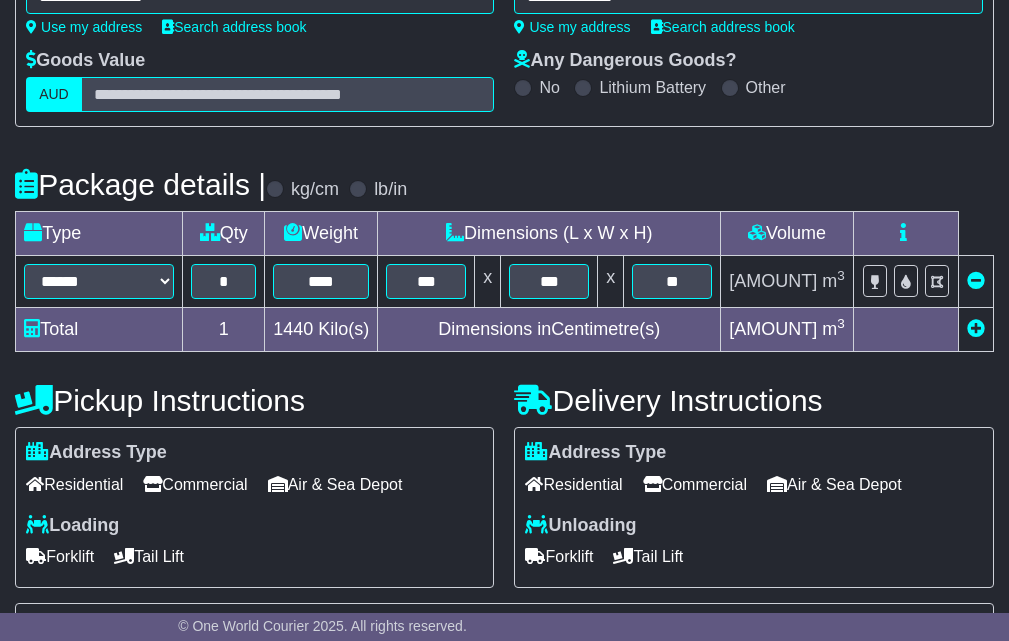 type on "**********" 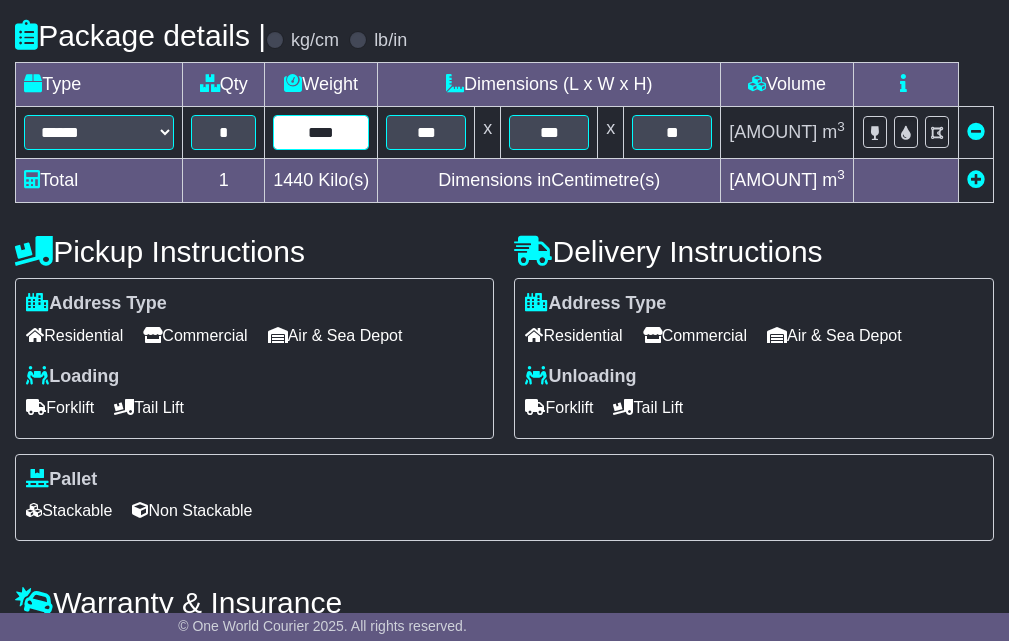 click on "****" at bounding box center (321, 132) 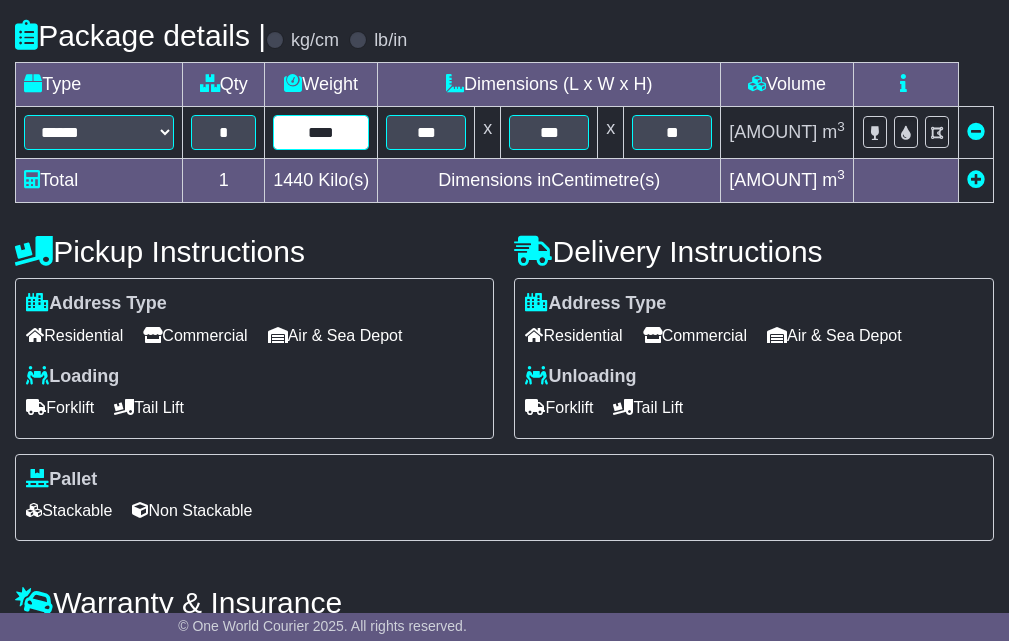 type on "****" 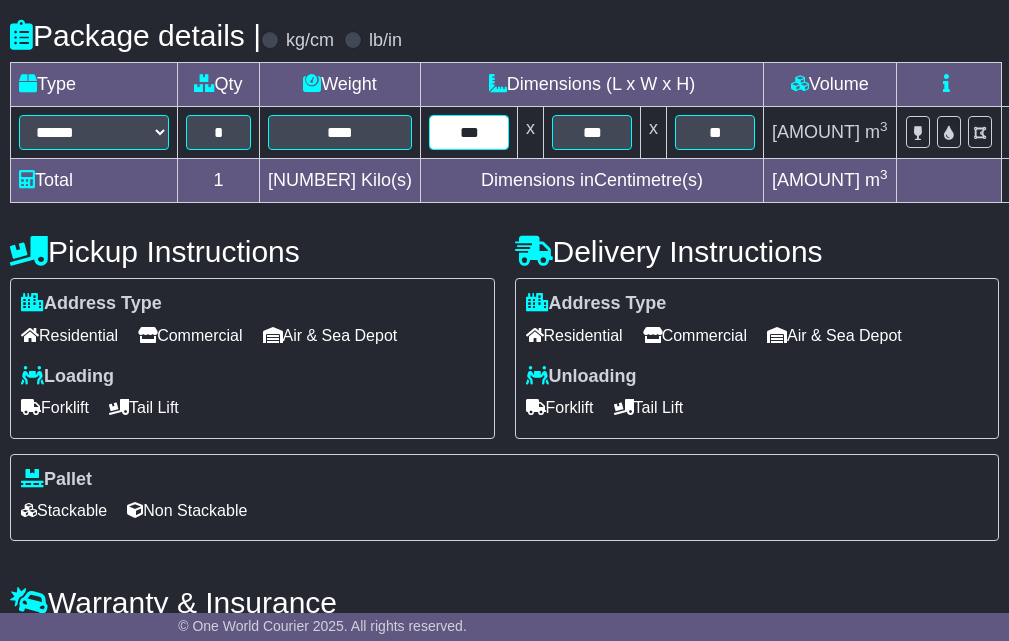 type on "***" 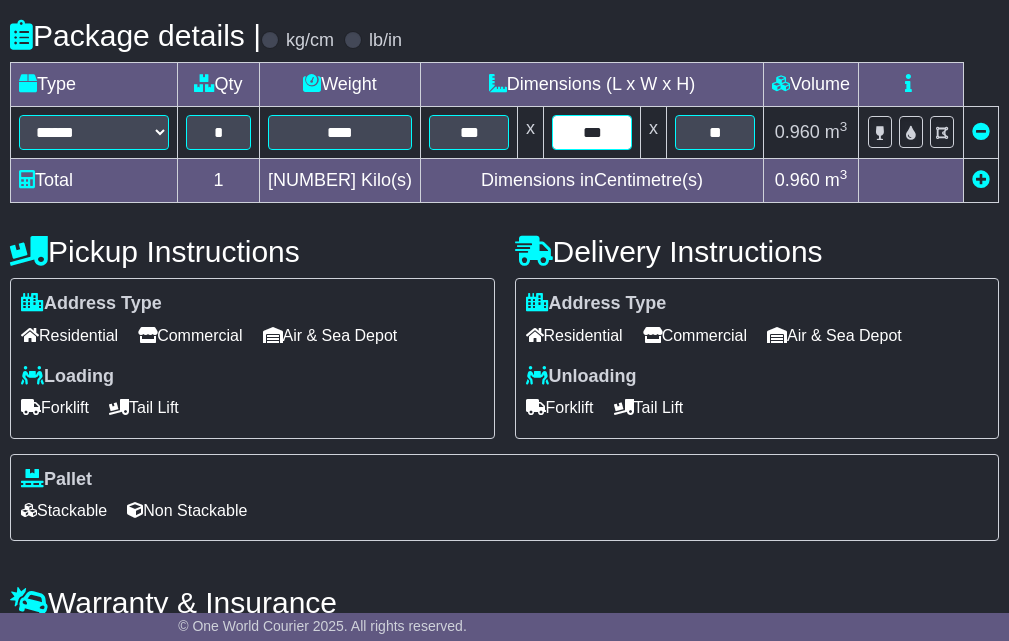 type on "***" 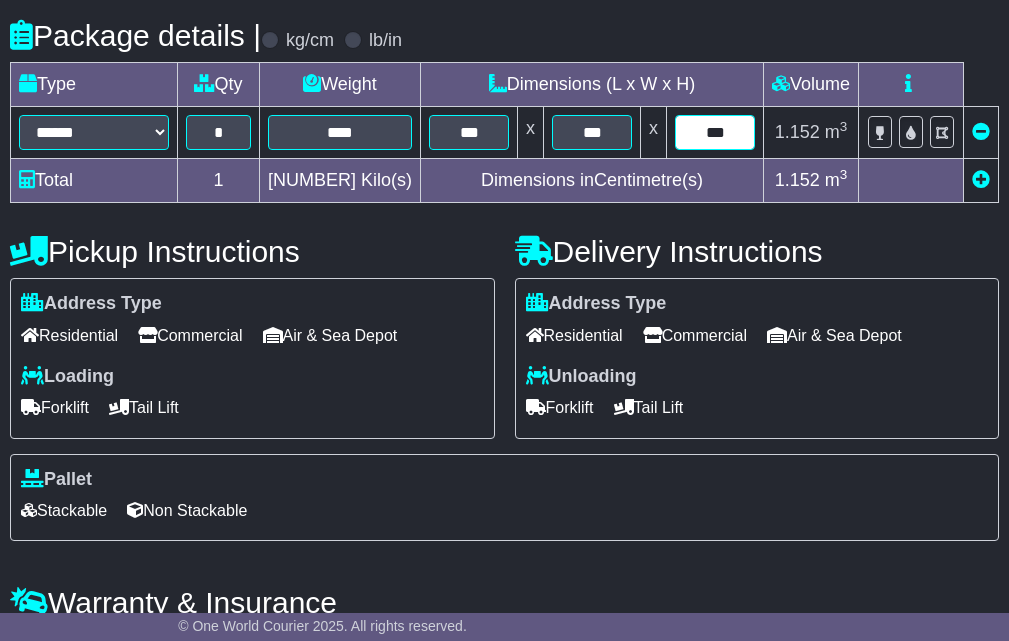 type on "***" 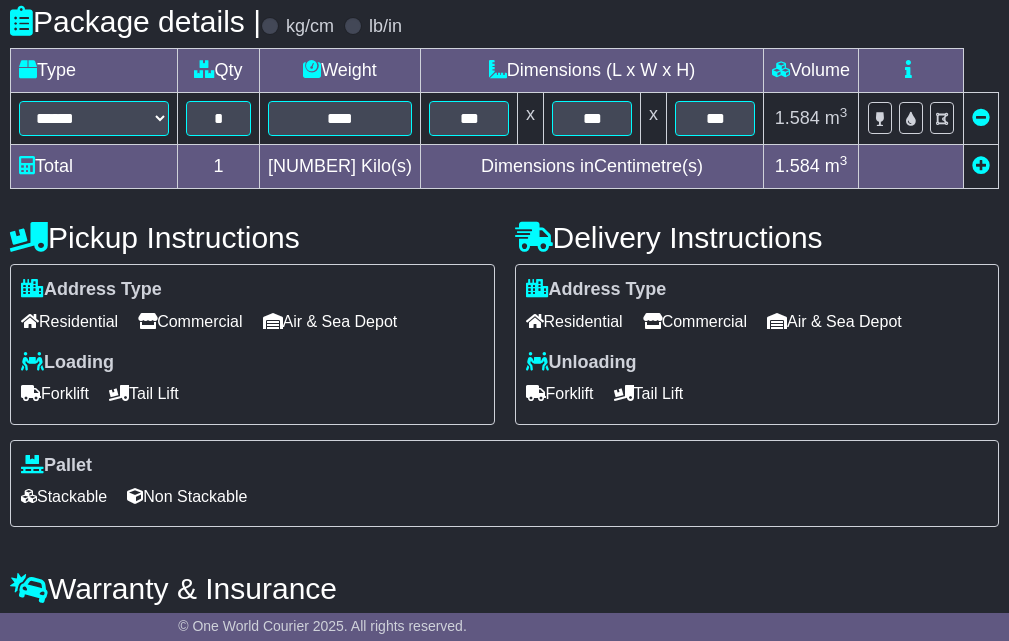 scroll, scrollTop: 465, scrollLeft: 0, axis: vertical 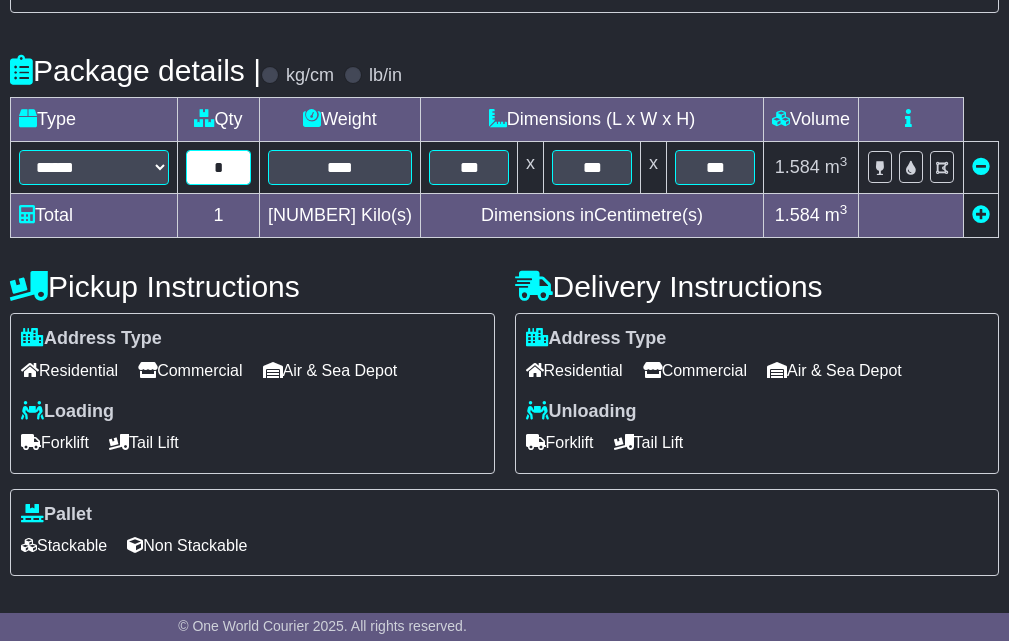drag, startPoint x: 245, startPoint y: 169, endPoint x: 233, endPoint y: 169, distance: 12 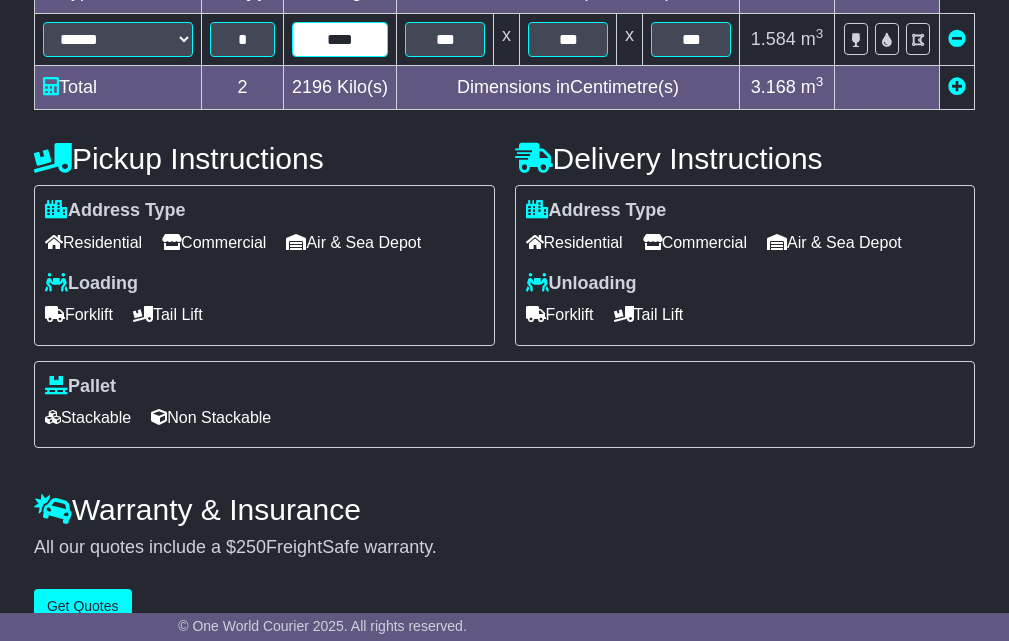 scroll, scrollTop: 632, scrollLeft: 0, axis: vertical 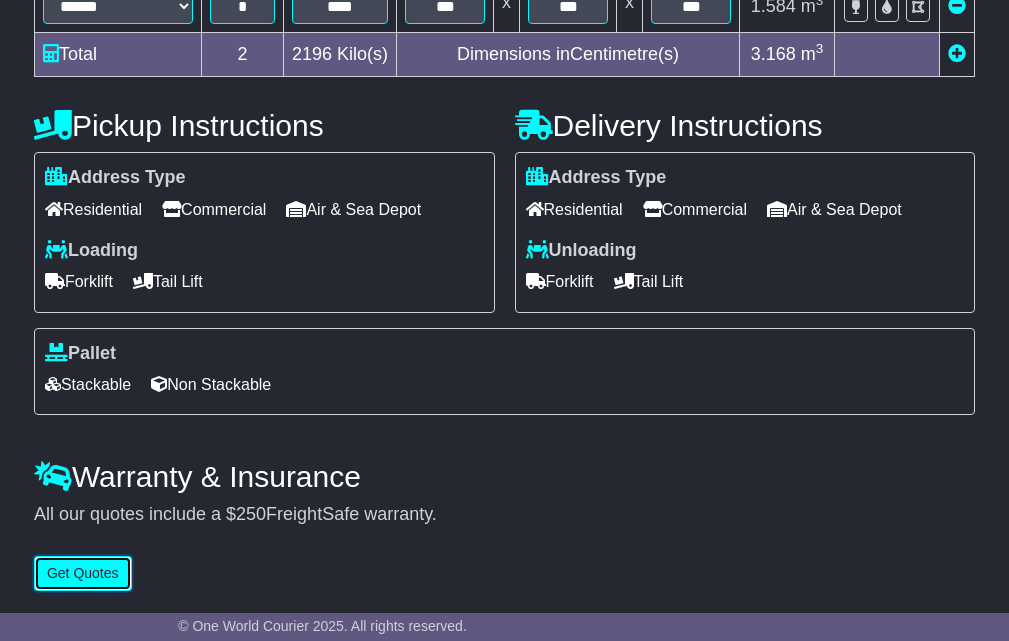click on "Get Quotes" at bounding box center [83, 573] 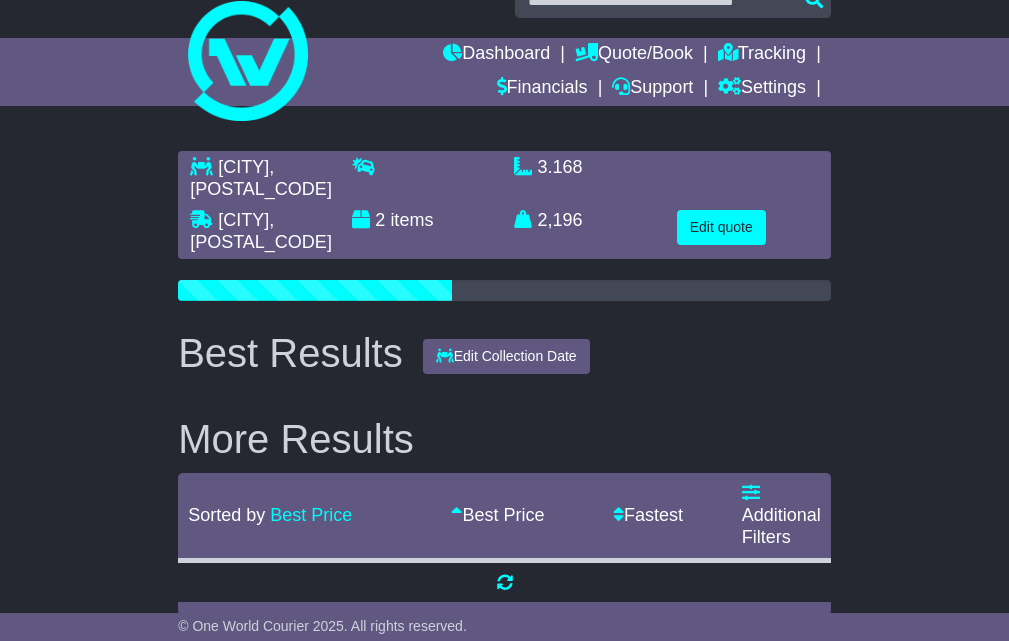 scroll, scrollTop: 66, scrollLeft: 0, axis: vertical 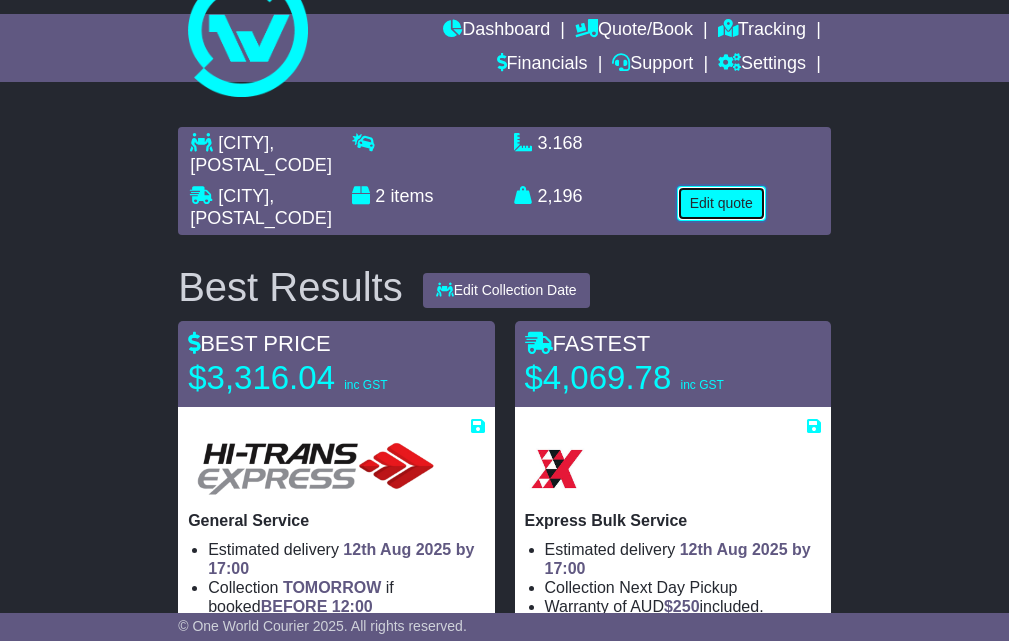 click on "Edit quote" at bounding box center (721, 203) 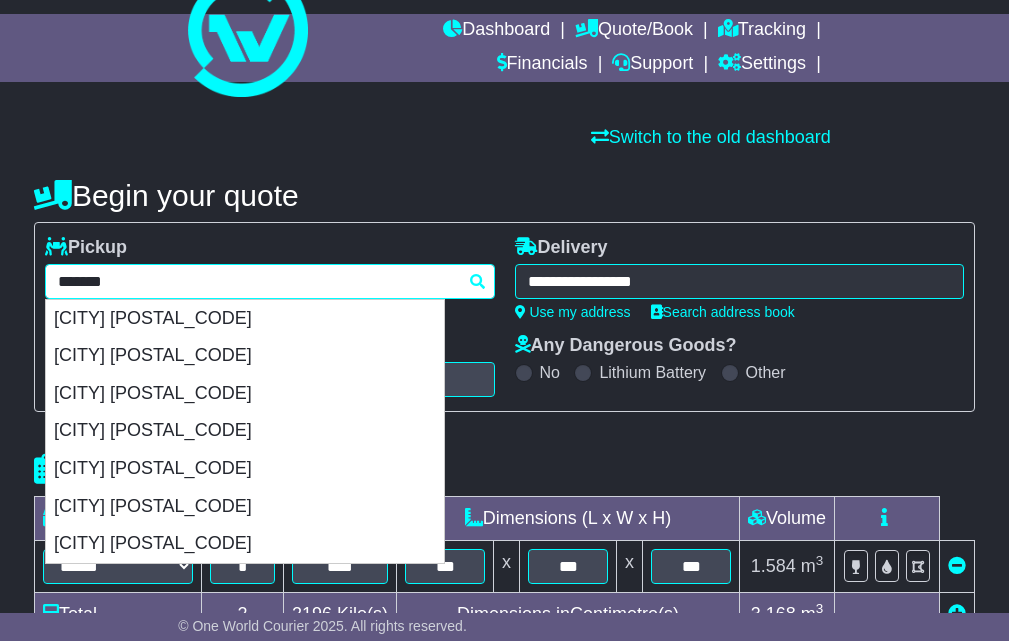 click on "**********" at bounding box center (270, 281) 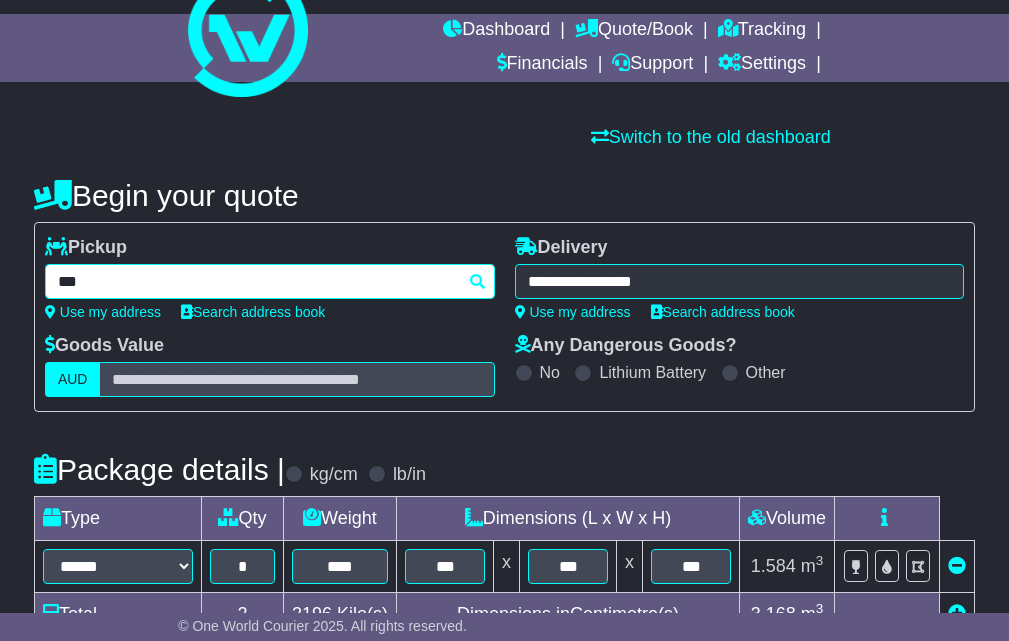 type on "****" 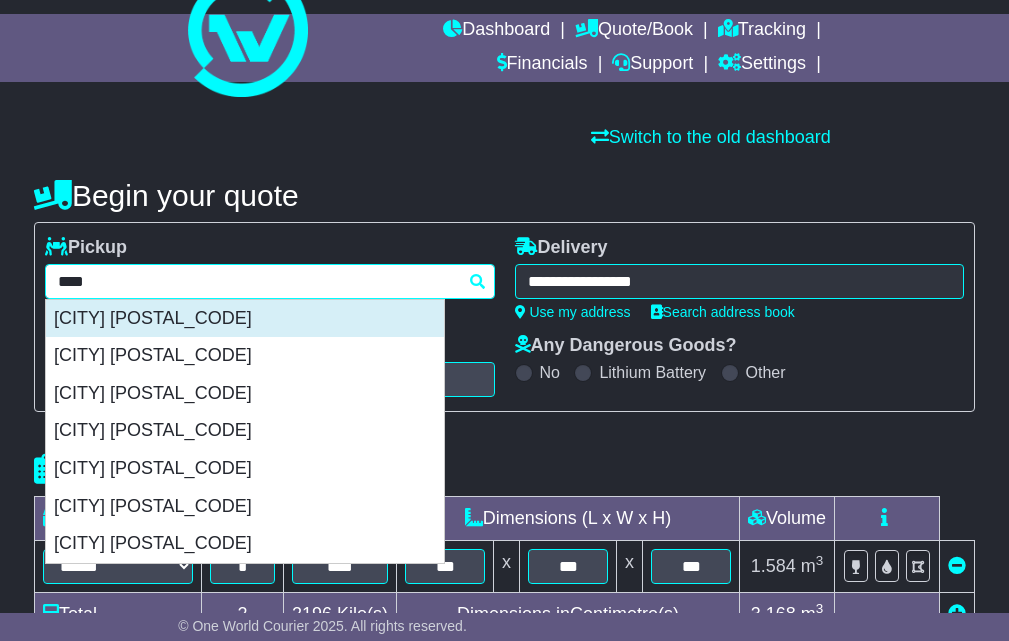 click on "ARNDELL PARK 2148" at bounding box center (245, 319) 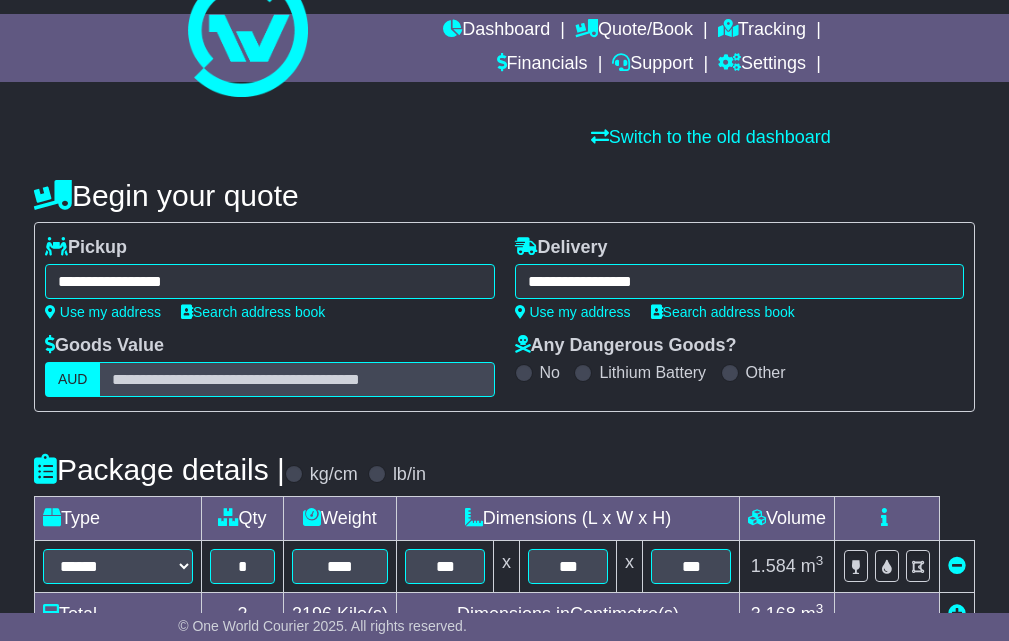 type on "**********" 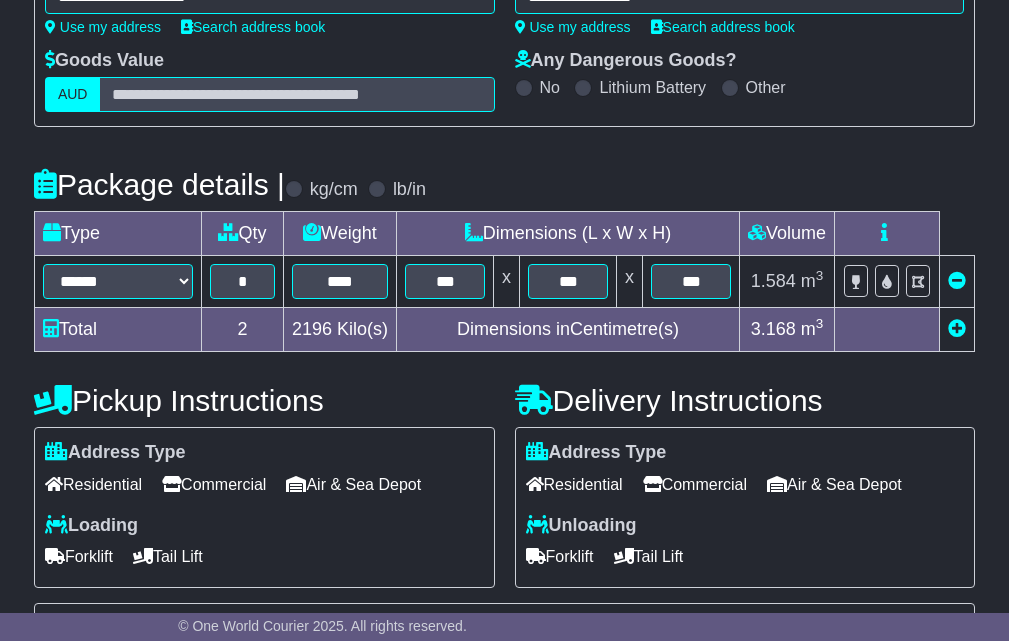 scroll, scrollTop: 566, scrollLeft: 0, axis: vertical 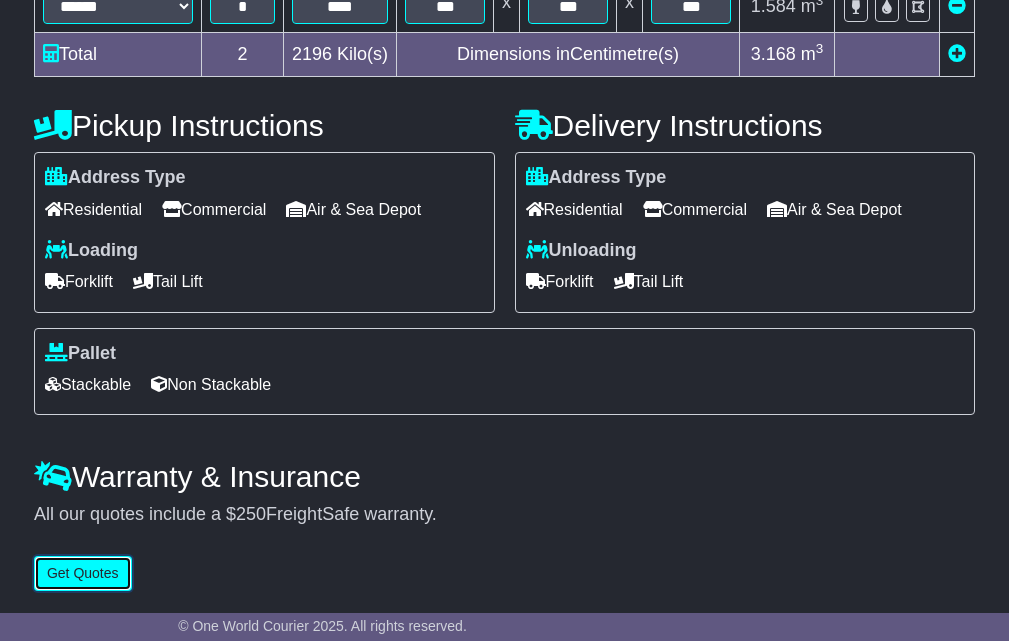 click on "Get Quotes" at bounding box center (83, 573) 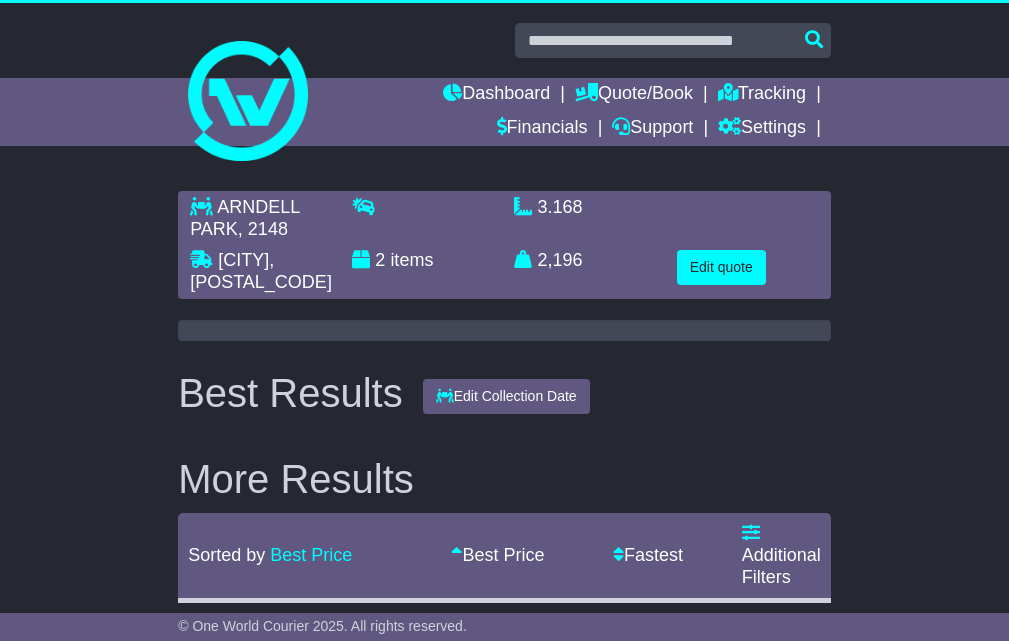 scroll, scrollTop: 0, scrollLeft: 0, axis: both 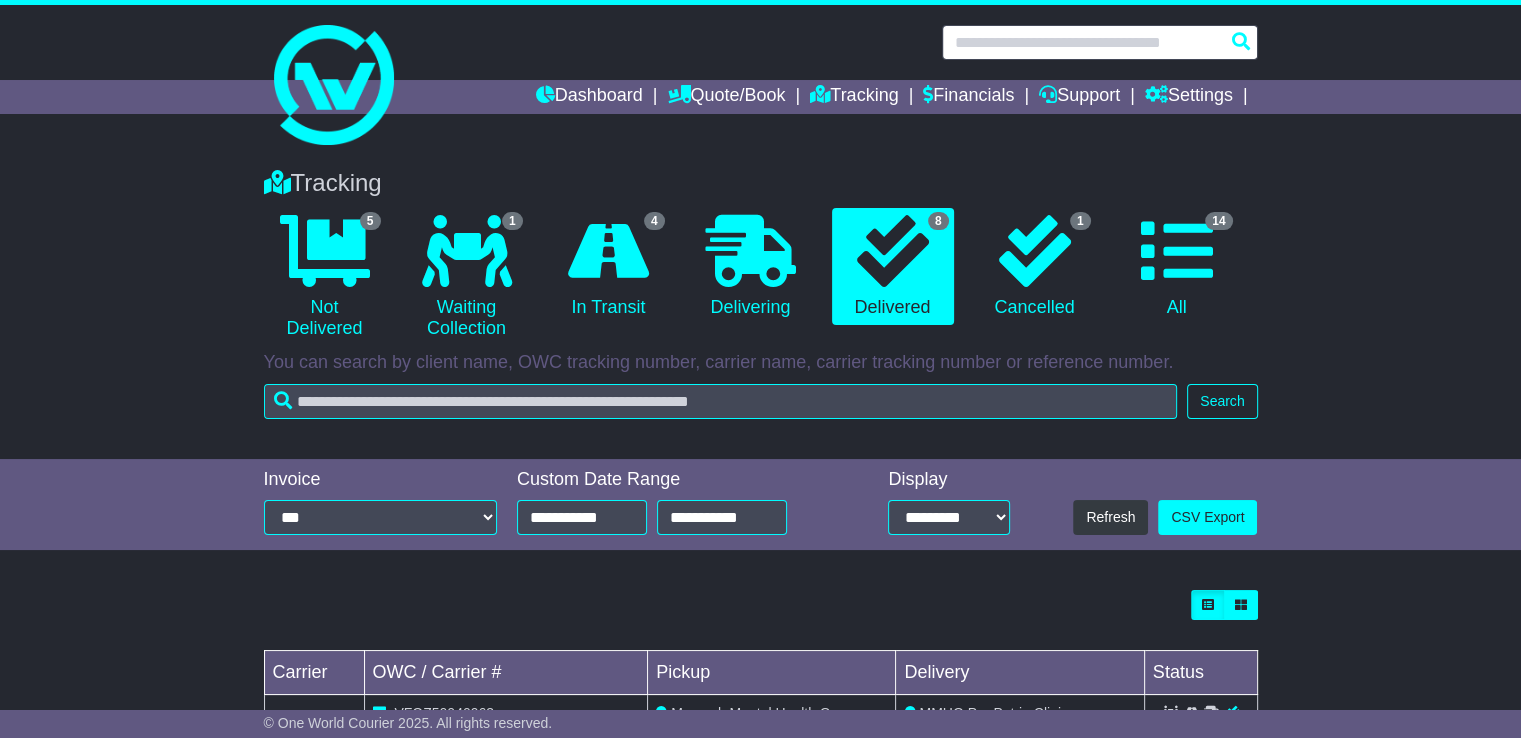 click at bounding box center (1100, 42) 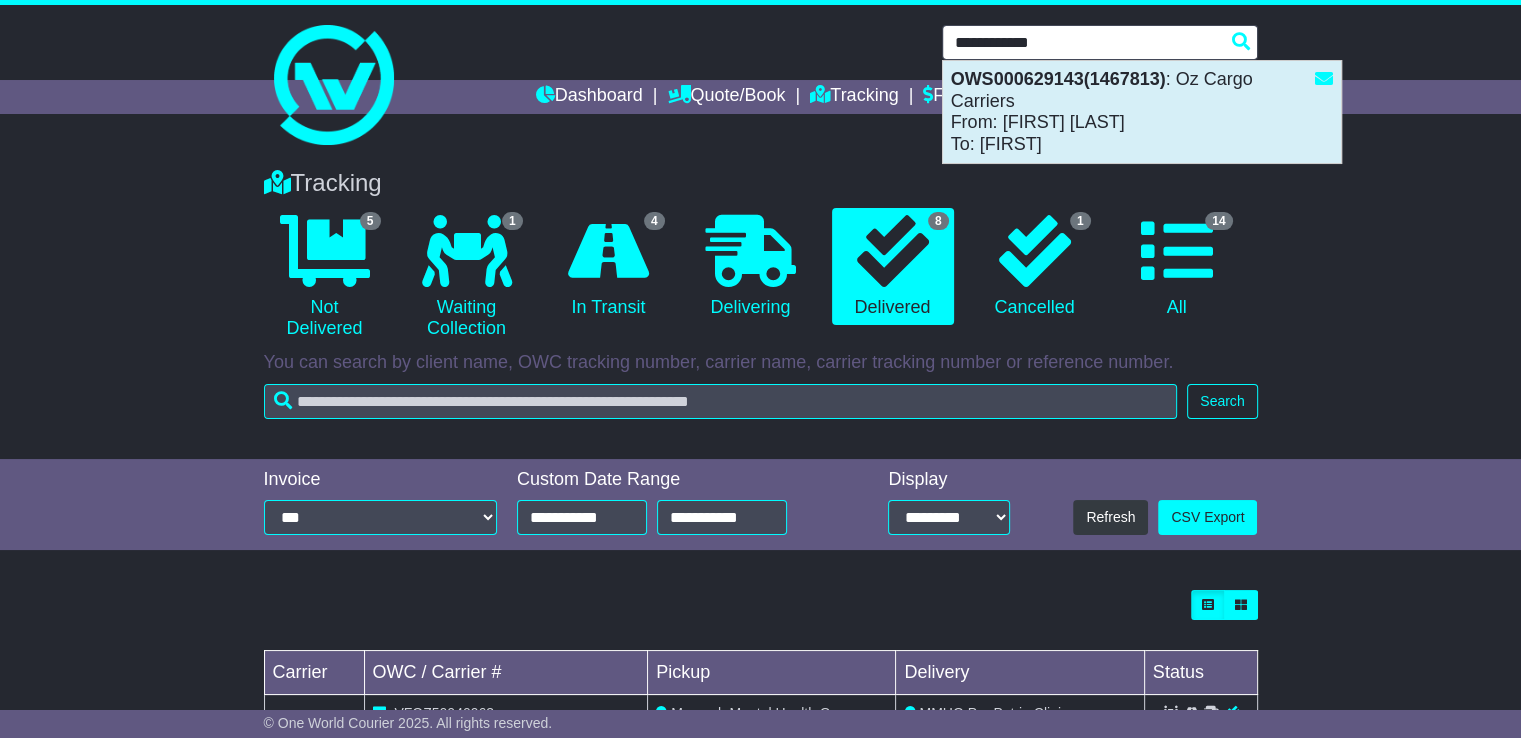 click on "OWS000629143(1467813)" at bounding box center [1058, 79] 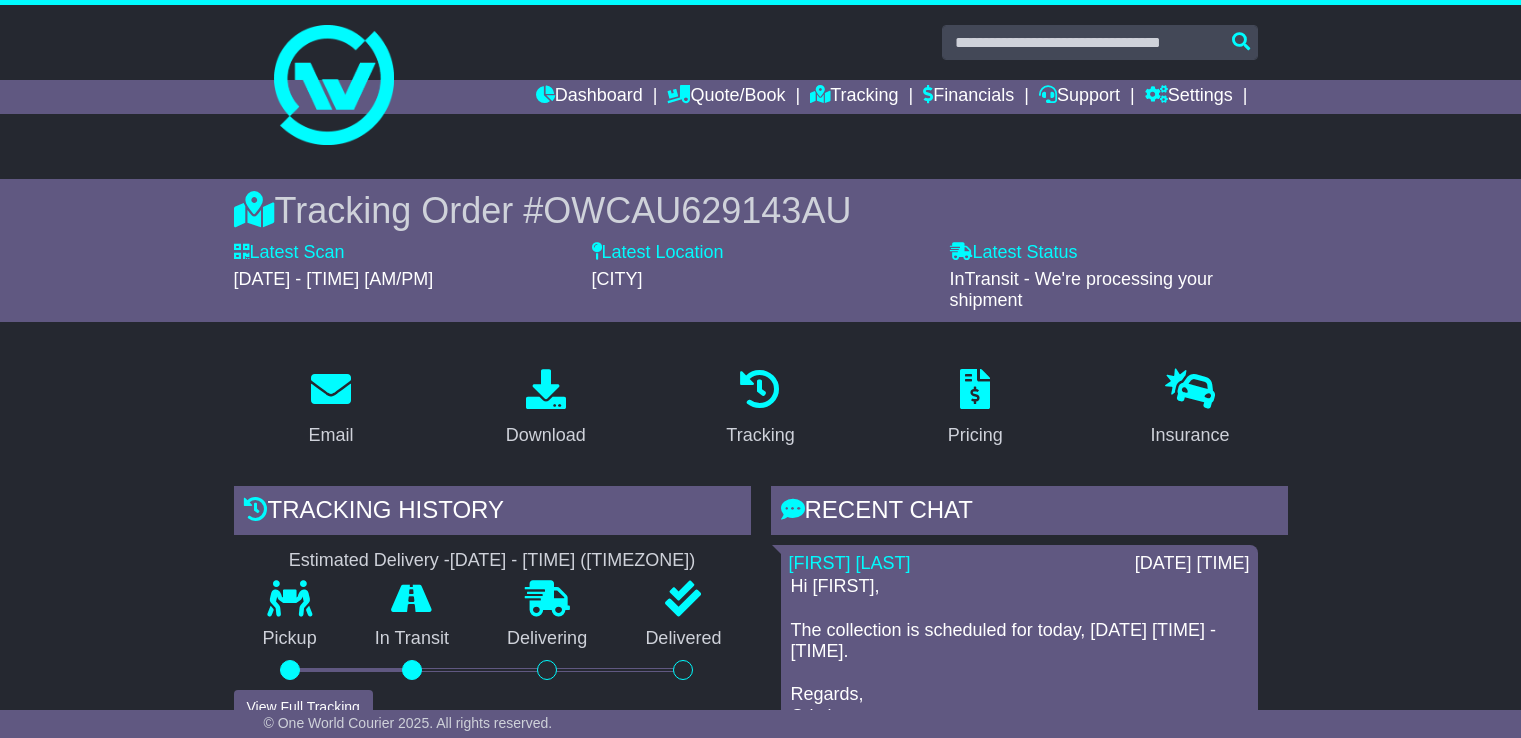 scroll, scrollTop: 166, scrollLeft: 0, axis: vertical 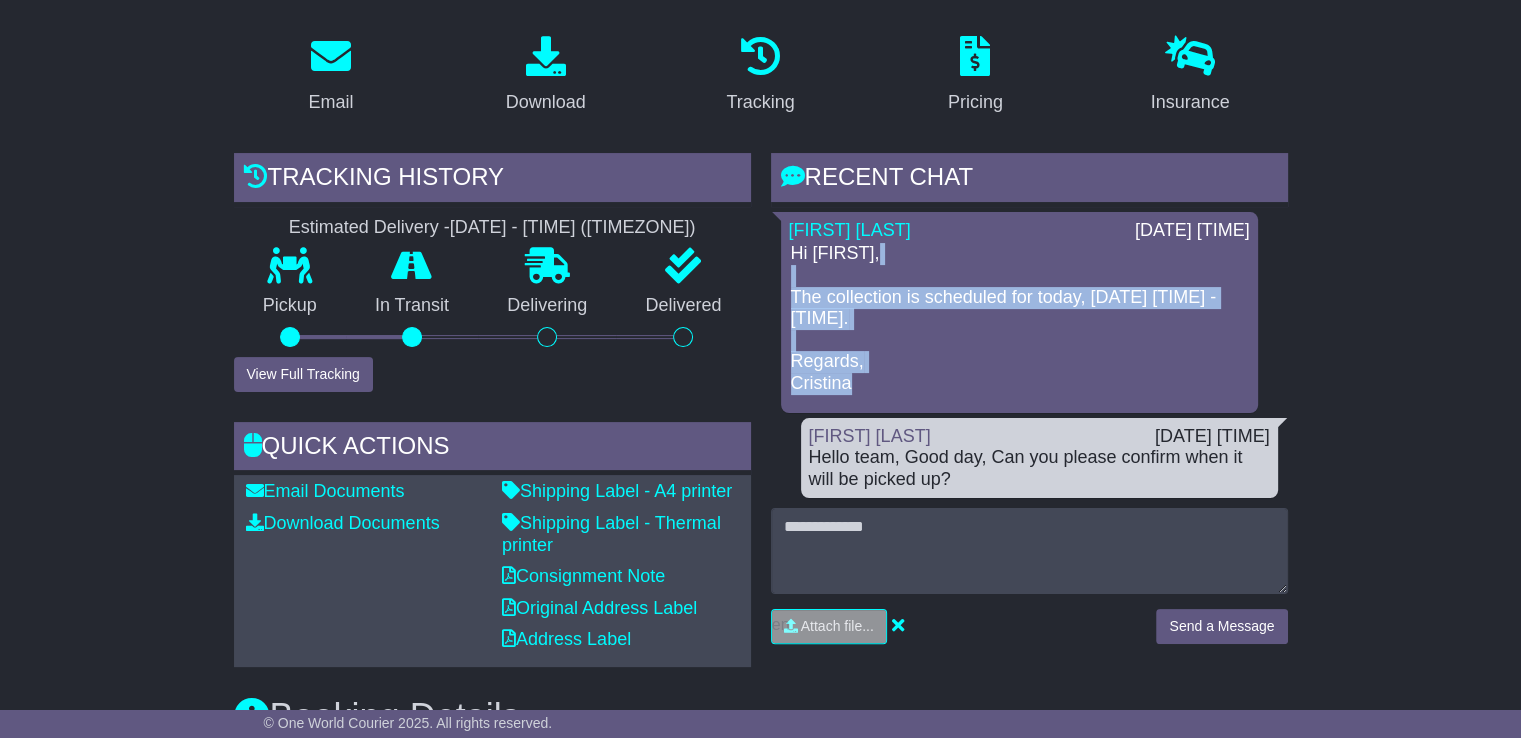 drag, startPoint x: 852, startPoint y: 381, endPoint x: 791, endPoint y: 267, distance: 129.29424 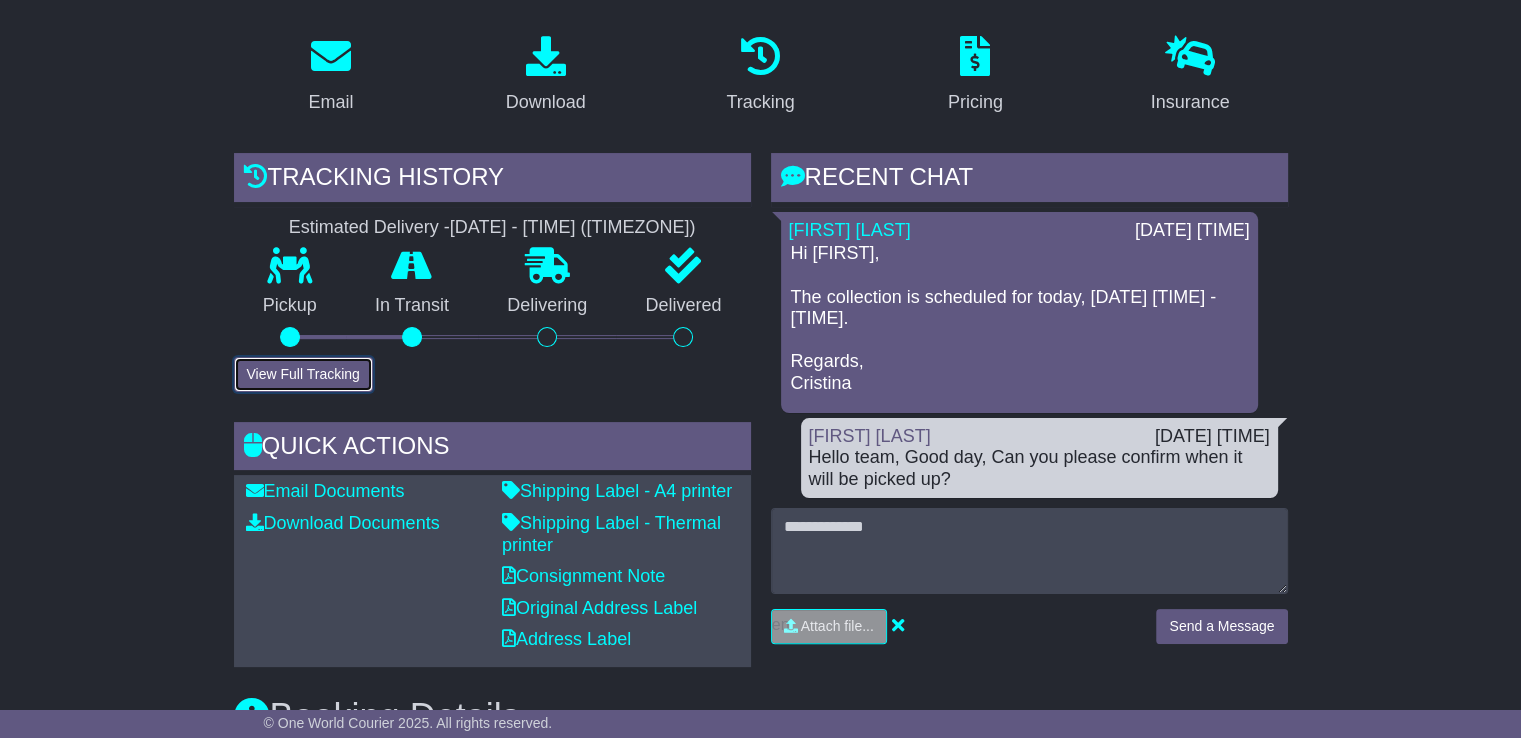 click on "View Full Tracking" at bounding box center [303, 374] 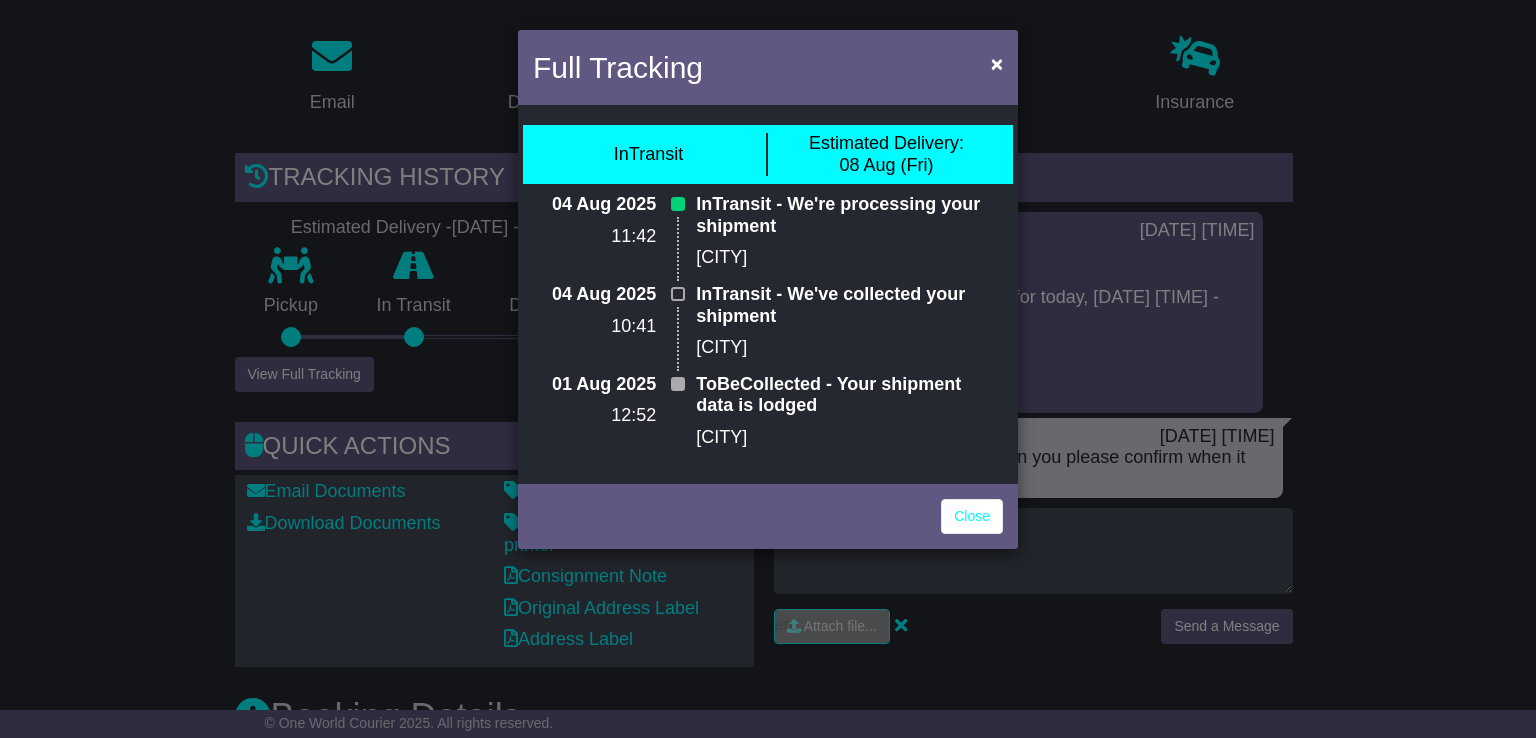 click on "Maroochydore" at bounding box center (849, 258) 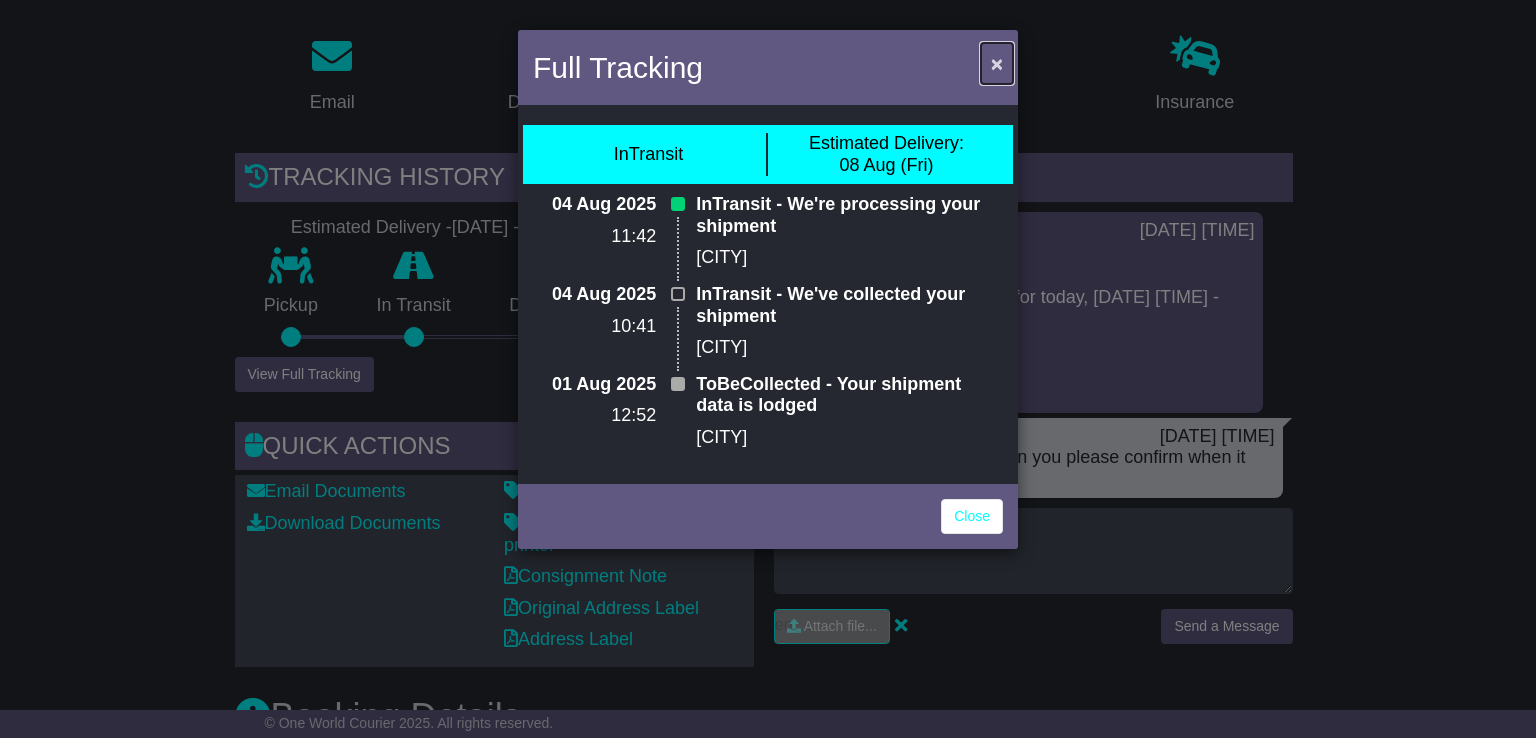 click on "×" at bounding box center [997, 63] 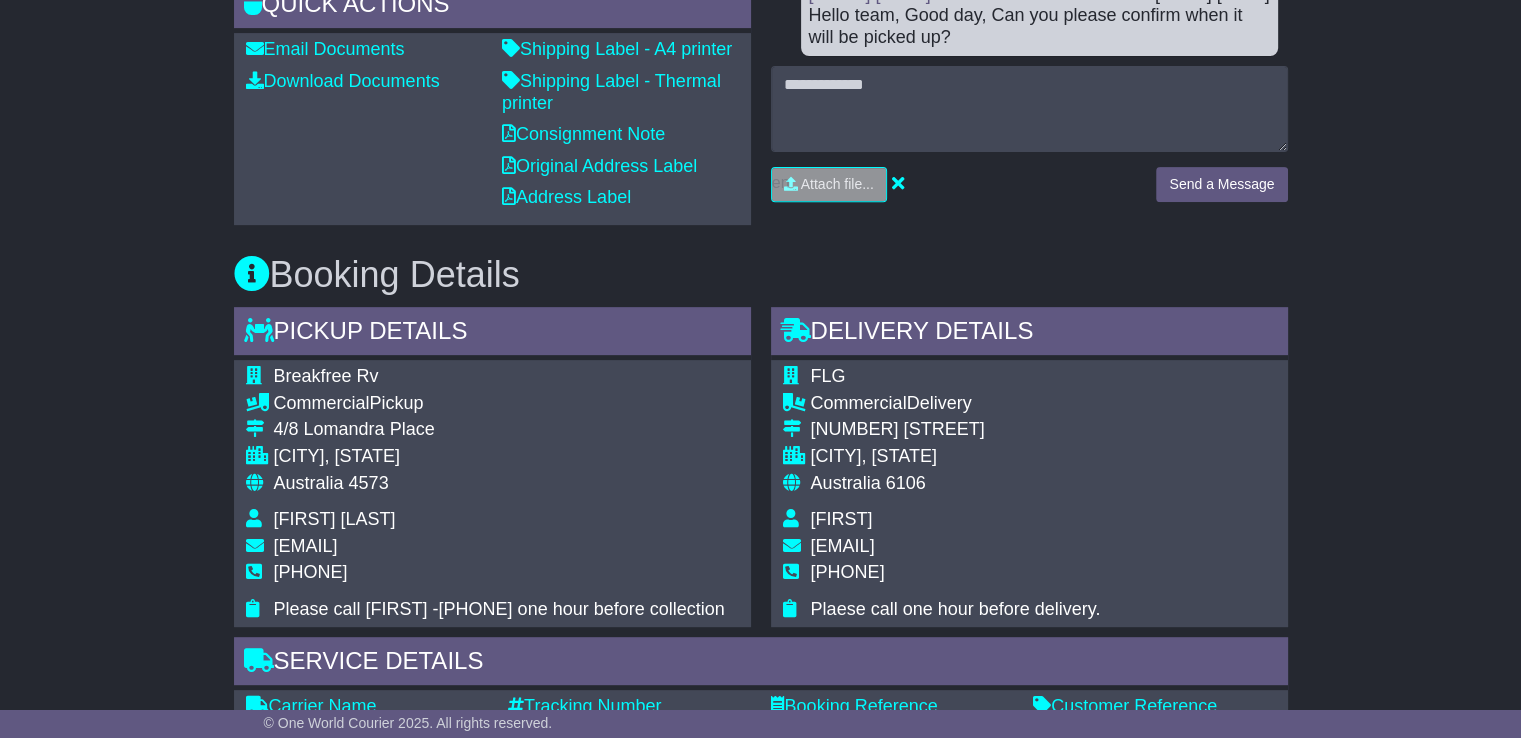 scroll, scrollTop: 0, scrollLeft: 0, axis: both 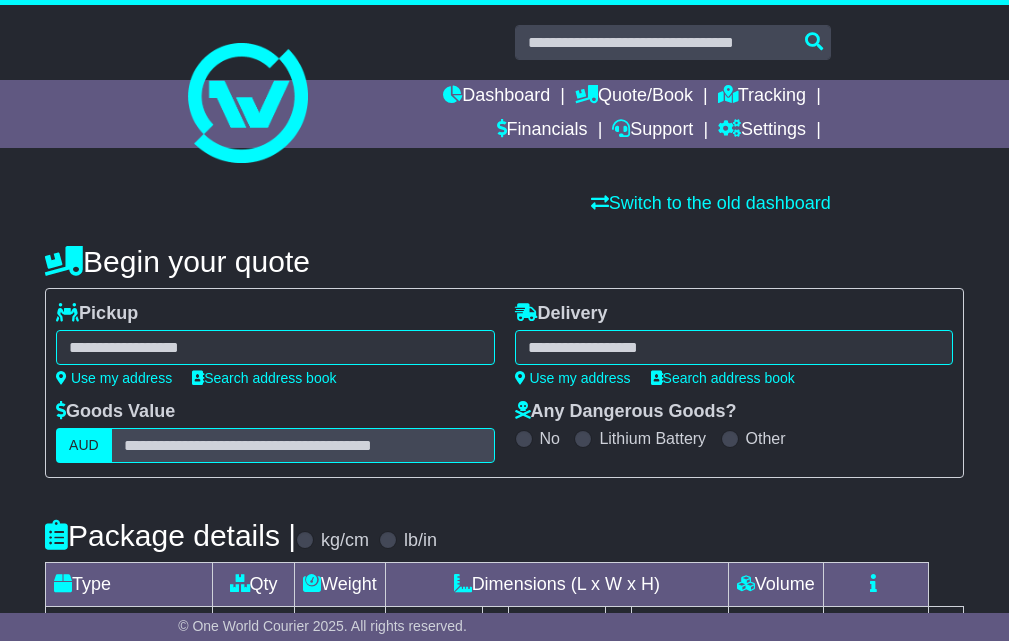 click at bounding box center (275, 347) 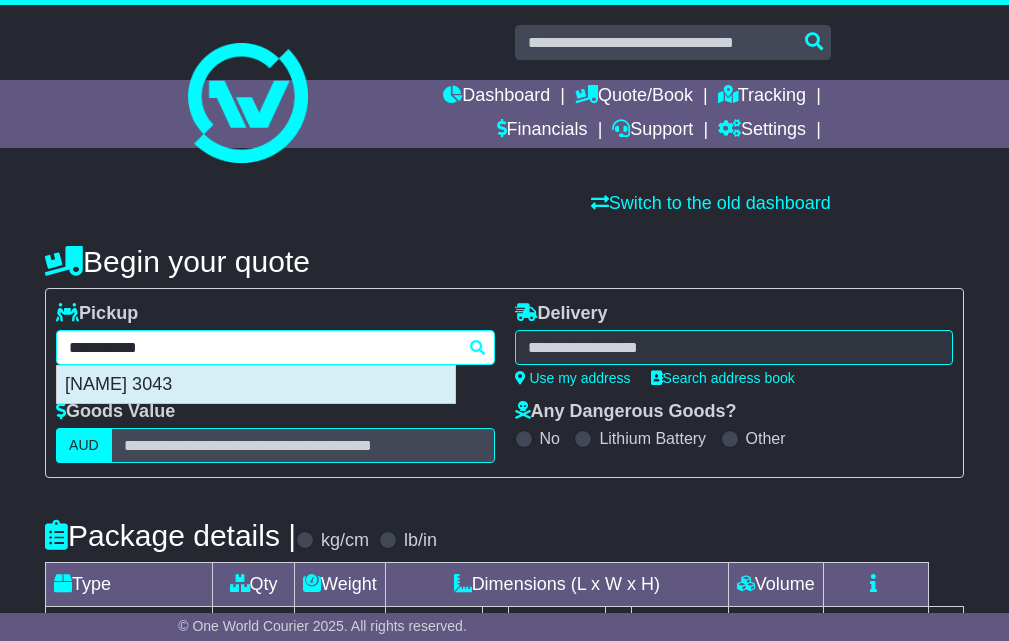click on "TULLAMARINE 3043" at bounding box center (256, 385) 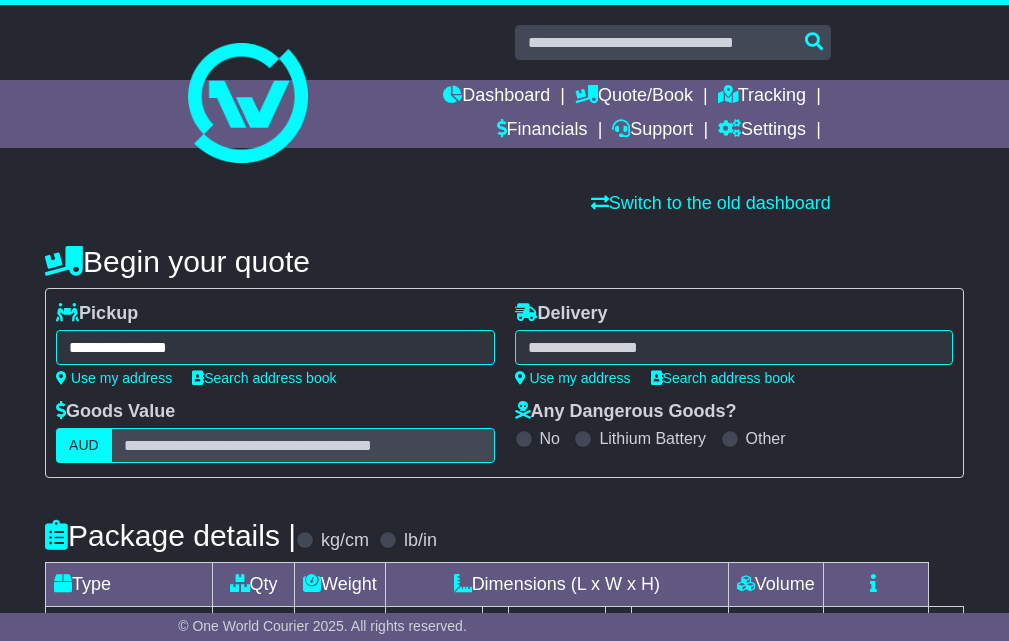 type on "**********" 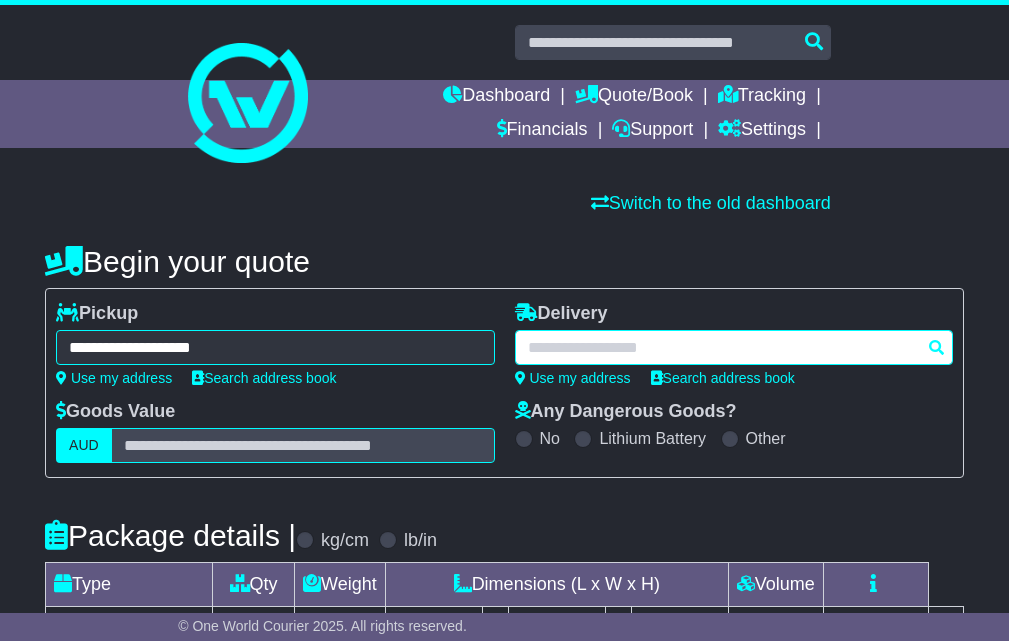 click at bounding box center (734, 347) 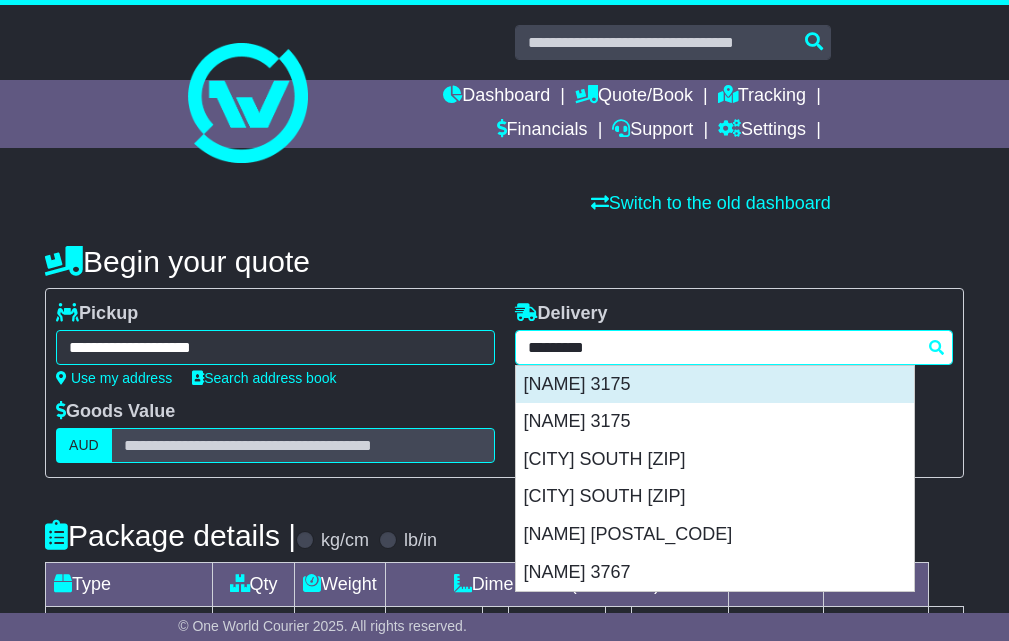 click on "DANDENONG 3175" at bounding box center (715, 385) 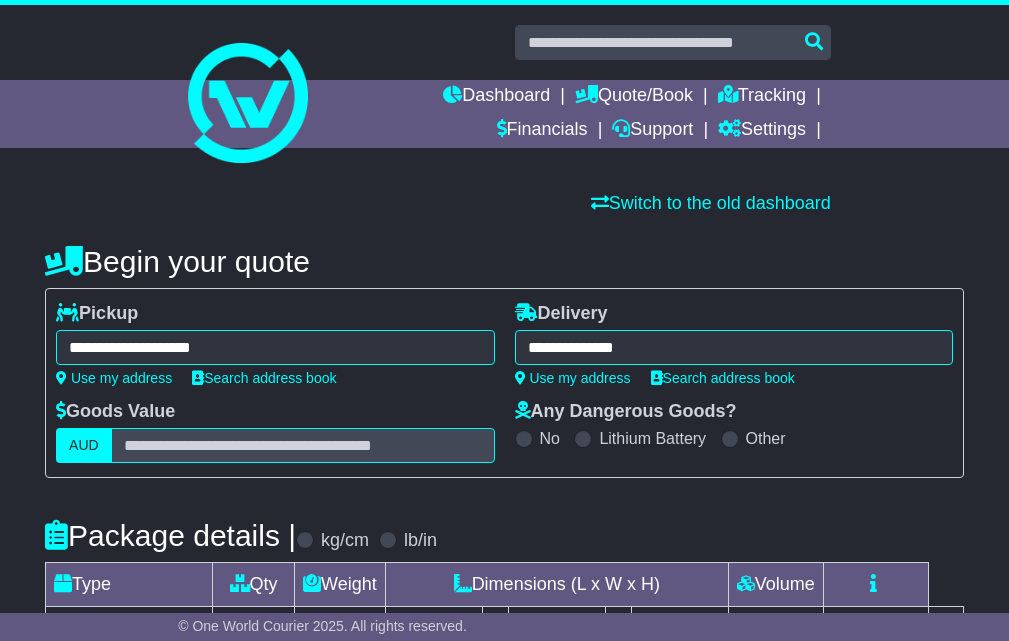 type on "**********" 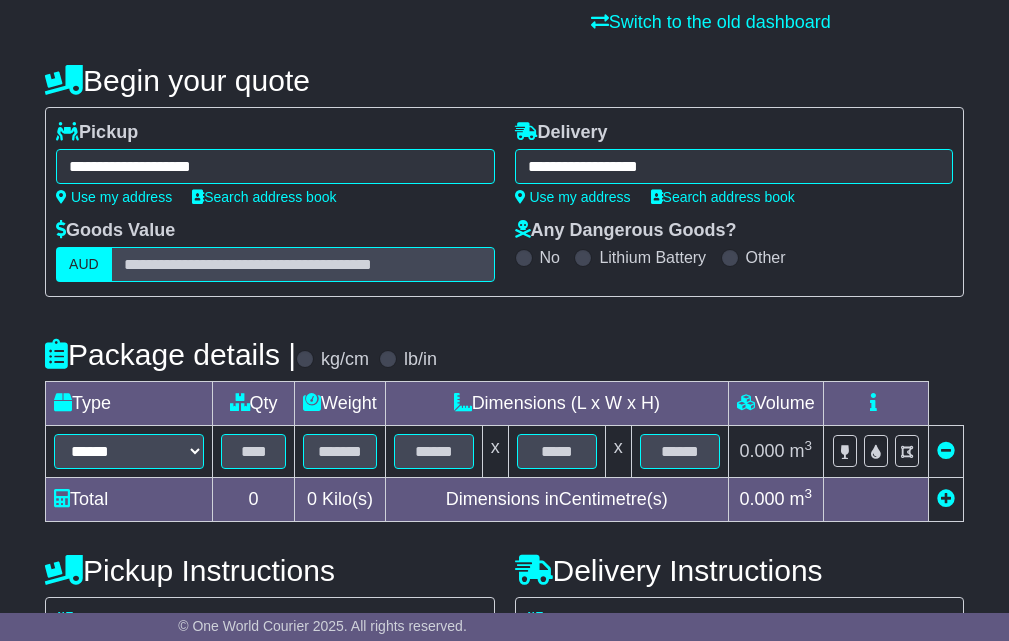 scroll, scrollTop: 450, scrollLeft: 0, axis: vertical 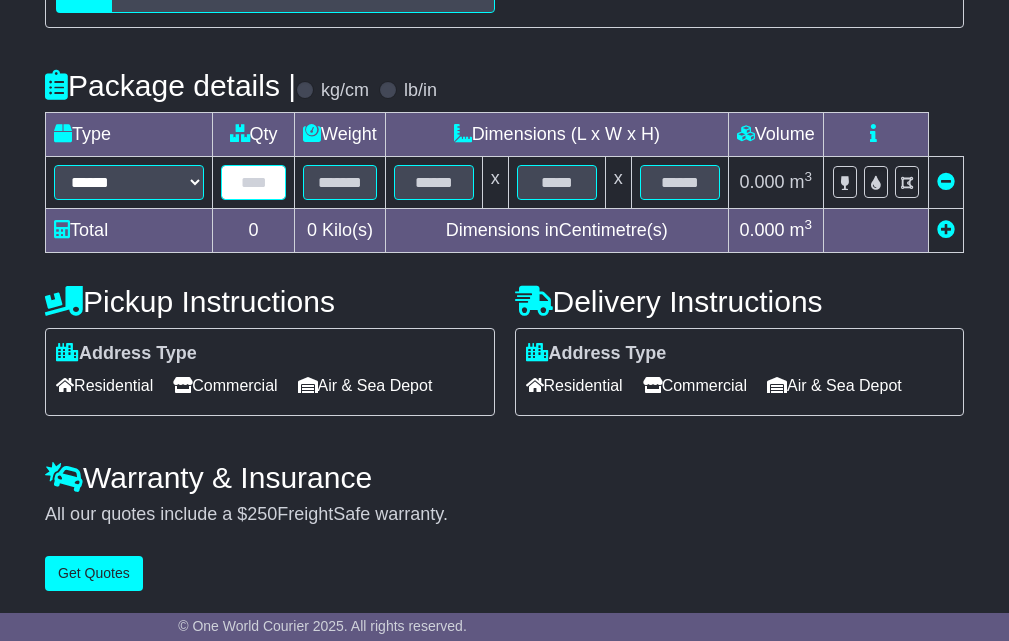 click at bounding box center [253, 182] 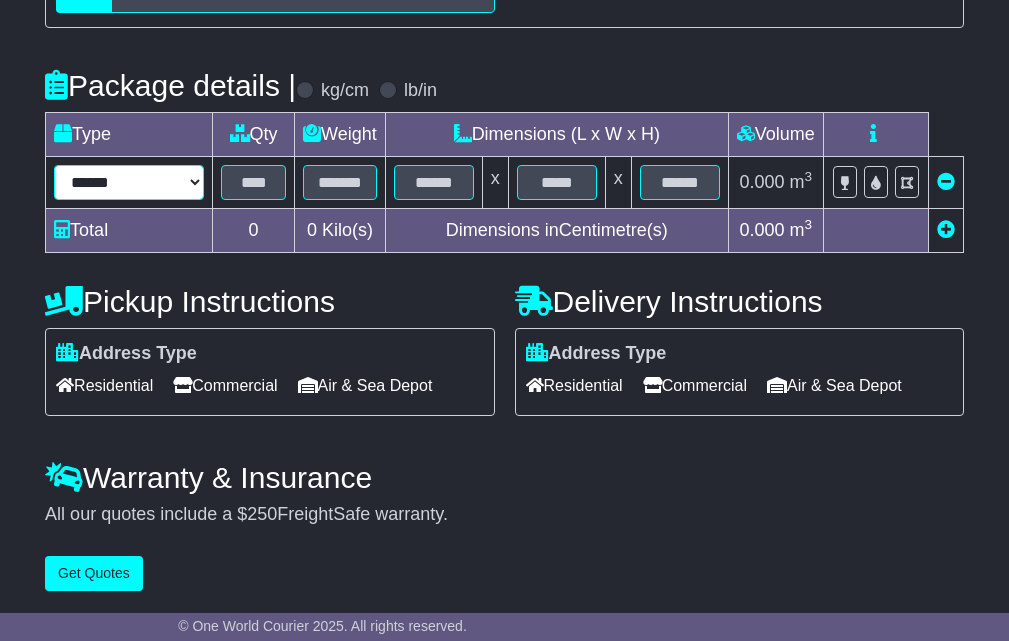 drag, startPoint x: 65, startPoint y: 166, endPoint x: 69, endPoint y: 183, distance: 17.464249 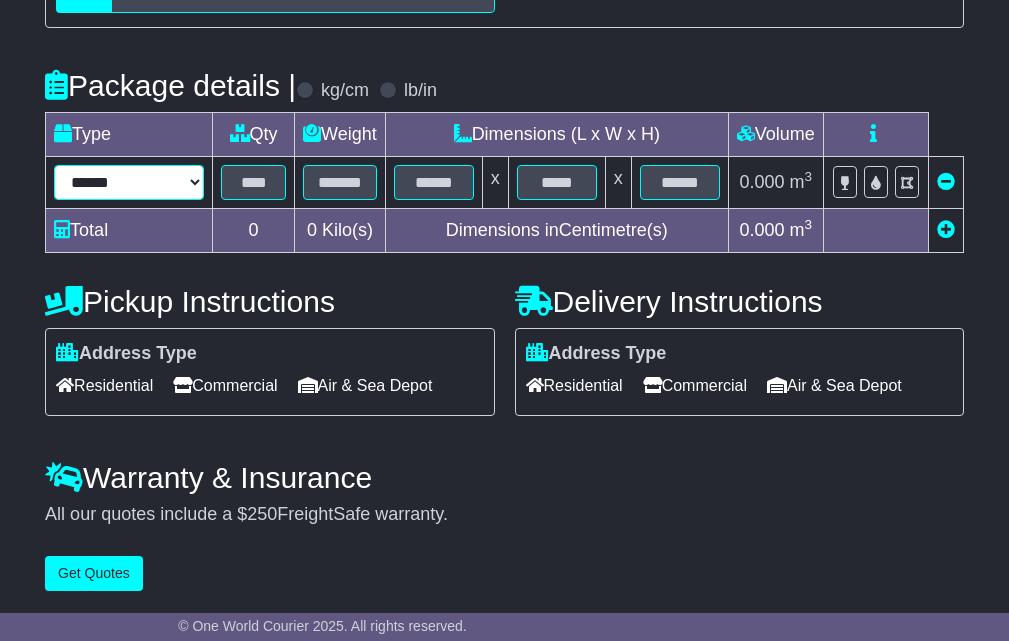 click on "****** ****** *** ******** ***** **** **** ****** *** *******" at bounding box center [129, 182] 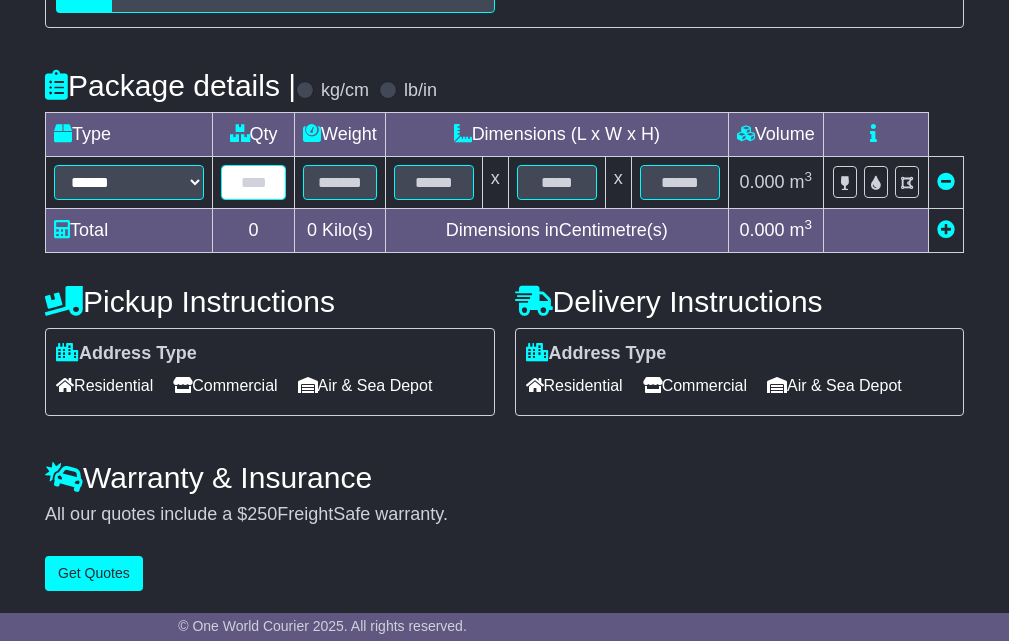 click at bounding box center (253, 182) 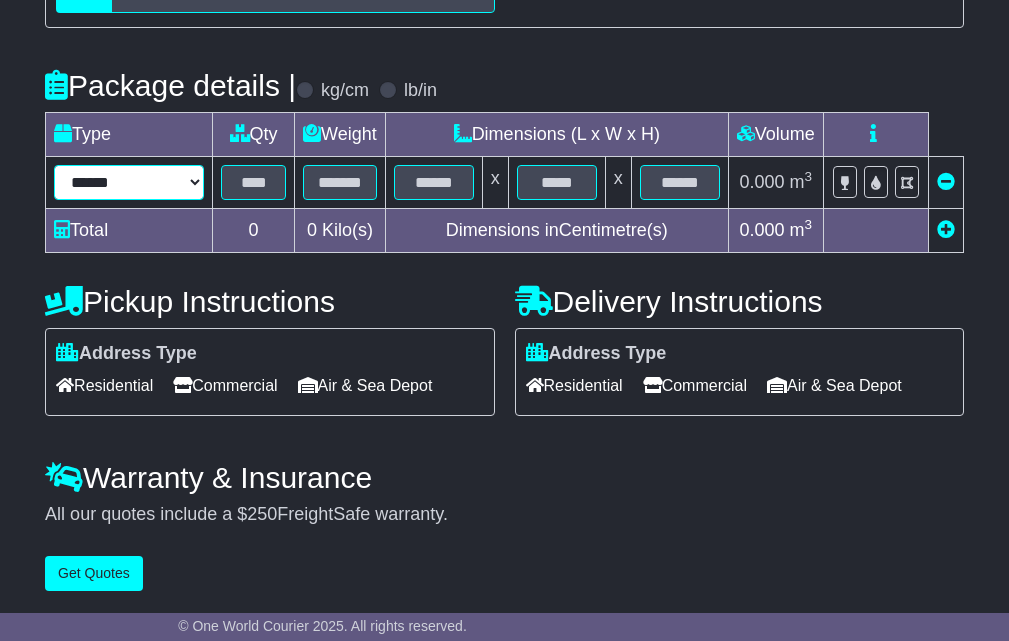 drag, startPoint x: 88, startPoint y: 175, endPoint x: 69, endPoint y: 199, distance: 30.610456 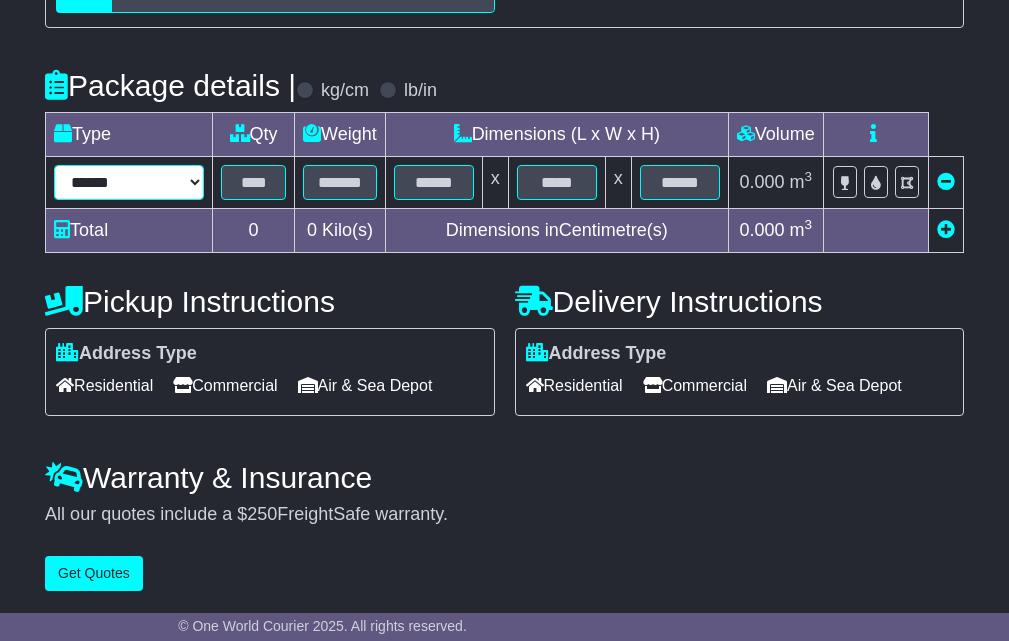 select on "*****" 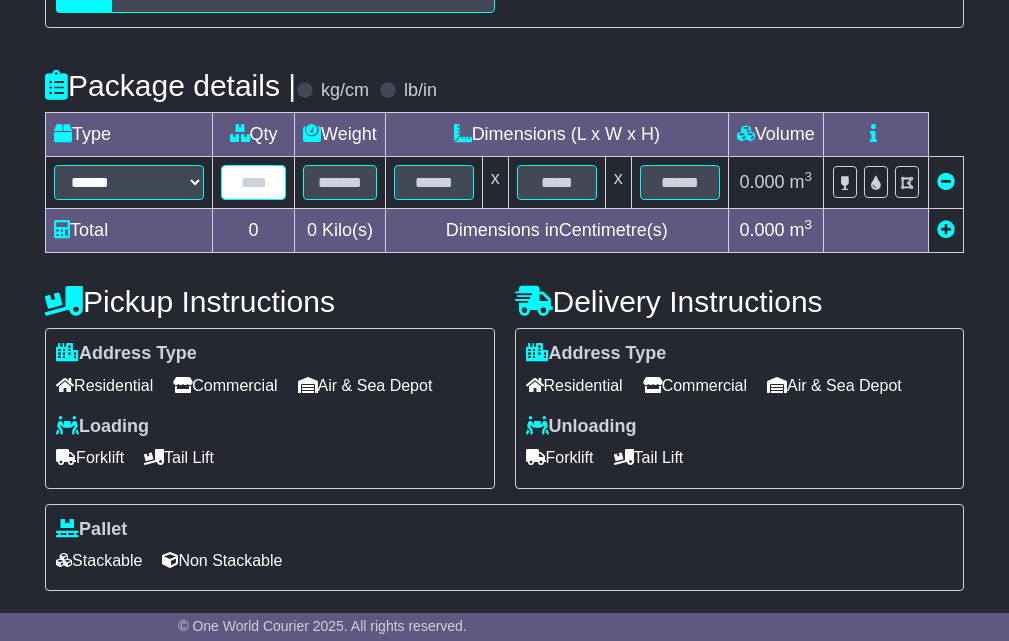 click at bounding box center [253, 182] 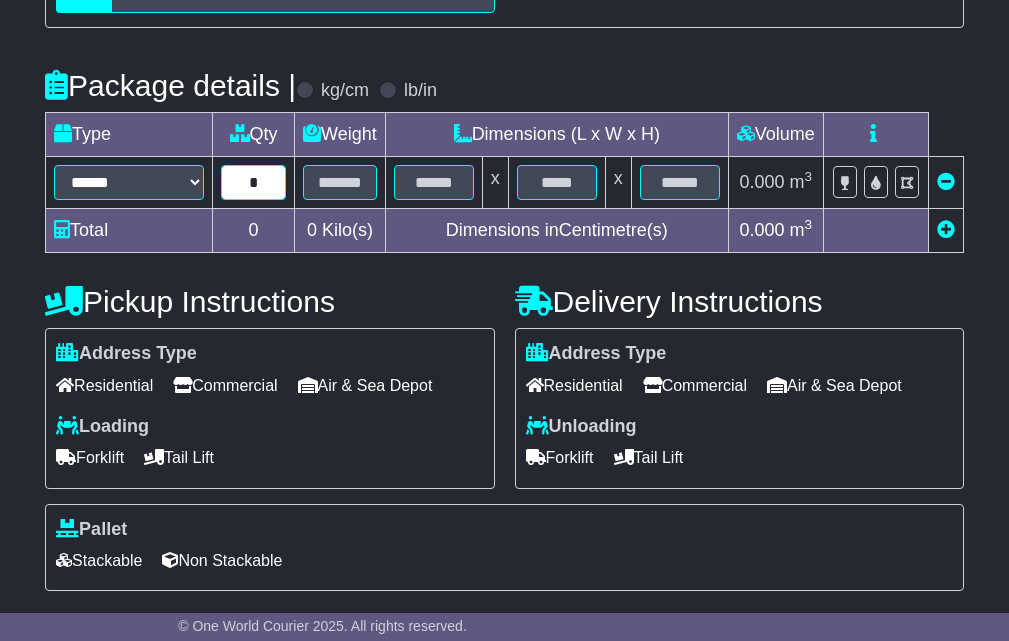 type on "*" 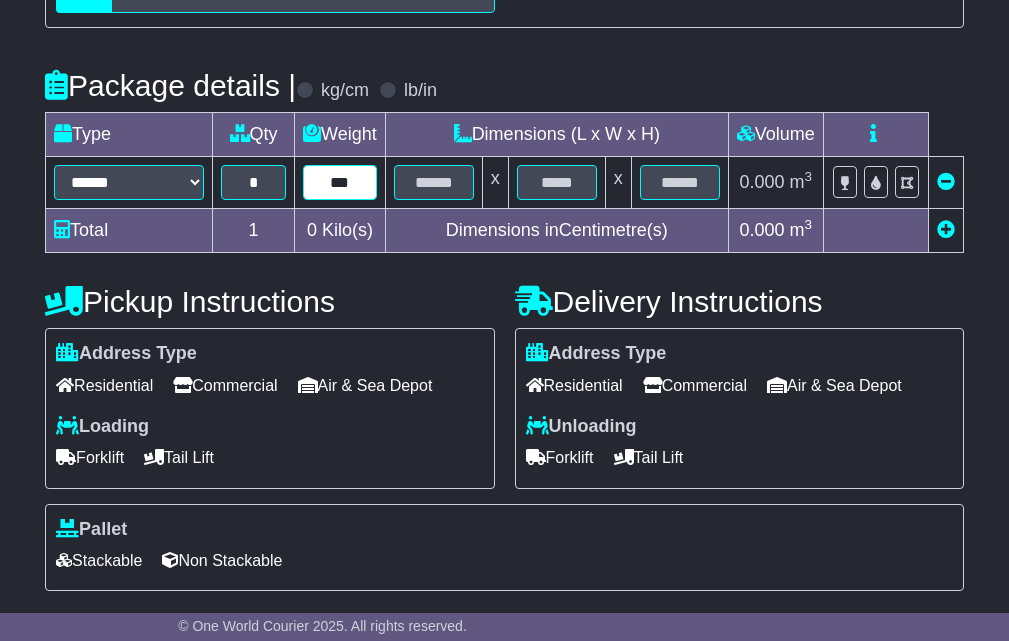 type on "***" 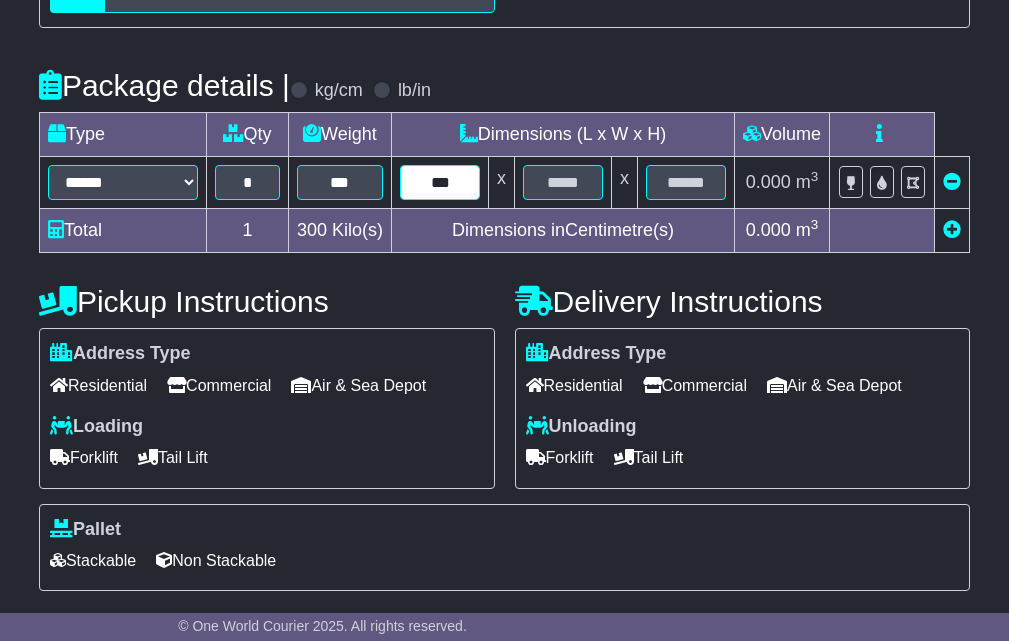 type on "***" 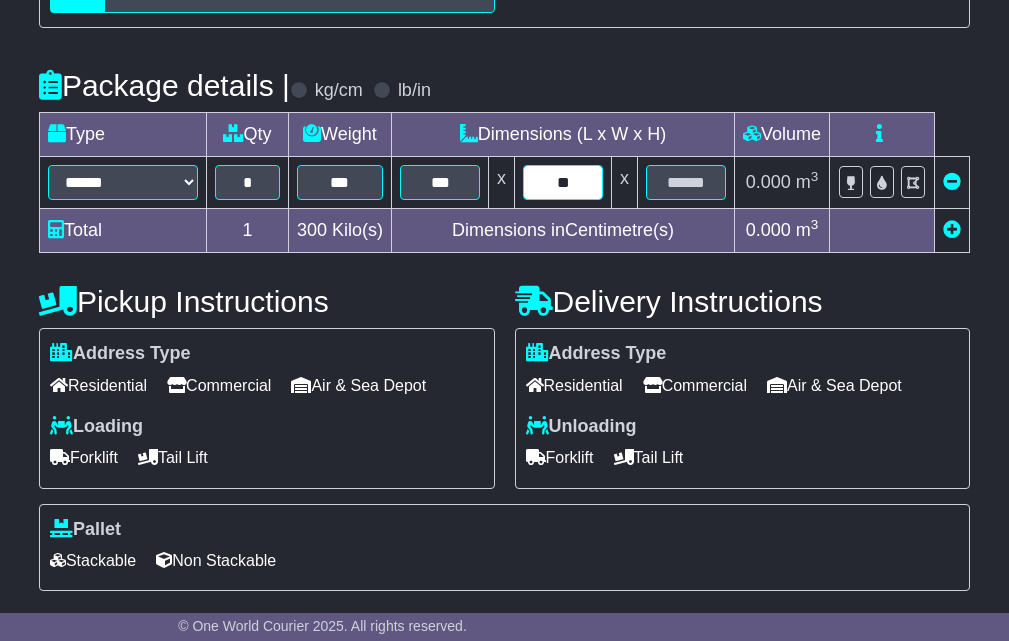 type on "**" 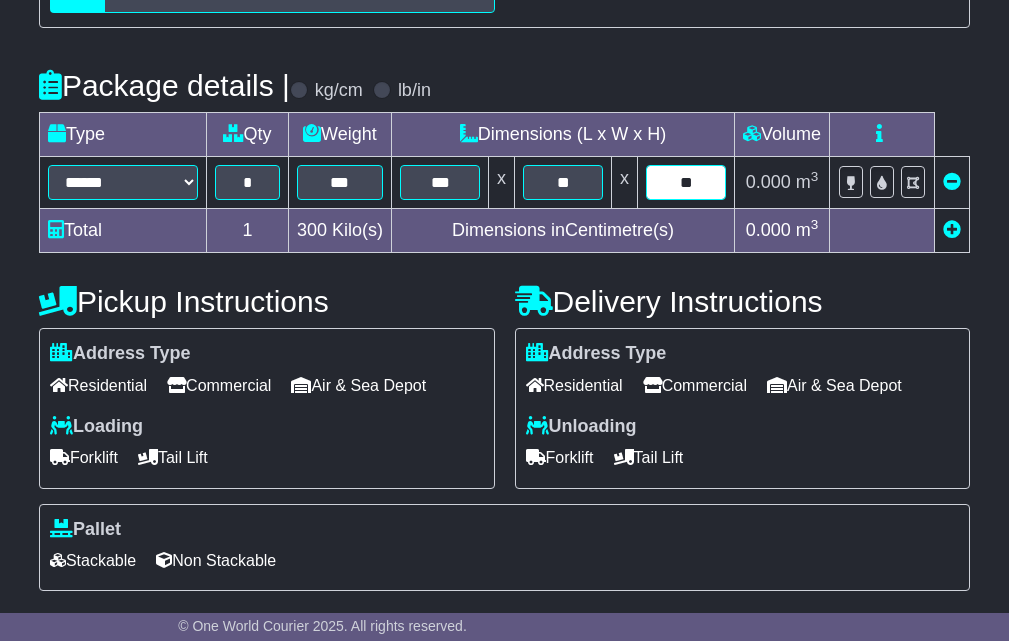 type on "**" 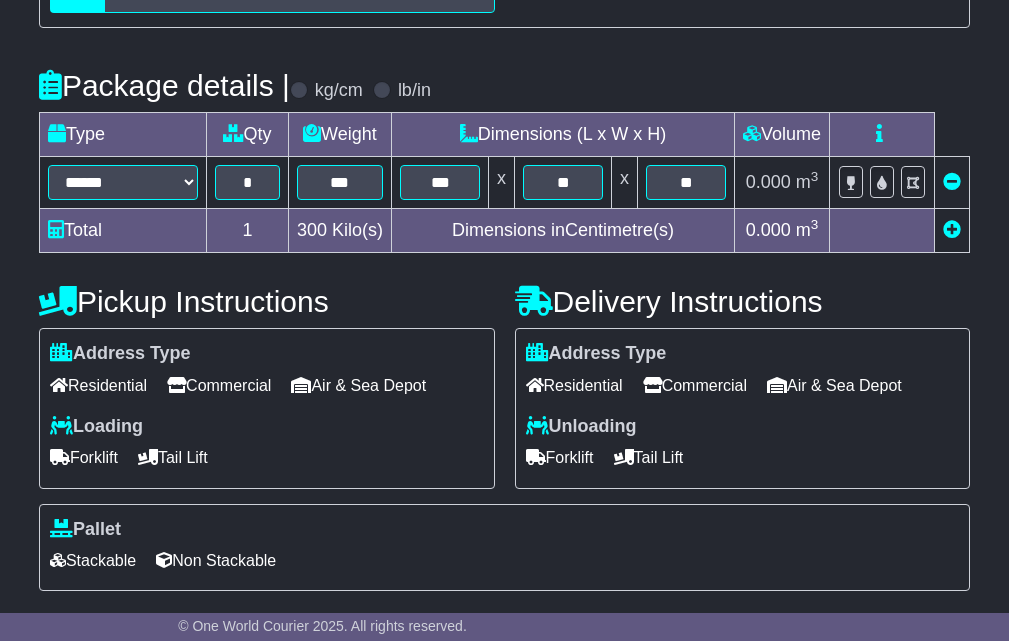 type 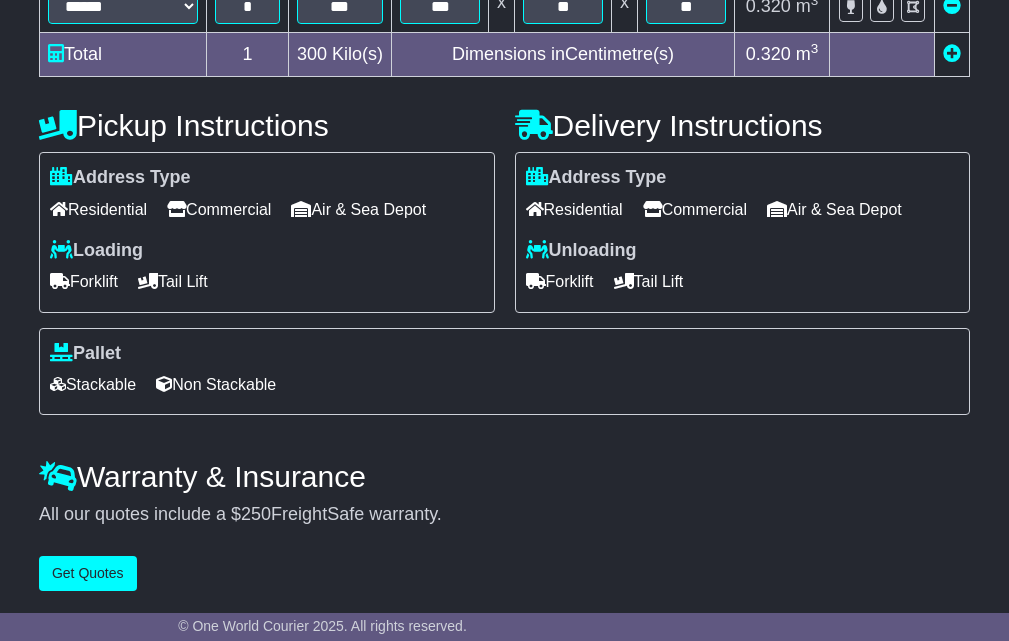 drag, startPoint x: 192, startPoint y: 204, endPoint x: 217, endPoint y: 203, distance: 25.019993 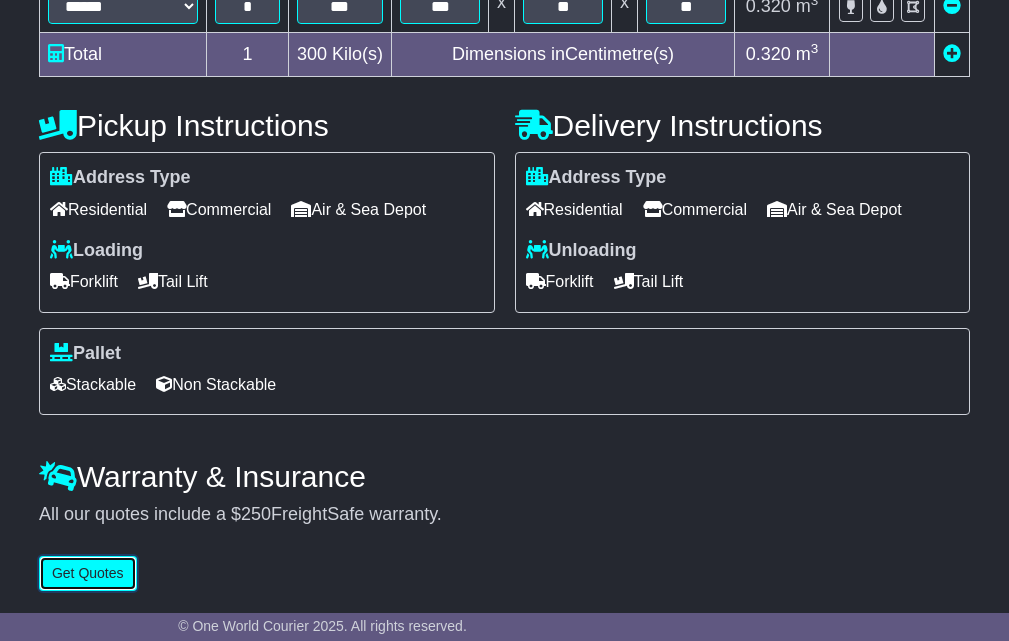 click on "Get Quotes" at bounding box center (88, 573) 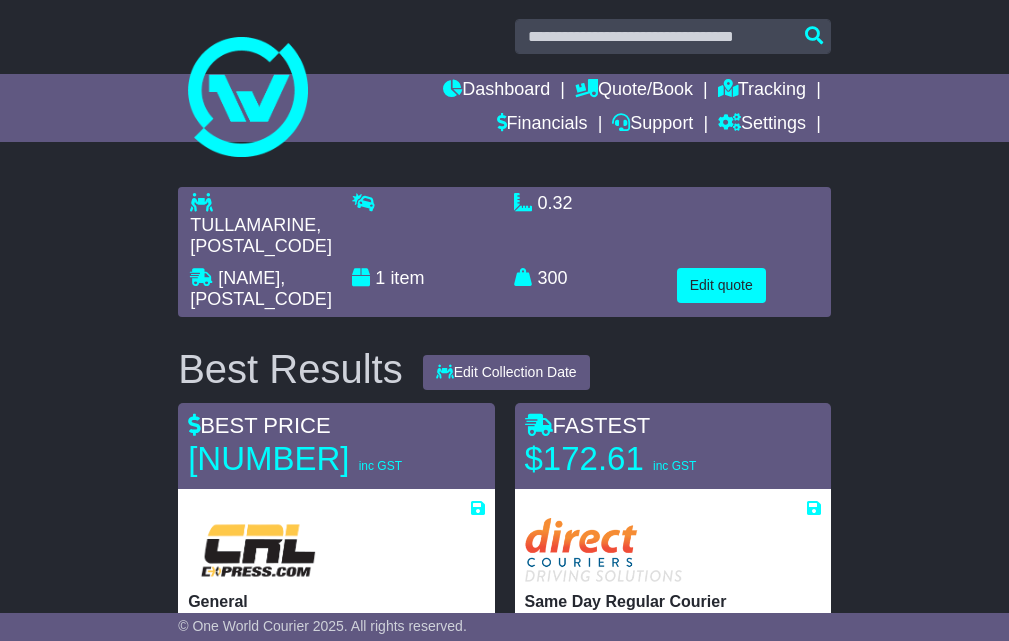 scroll, scrollTop: 0, scrollLeft: 0, axis: both 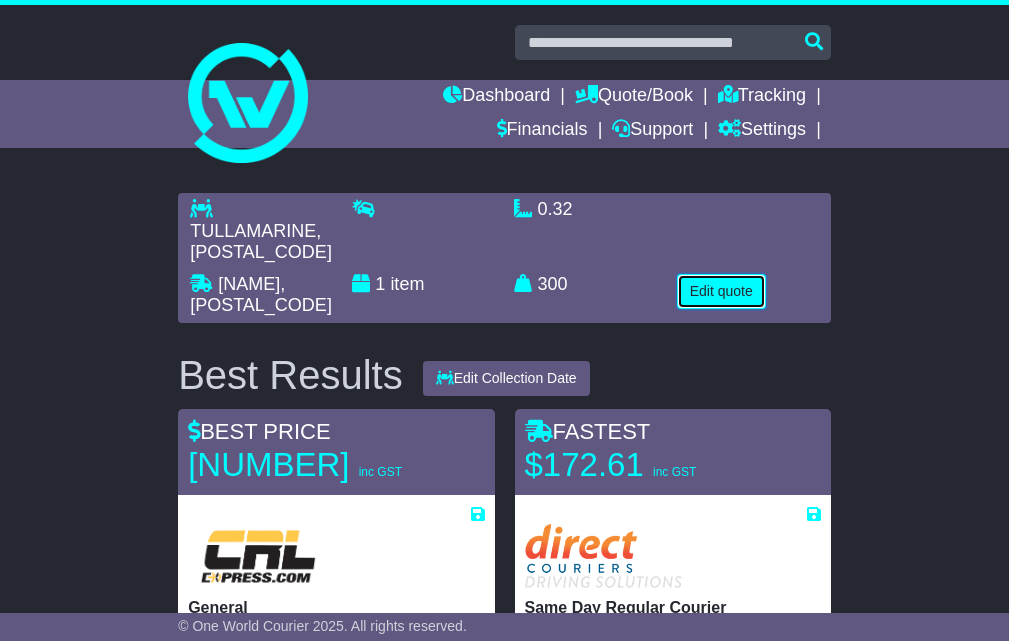 click on "Edit quote" at bounding box center (721, 291) 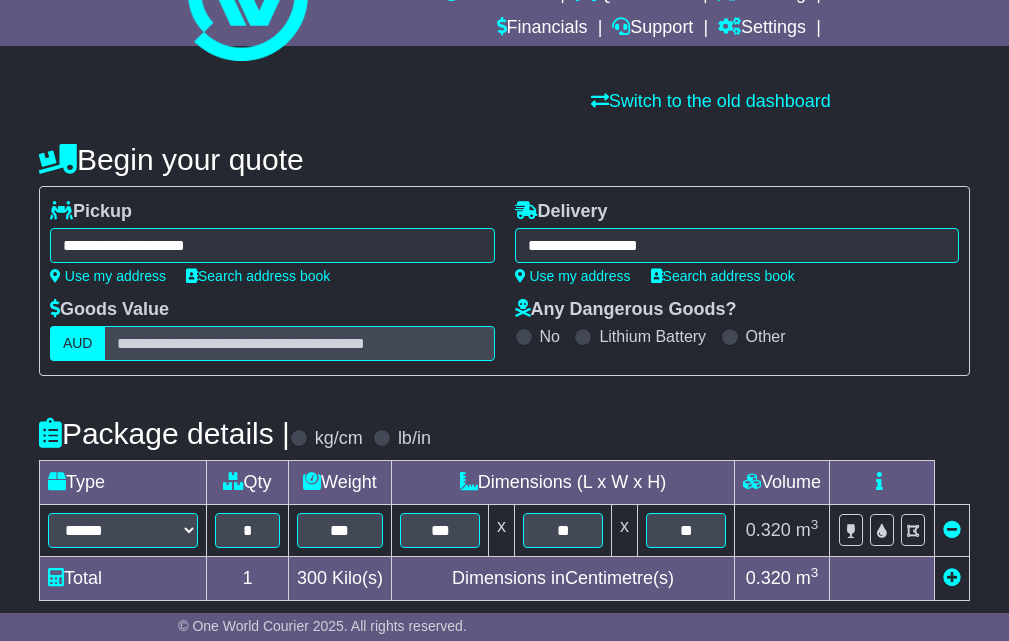 scroll, scrollTop: 167, scrollLeft: 0, axis: vertical 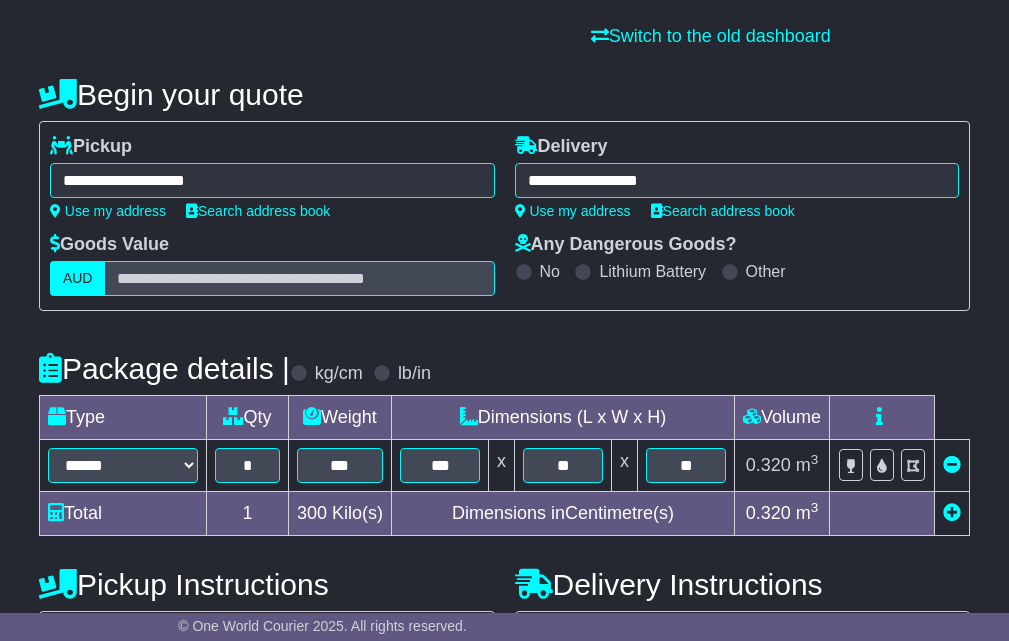 click on "**********" at bounding box center (272, 177) 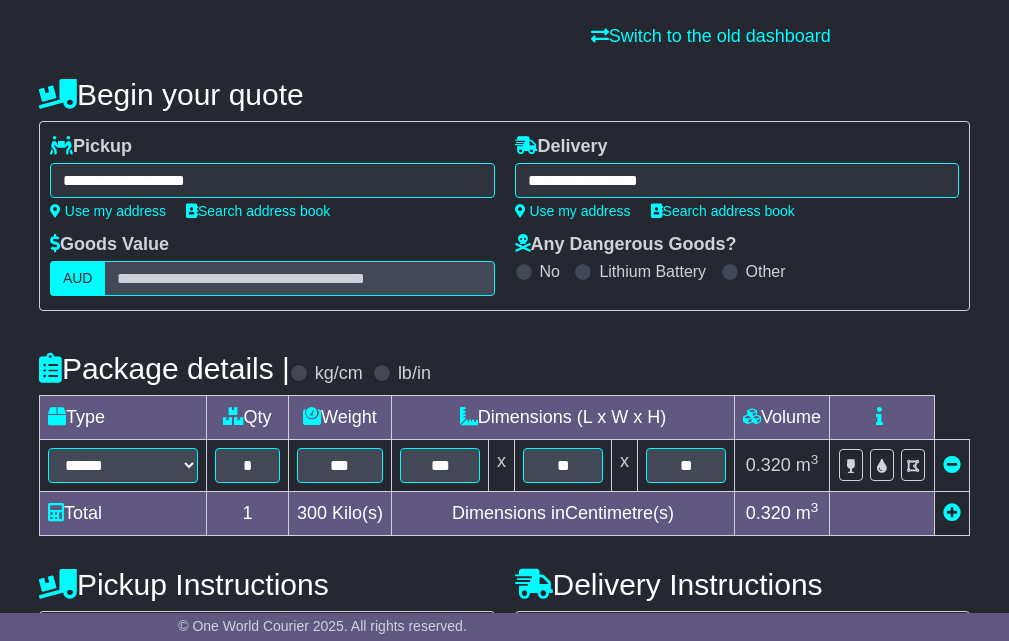 click on "**********" at bounding box center (272, 180) 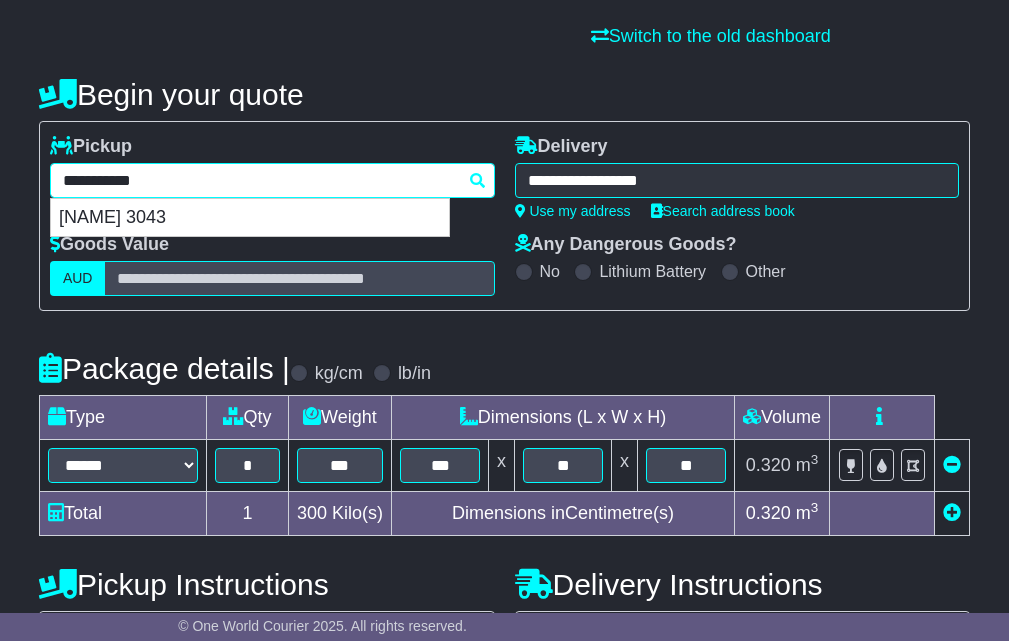 click on "**********" at bounding box center (272, 180) 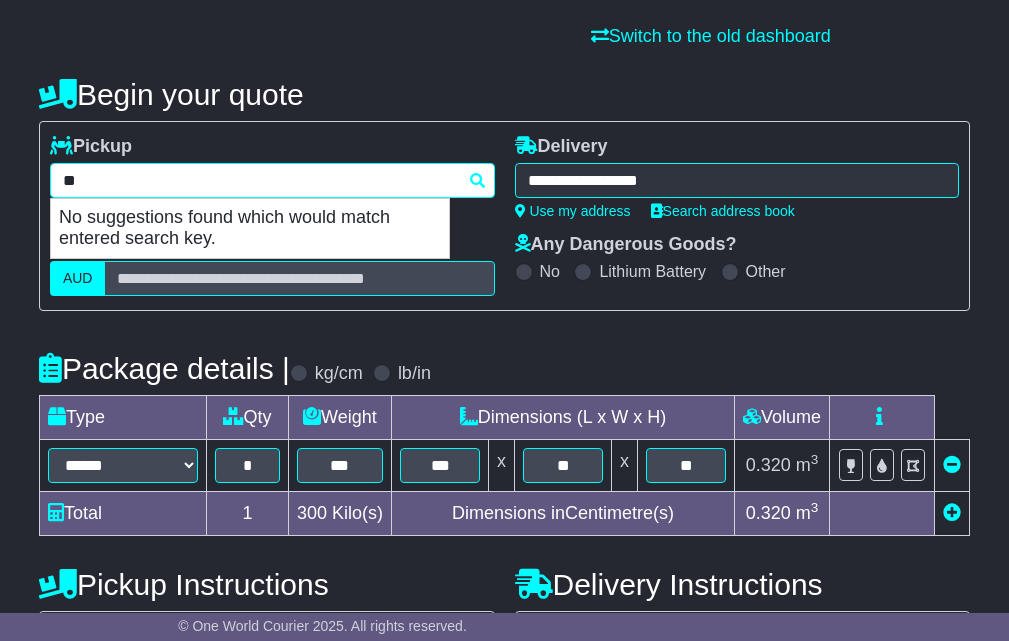 type on "*" 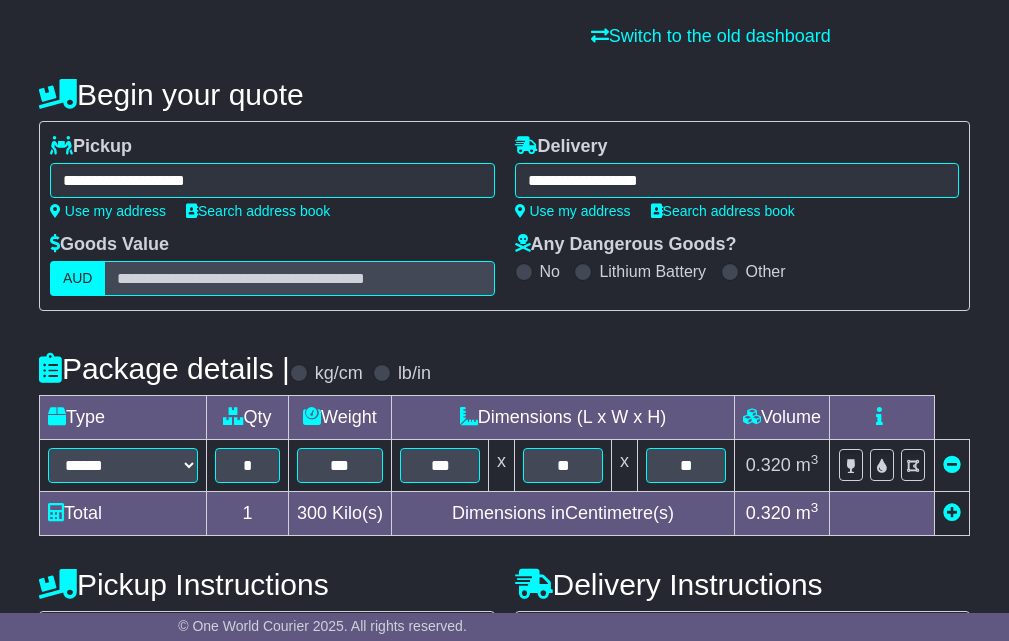 click on "**********" at bounding box center (272, 177) 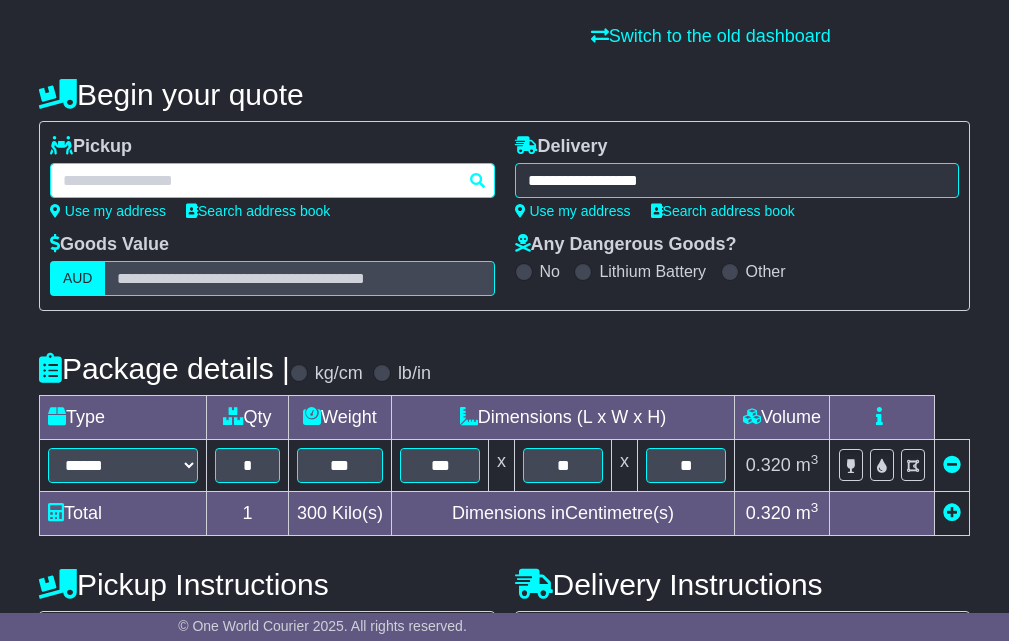 click on "**********" at bounding box center [272, 180] 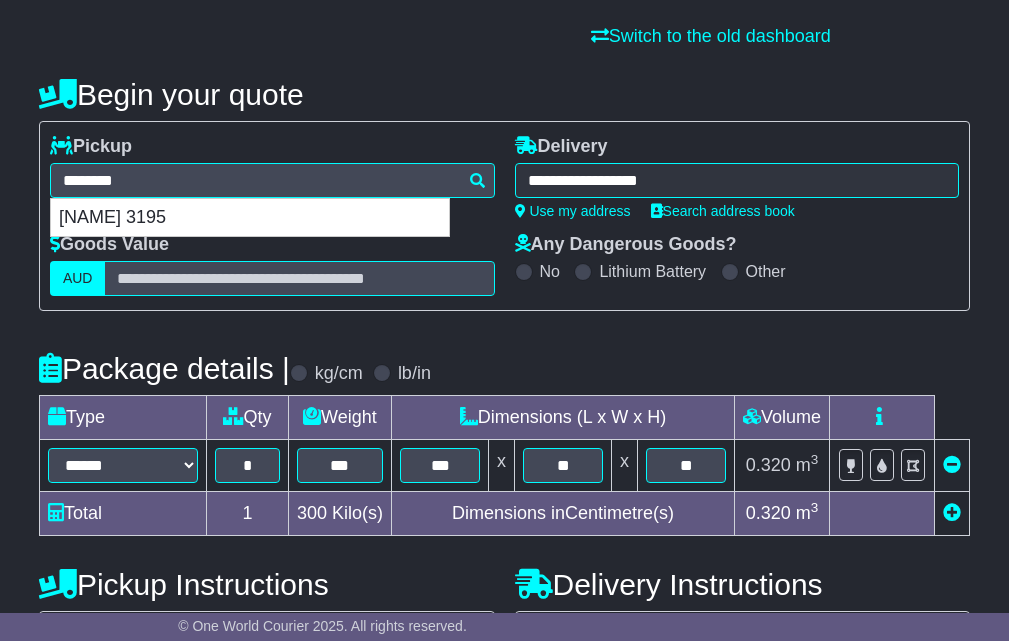 click on "Goods Value
AUD" at bounding box center [272, 265] 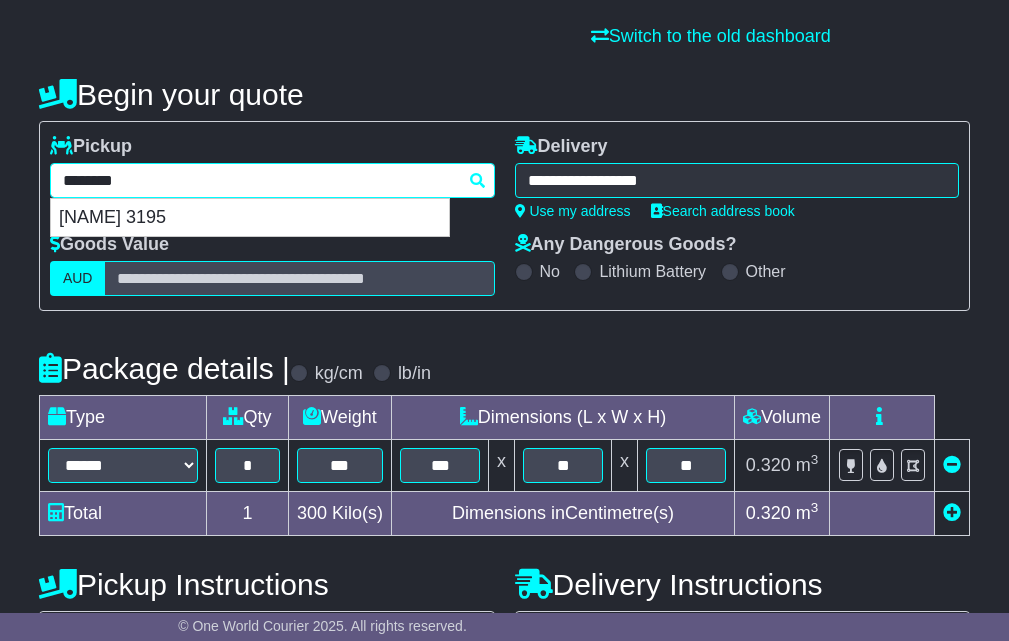 click on "**********" at bounding box center [272, 180] 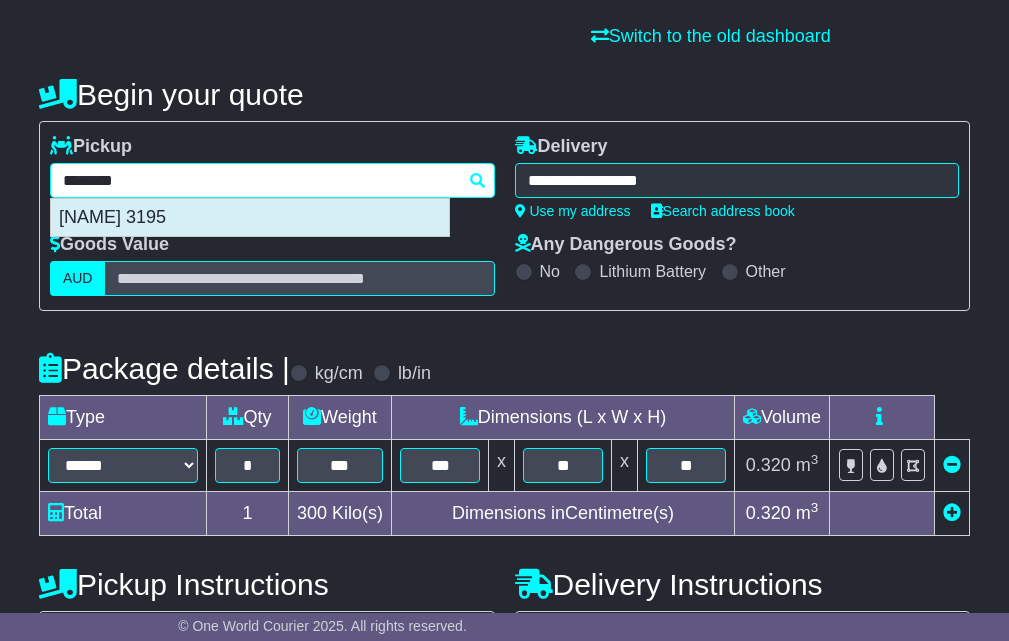 click on "BRAESIDE 3195" at bounding box center (250, 218) 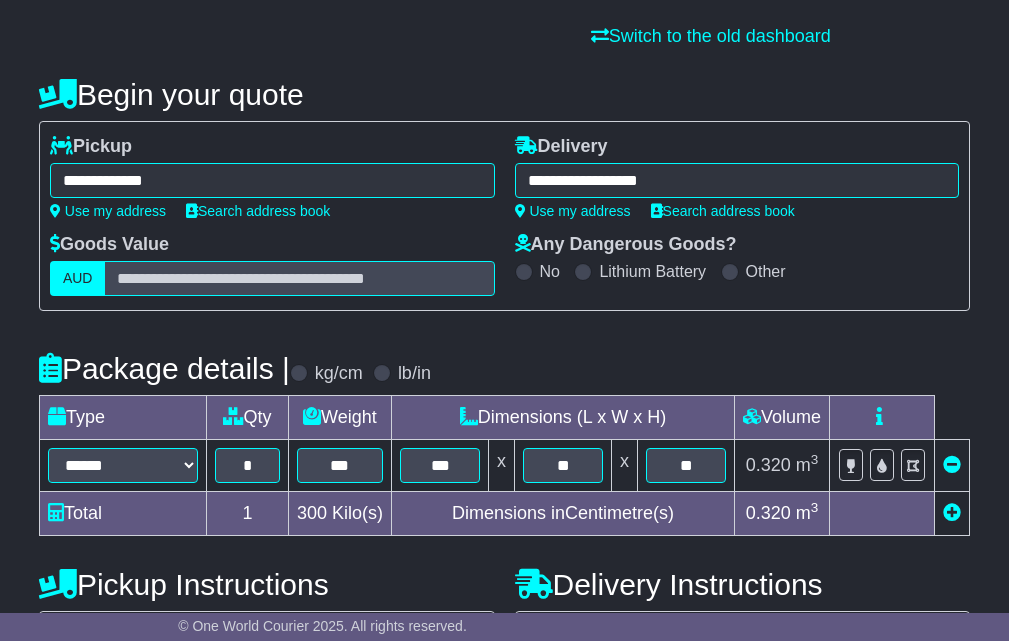 type on "**********" 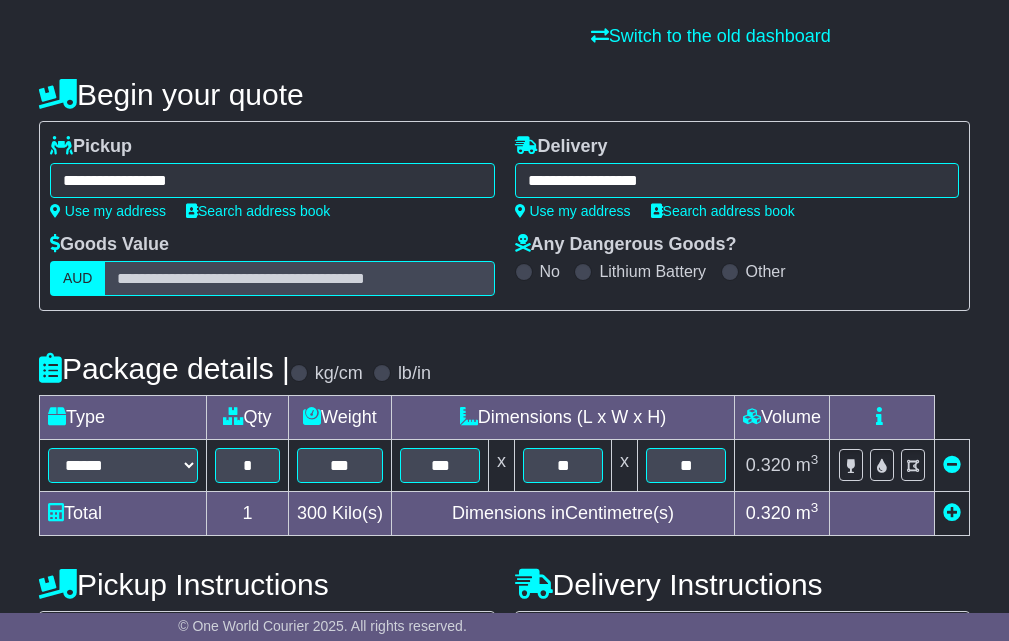 click on "**********" at bounding box center (737, 180) 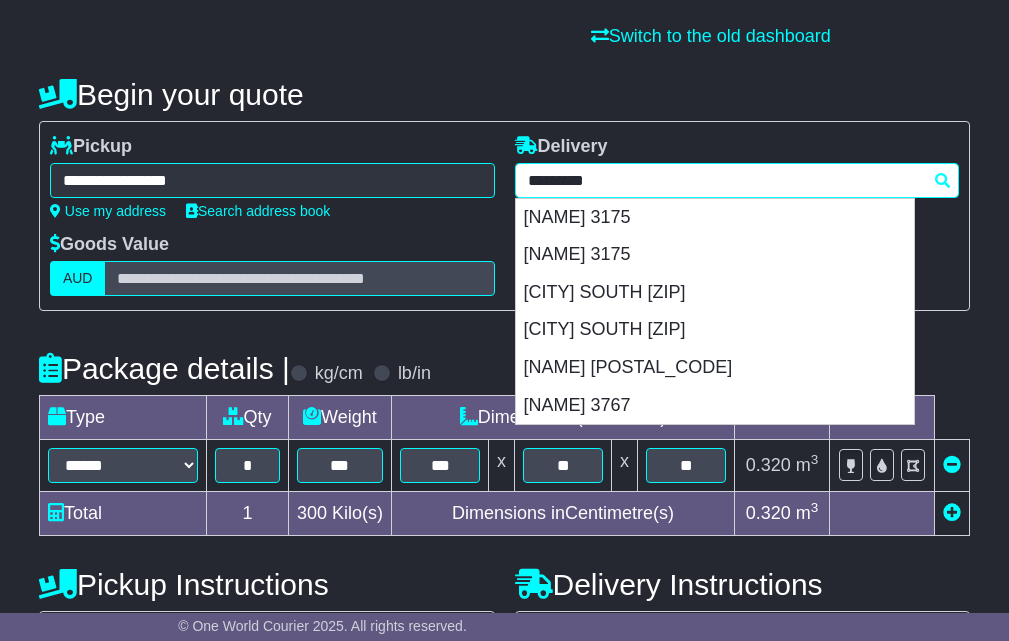 click on "*********" at bounding box center (737, 180) 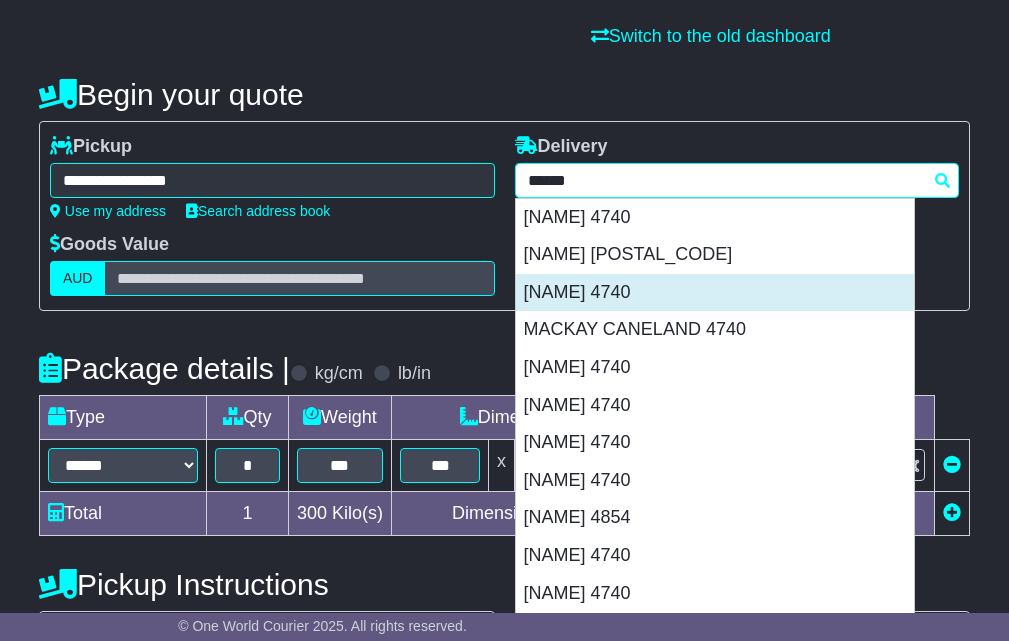 click on "MACKAY 4740" at bounding box center (715, 293) 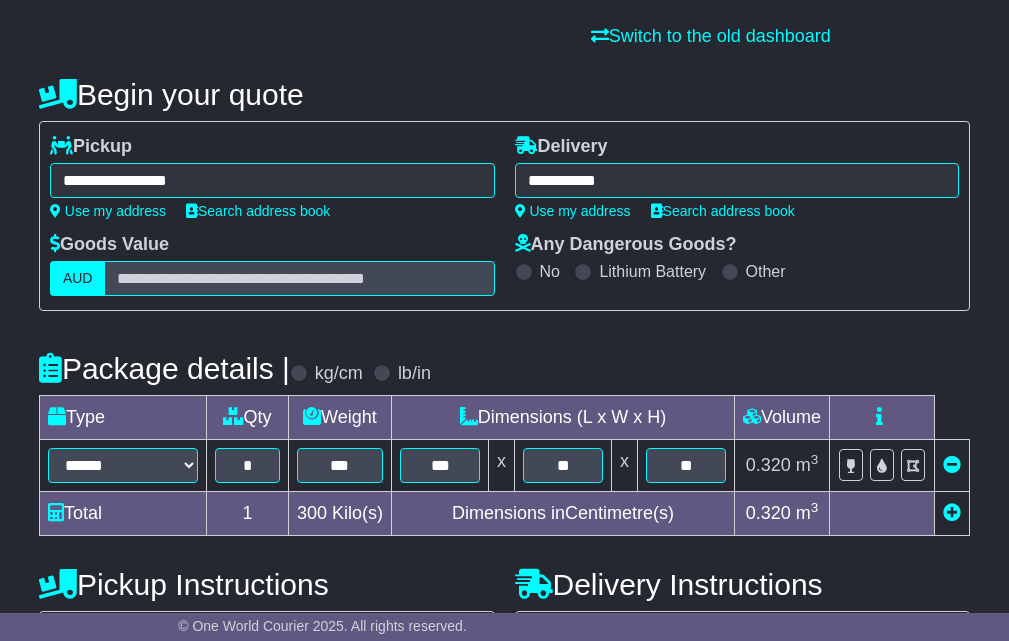 type on "**********" 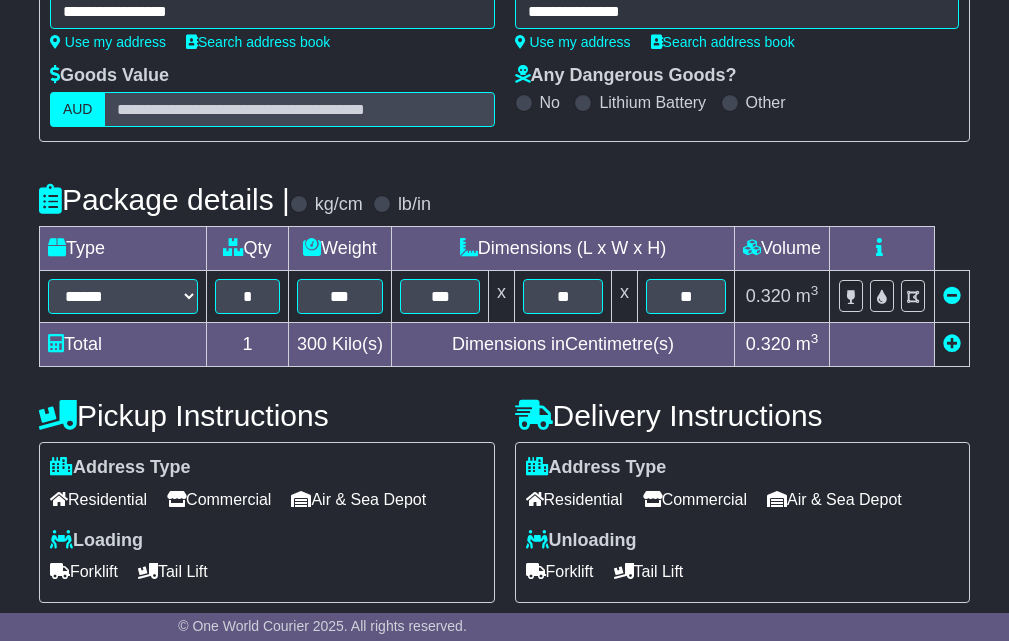 scroll, scrollTop: 500, scrollLeft: 0, axis: vertical 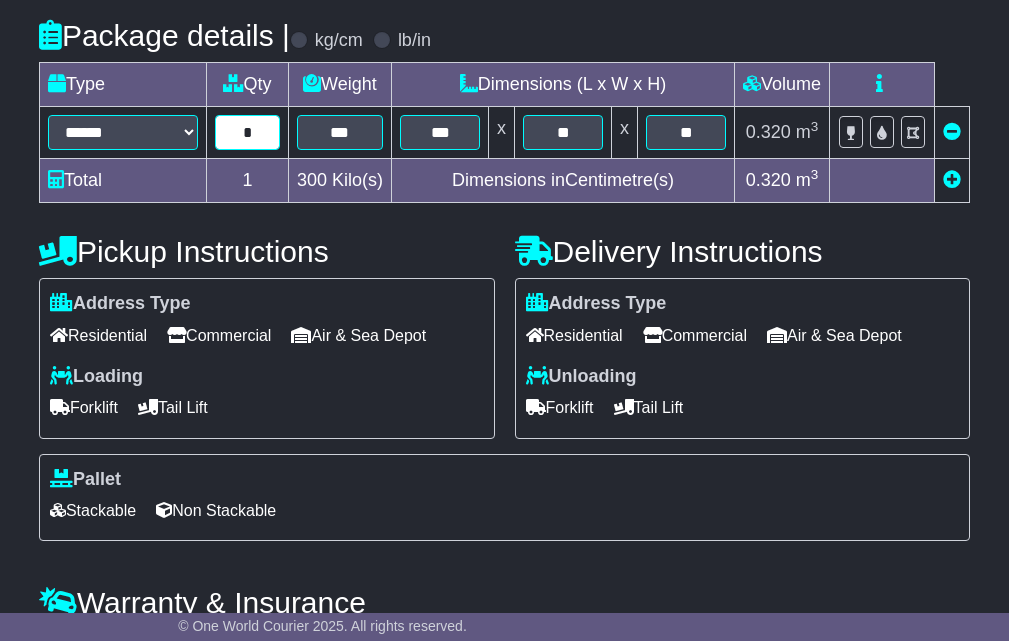 click on "*" at bounding box center (247, 132) 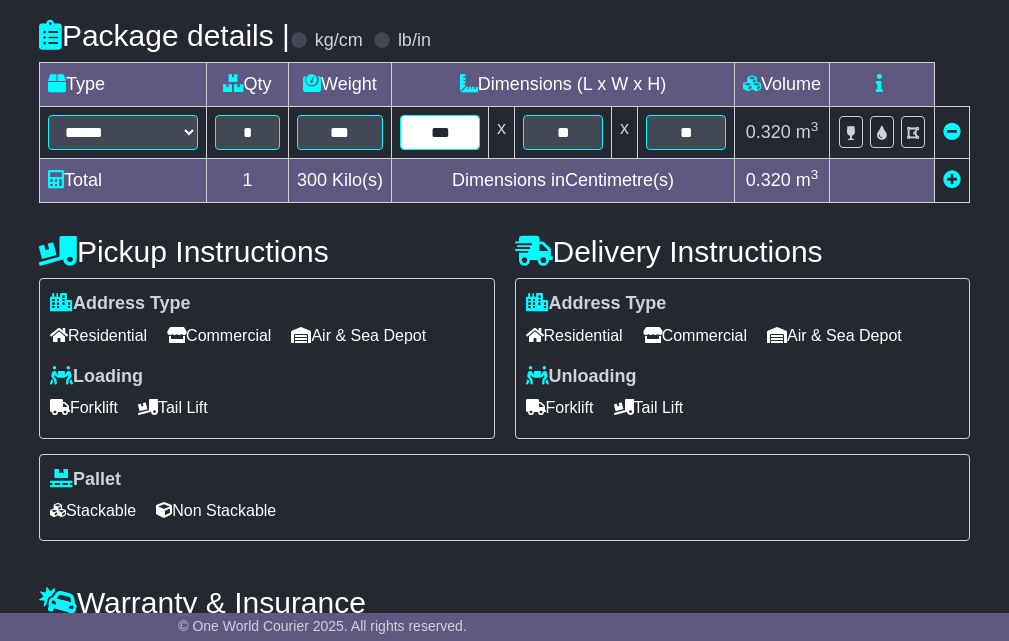 click on "***" at bounding box center [440, 132] 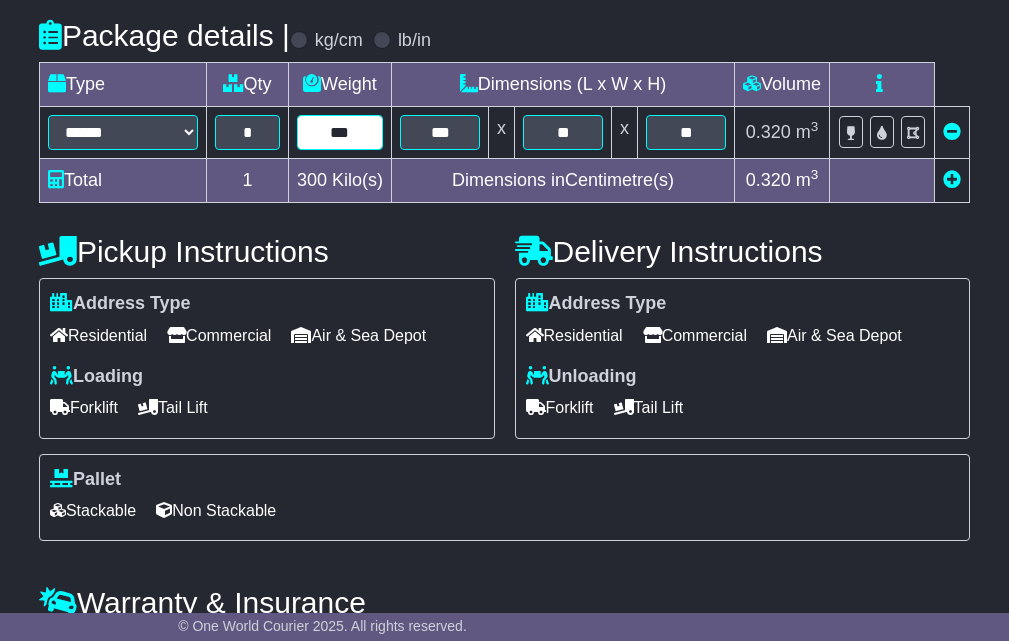 drag, startPoint x: 352, startPoint y: 127, endPoint x: 337, endPoint y: 128, distance: 15.033297 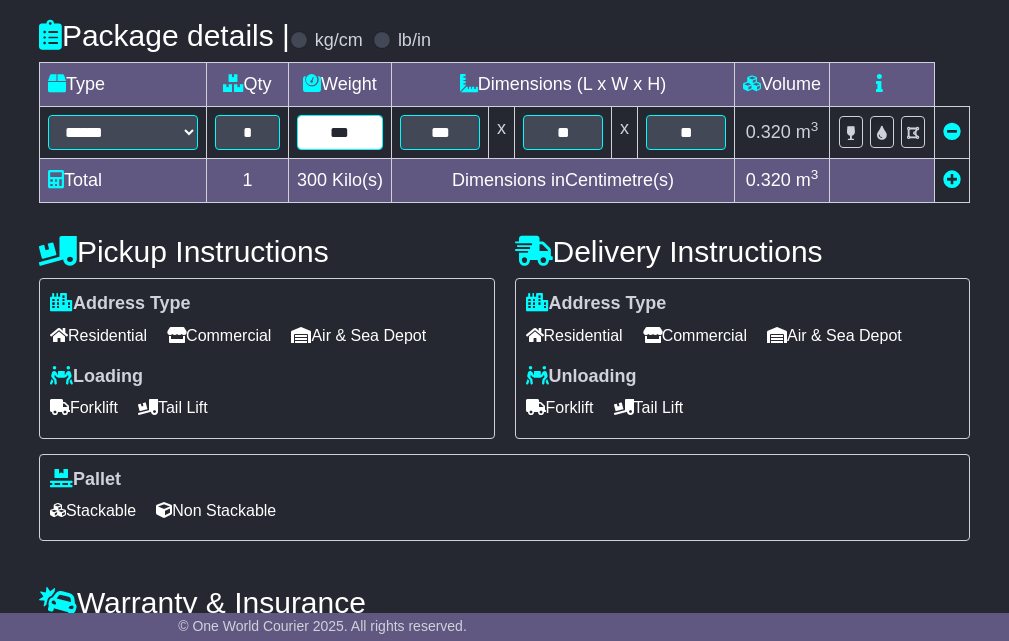type on "***" 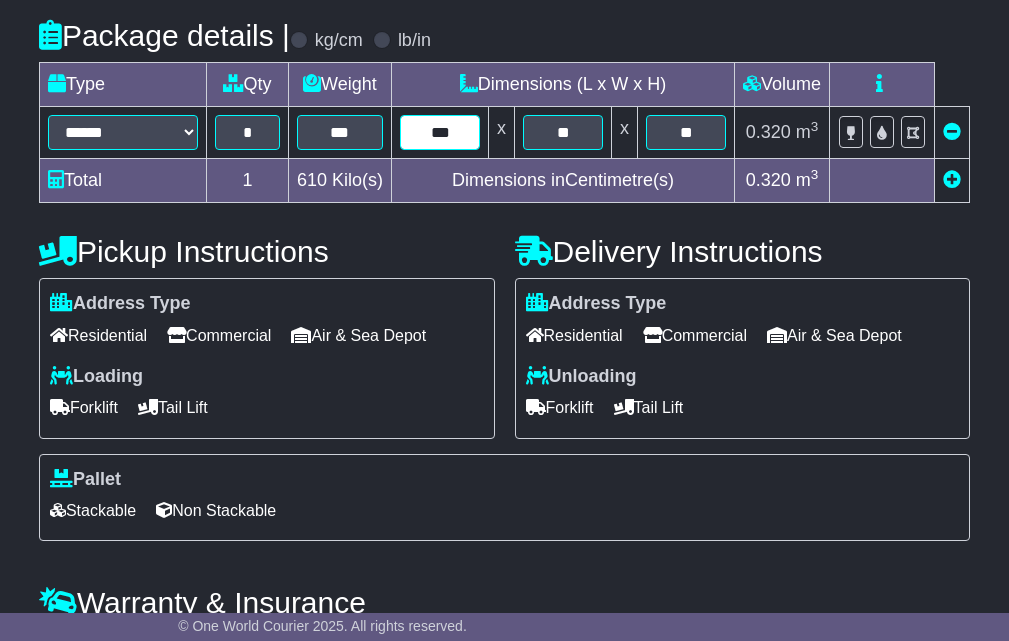type on "***" 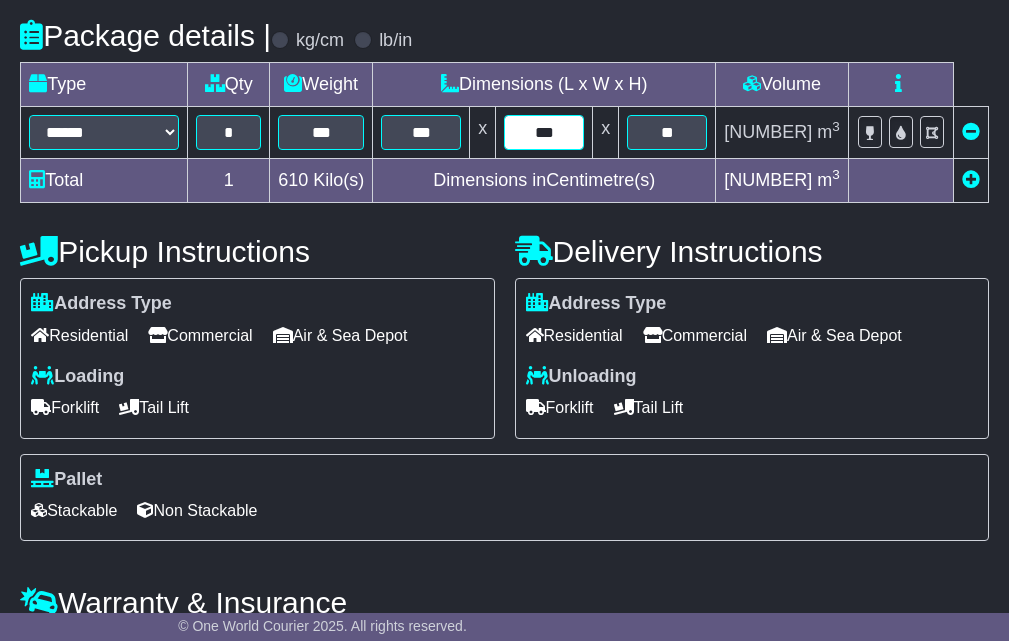 type on "***" 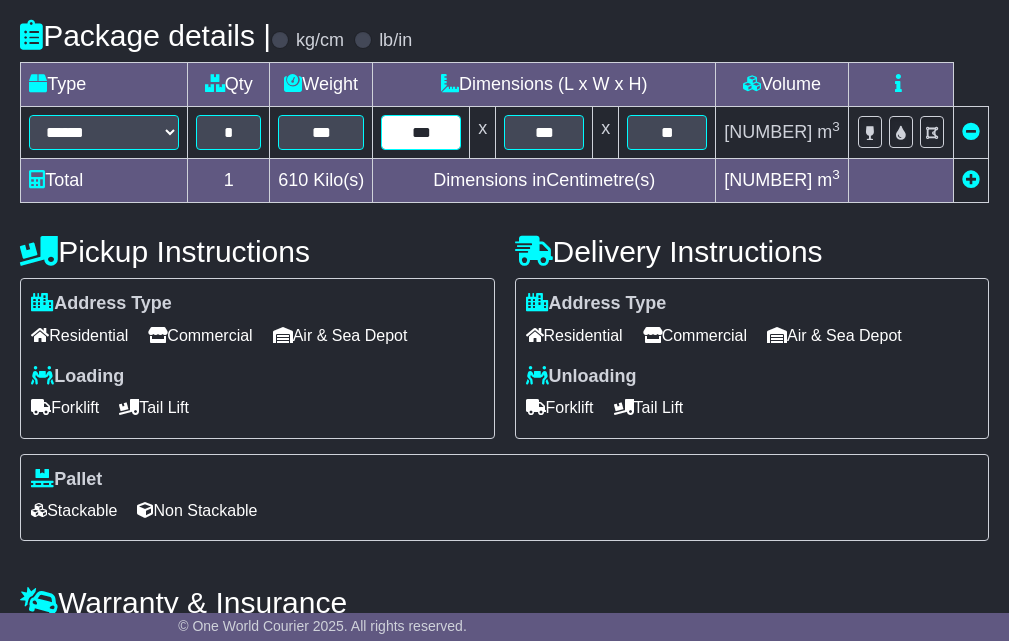 type on "***" 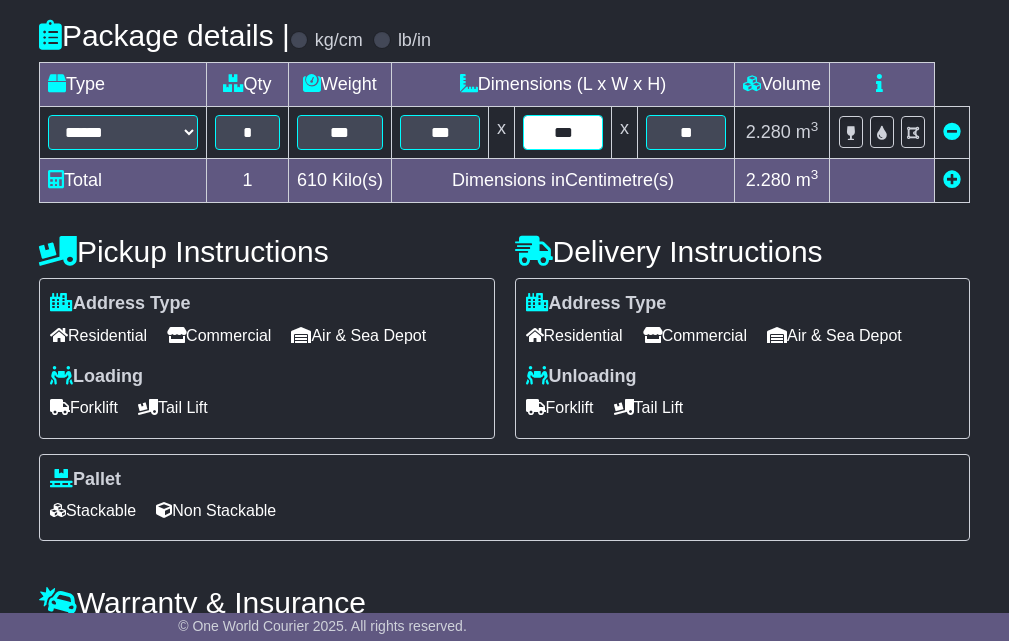 type on "***" 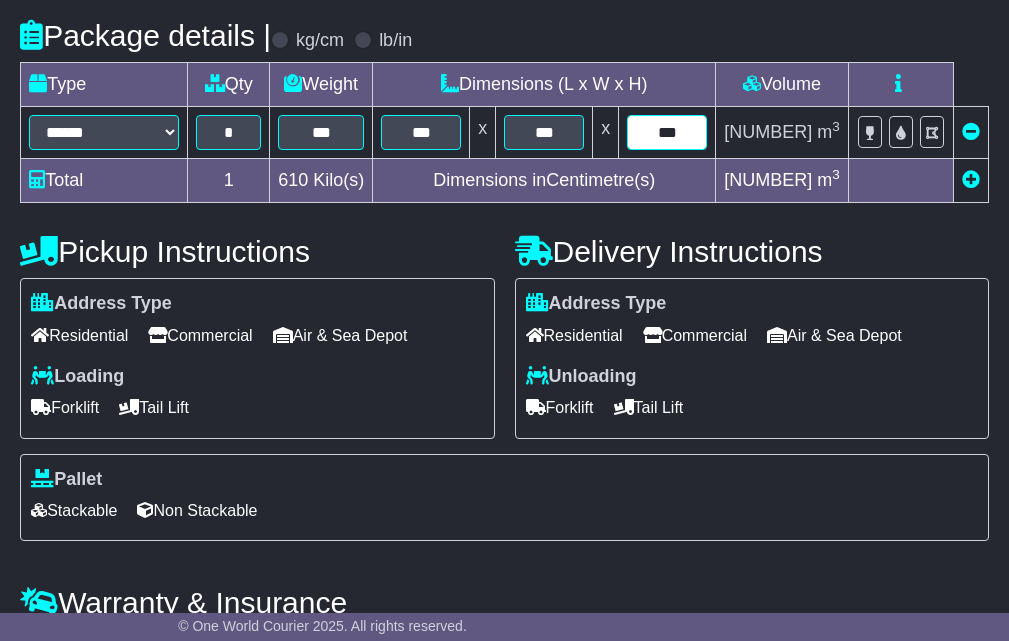 type on "***" 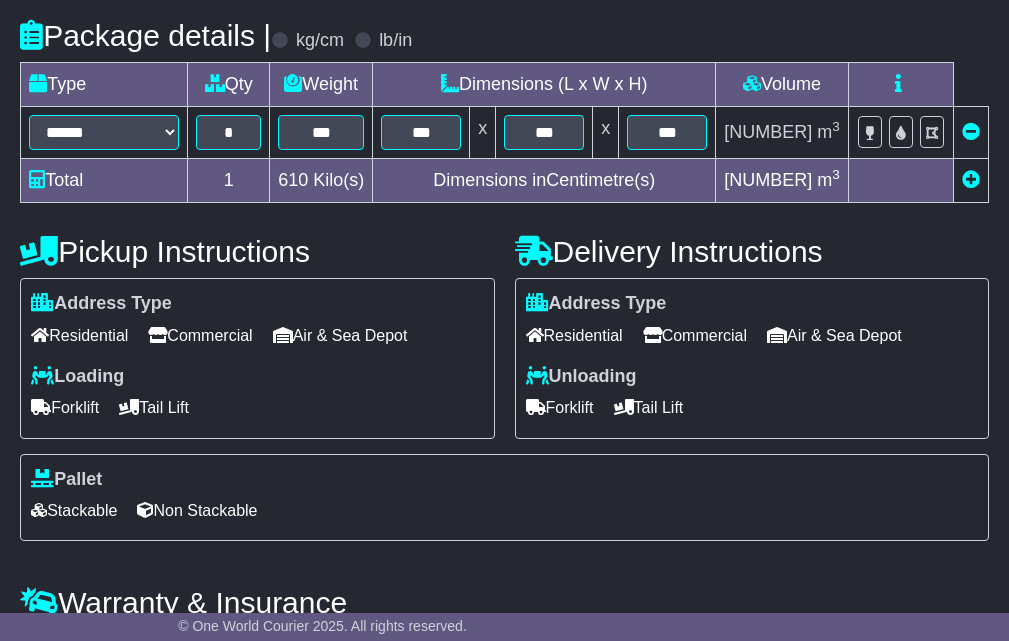 scroll, scrollTop: 632, scrollLeft: 0, axis: vertical 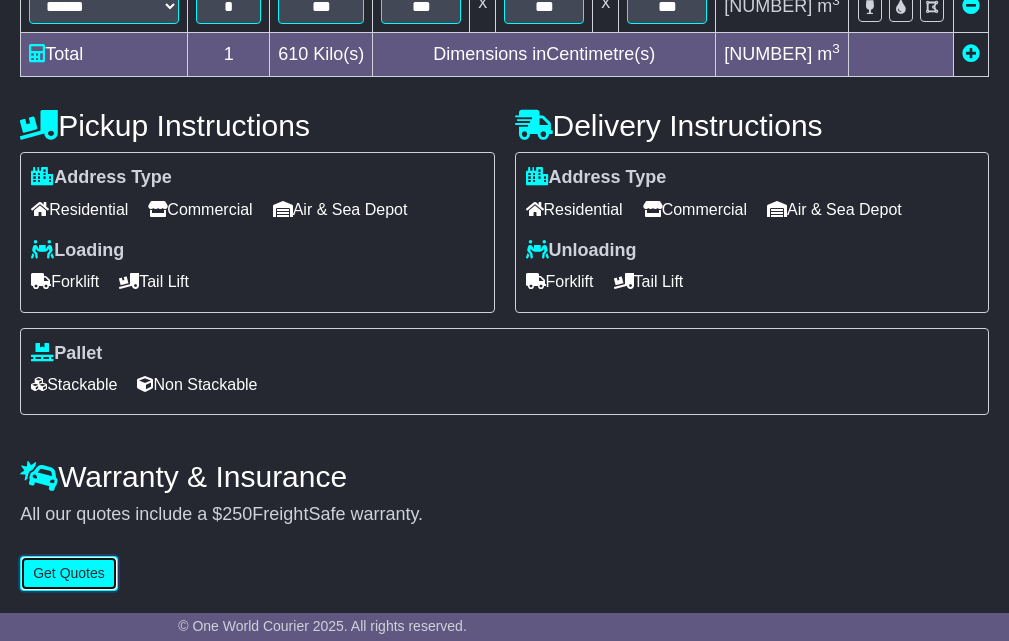 click on "Get Quotes" at bounding box center (69, 573) 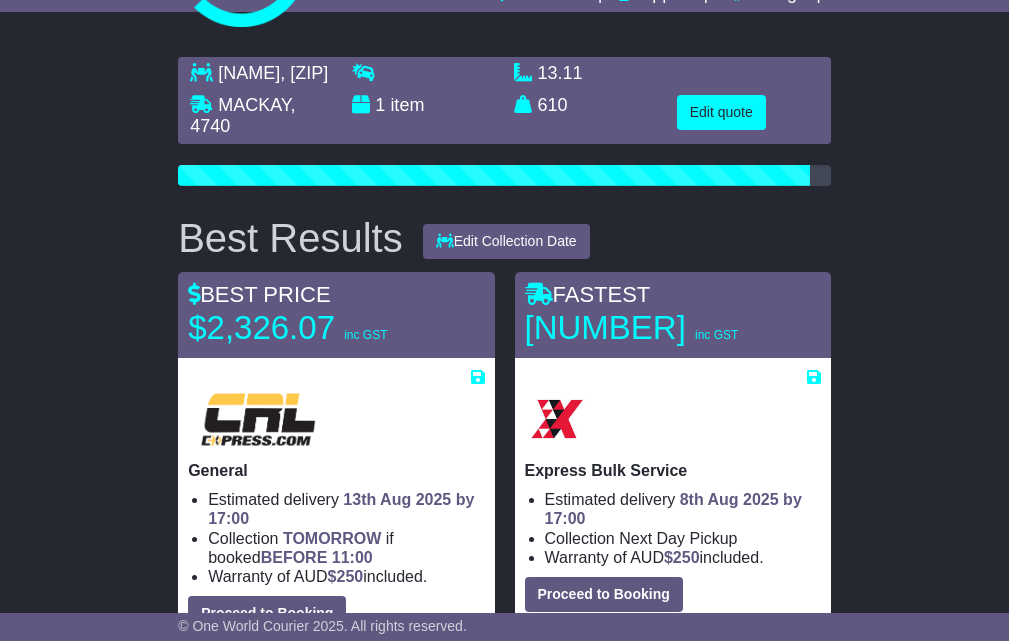 scroll, scrollTop: 0, scrollLeft: 0, axis: both 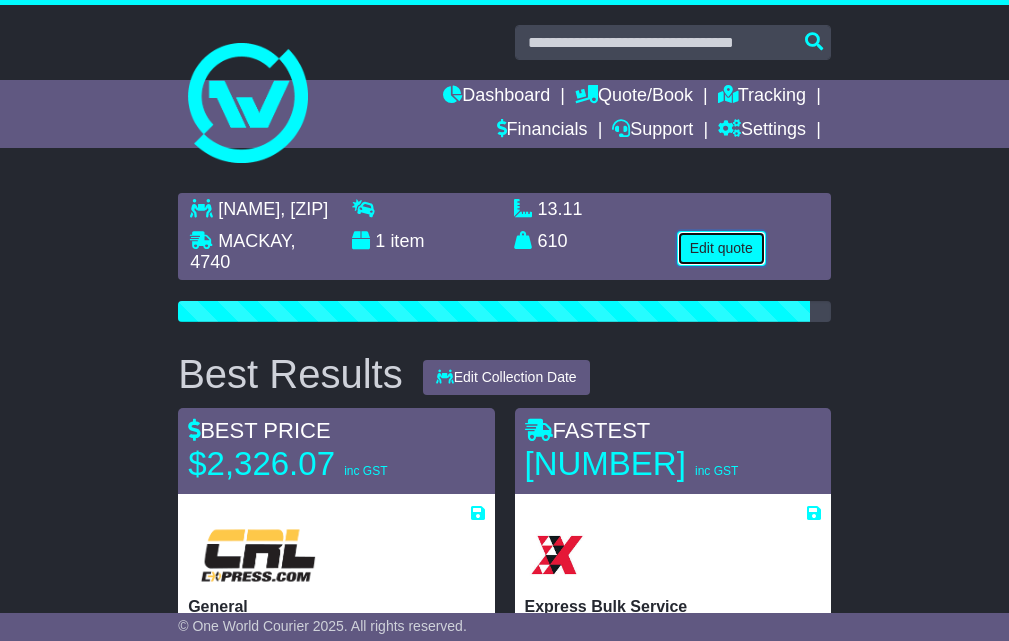 click on "Edit quote" at bounding box center (721, 248) 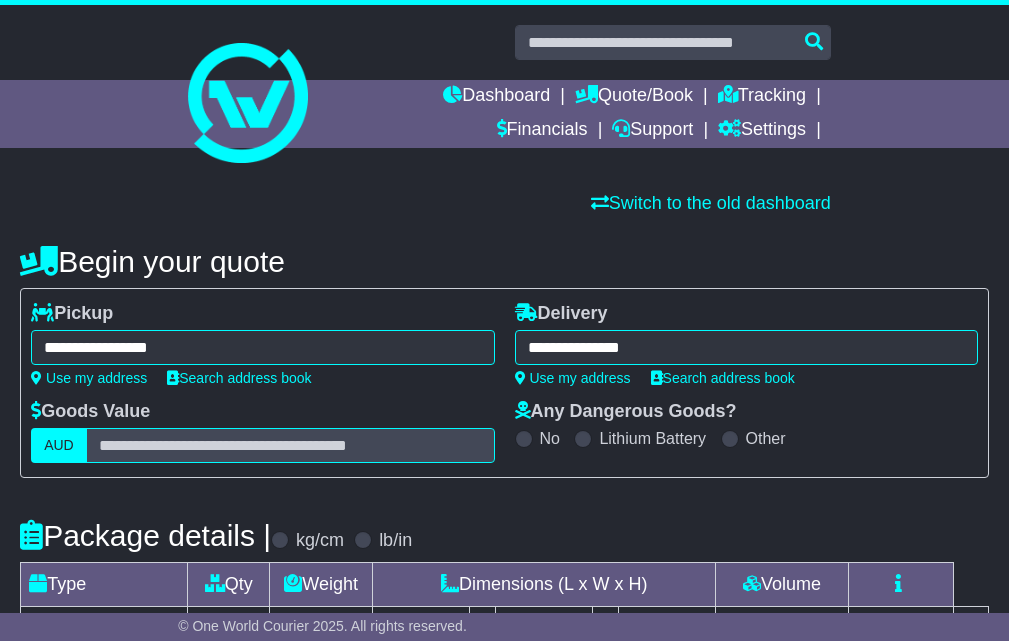 click on "**********" at bounding box center [746, 347] 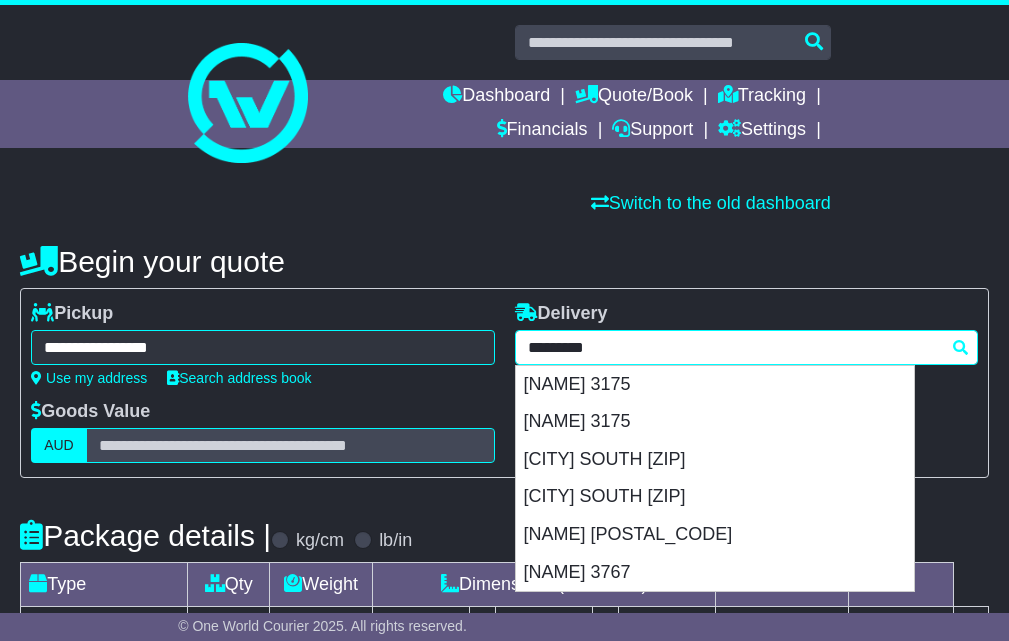 click on "*********" at bounding box center (746, 347) 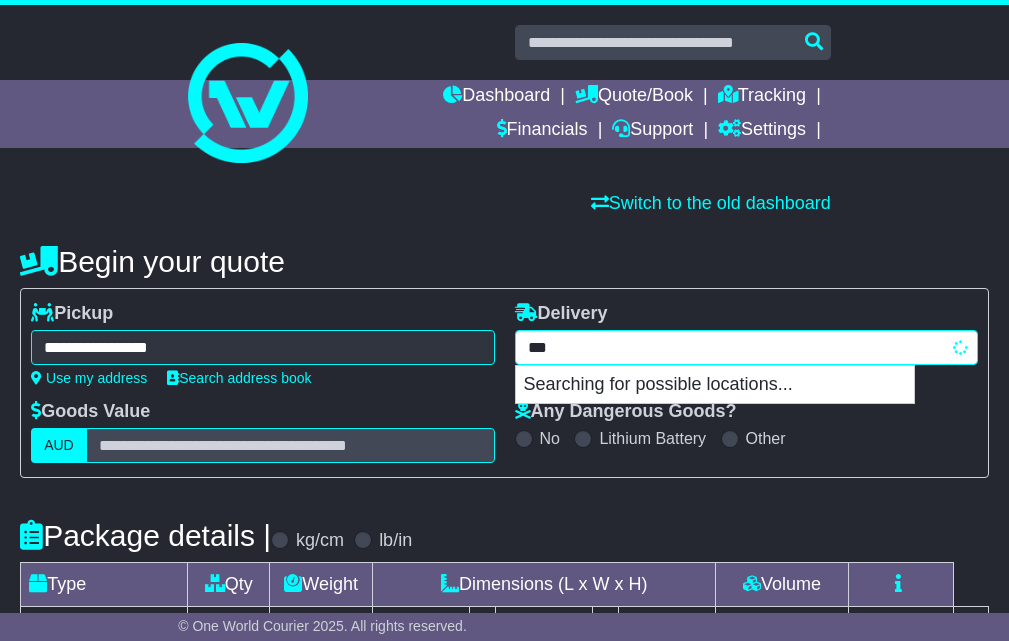 type on "****" 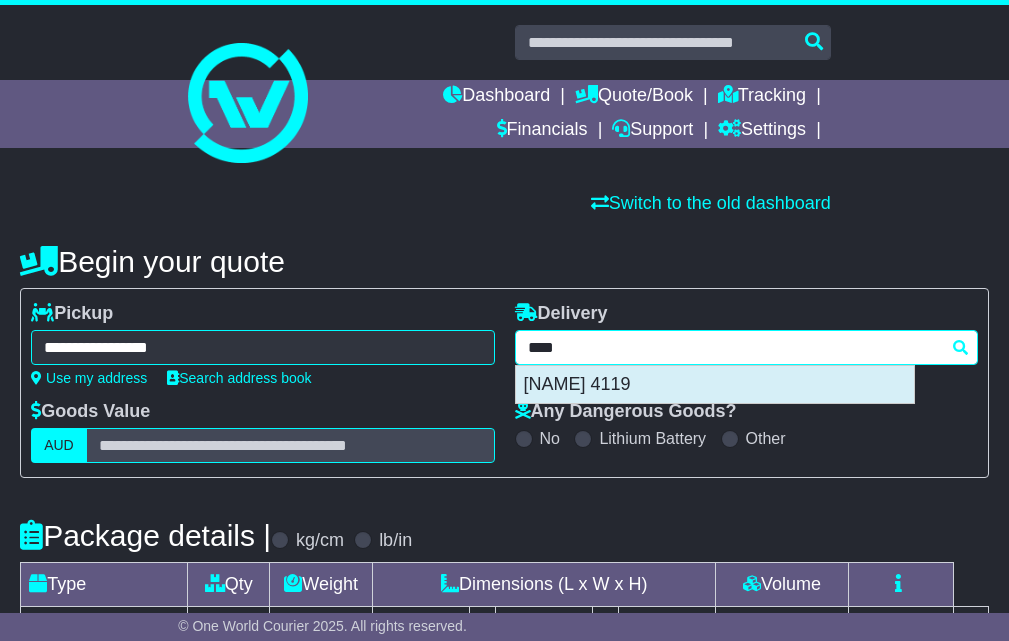 click on "UNDERWOOD 4119" at bounding box center [715, 385] 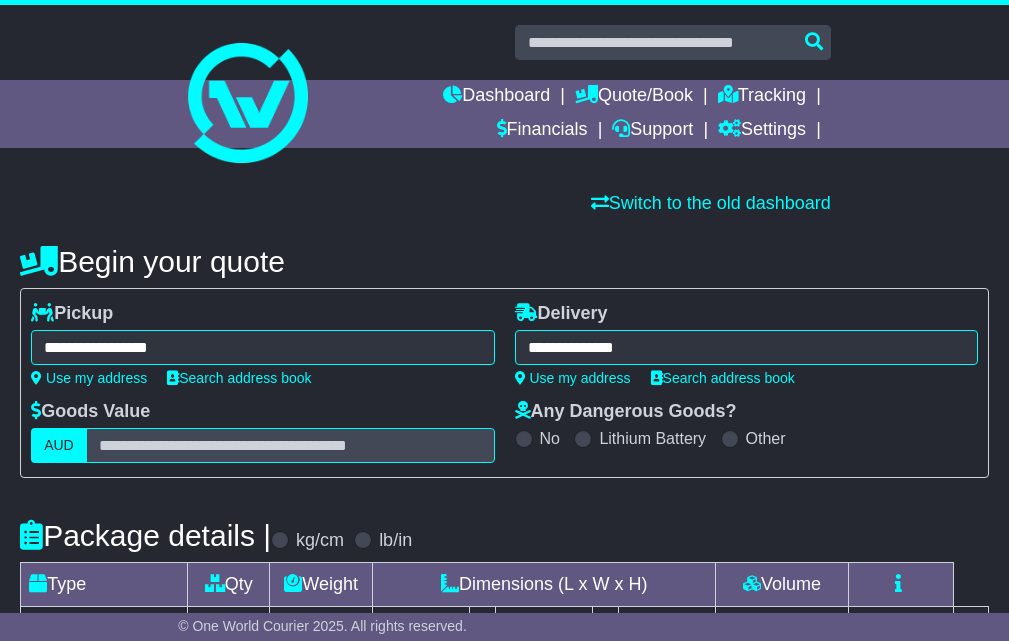 type on "**********" 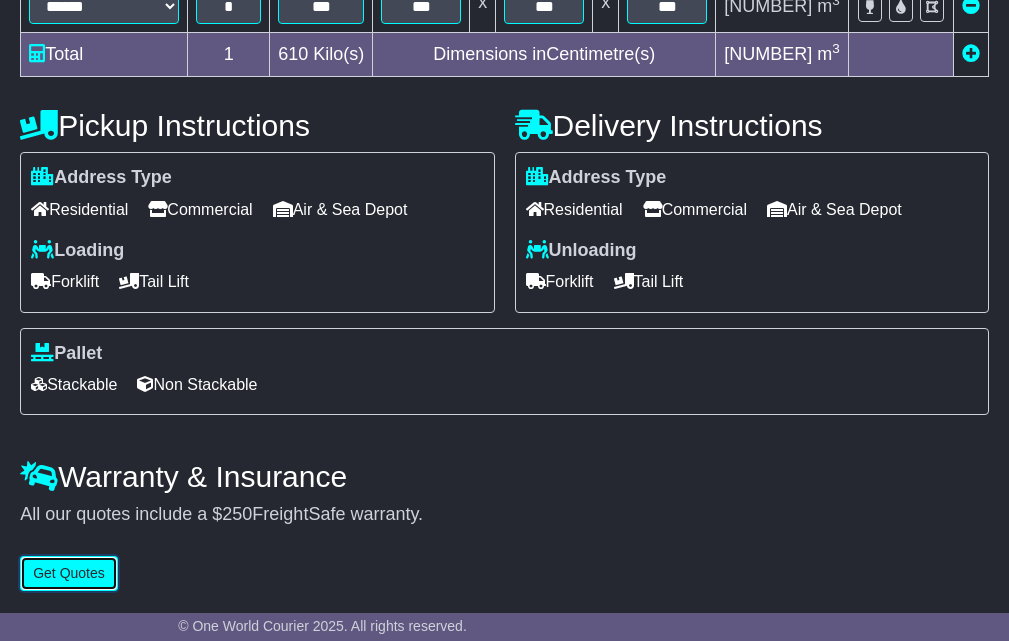 click on "Get Quotes" at bounding box center (69, 573) 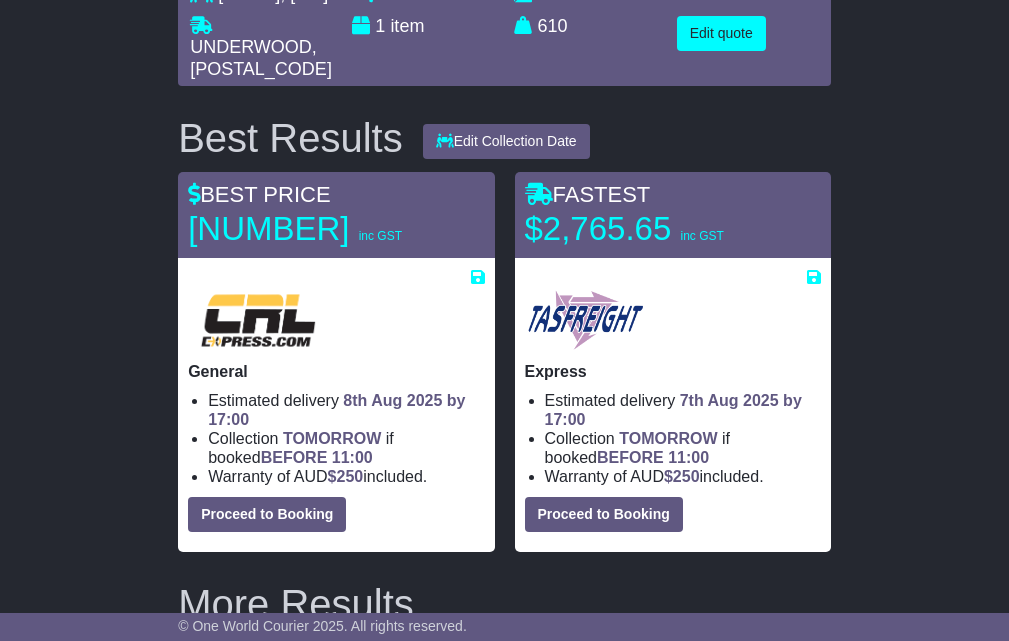 scroll, scrollTop: 167, scrollLeft: 0, axis: vertical 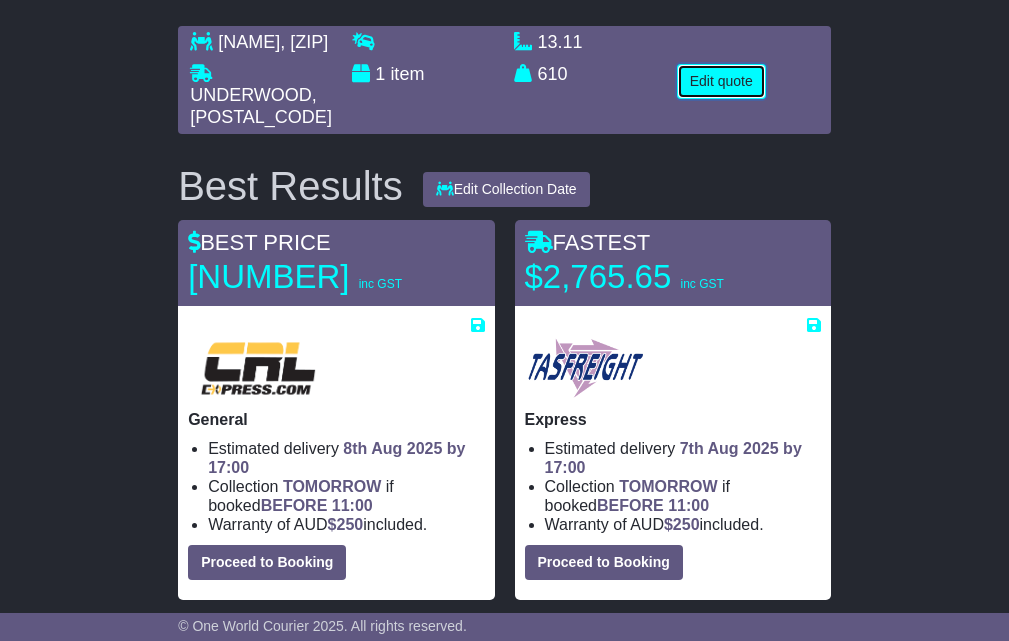 drag, startPoint x: 737, startPoint y: 102, endPoint x: 660, endPoint y: 122, distance: 79.555016 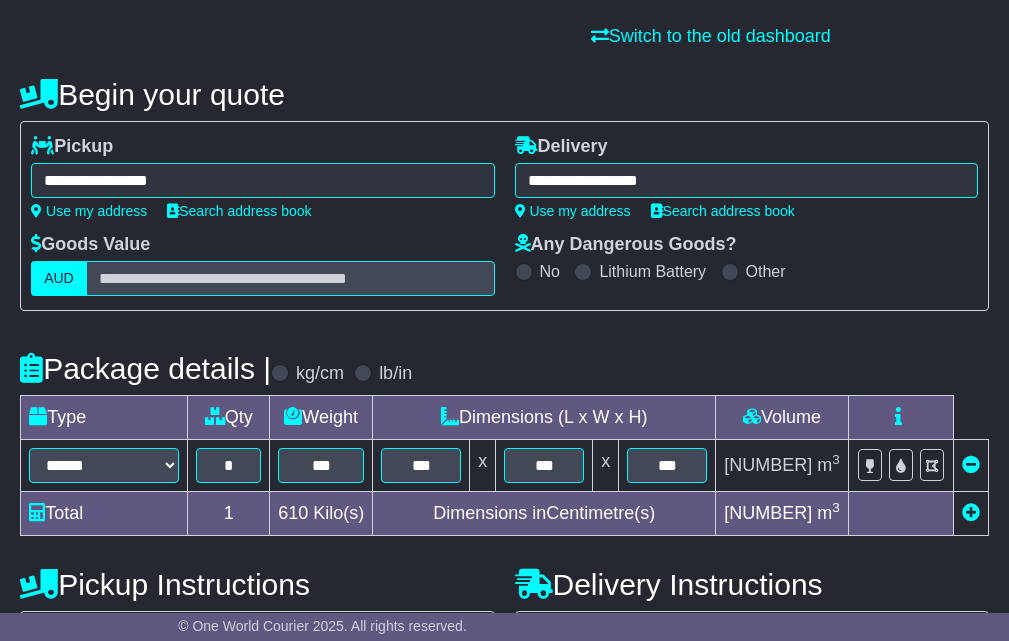 click on "**********" at bounding box center [262, 180] 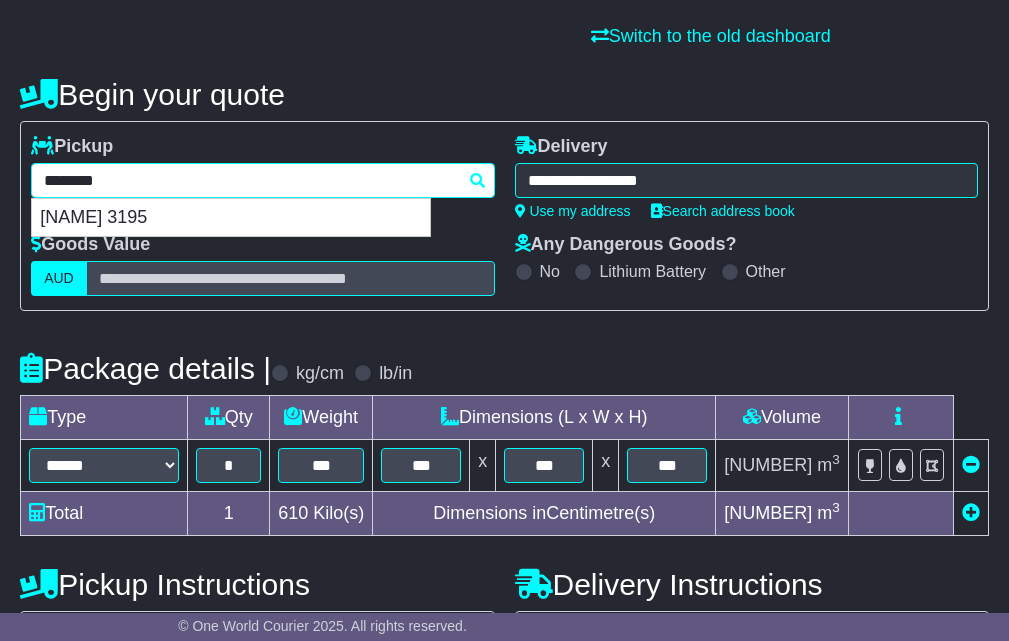 click on "********" at bounding box center (262, 180) 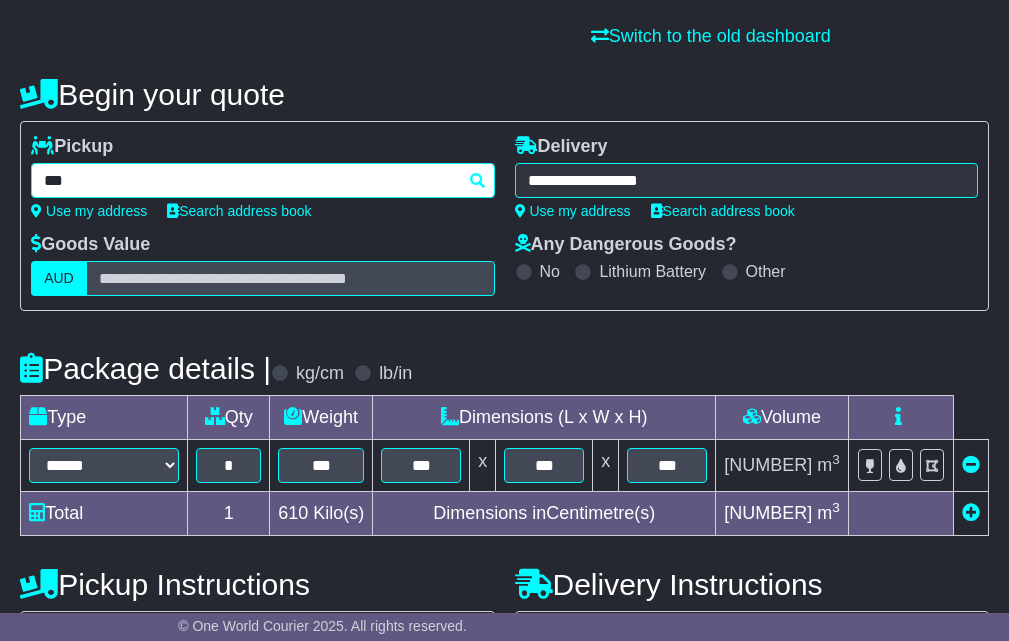 type on "****" 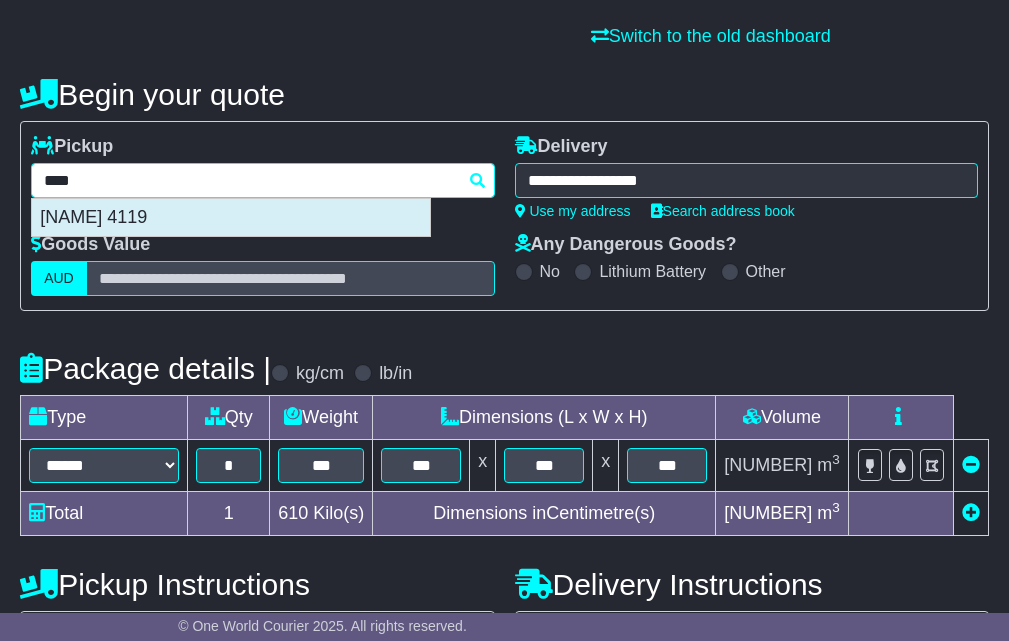 click on "UNDERWOOD 4119" at bounding box center (231, 218) 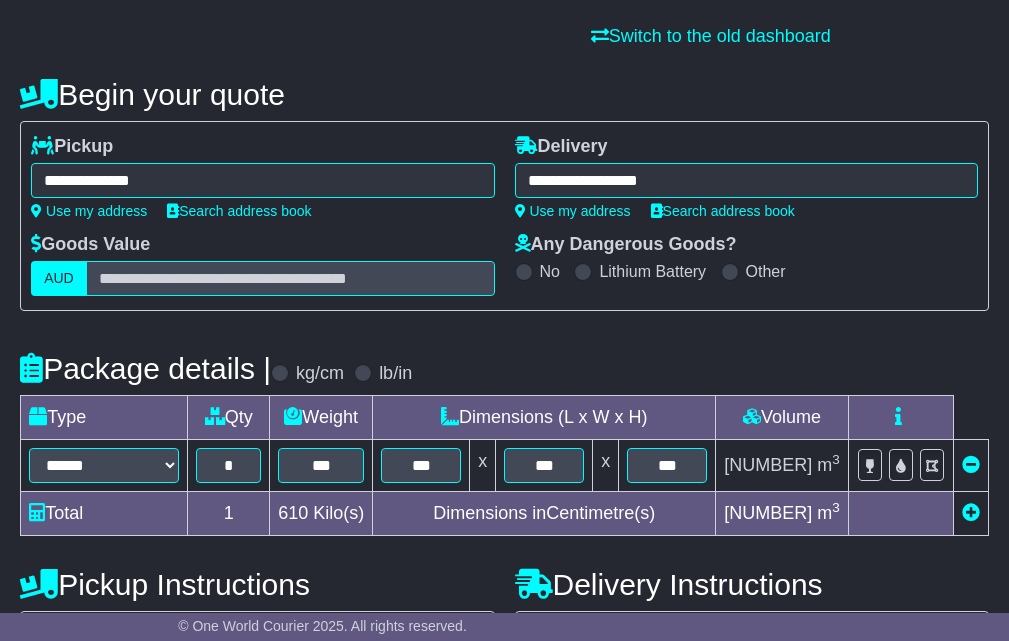 type on "**********" 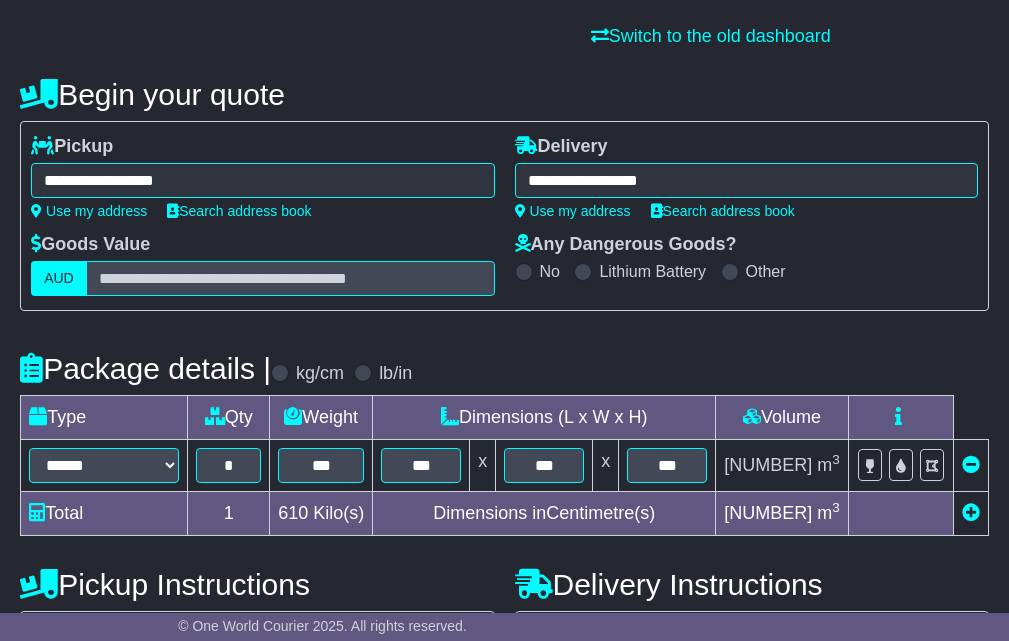 click on "**********" at bounding box center [746, 180] 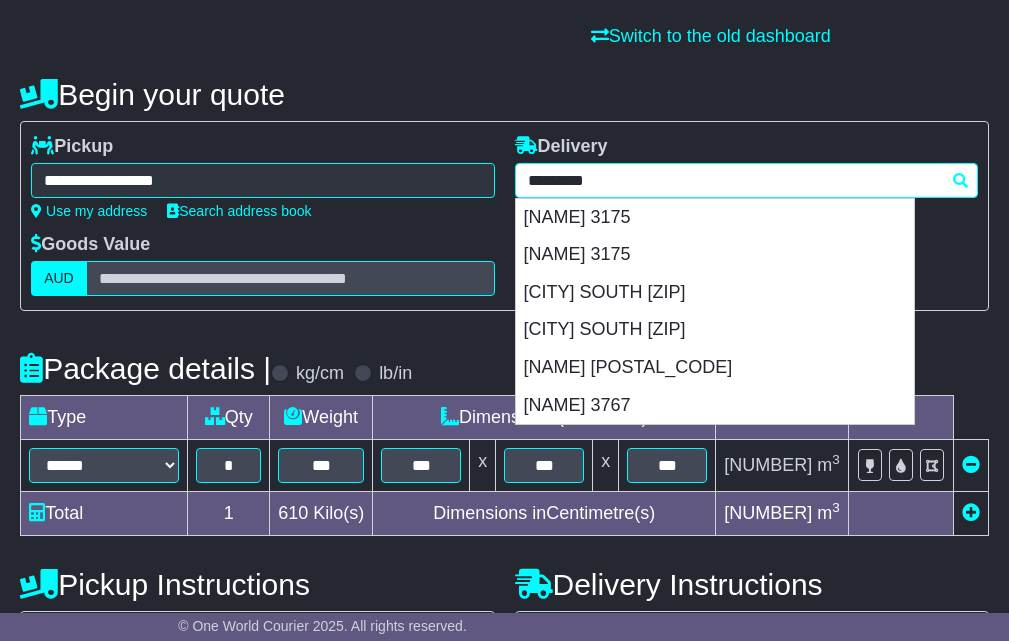 click on "*********" at bounding box center [746, 180] 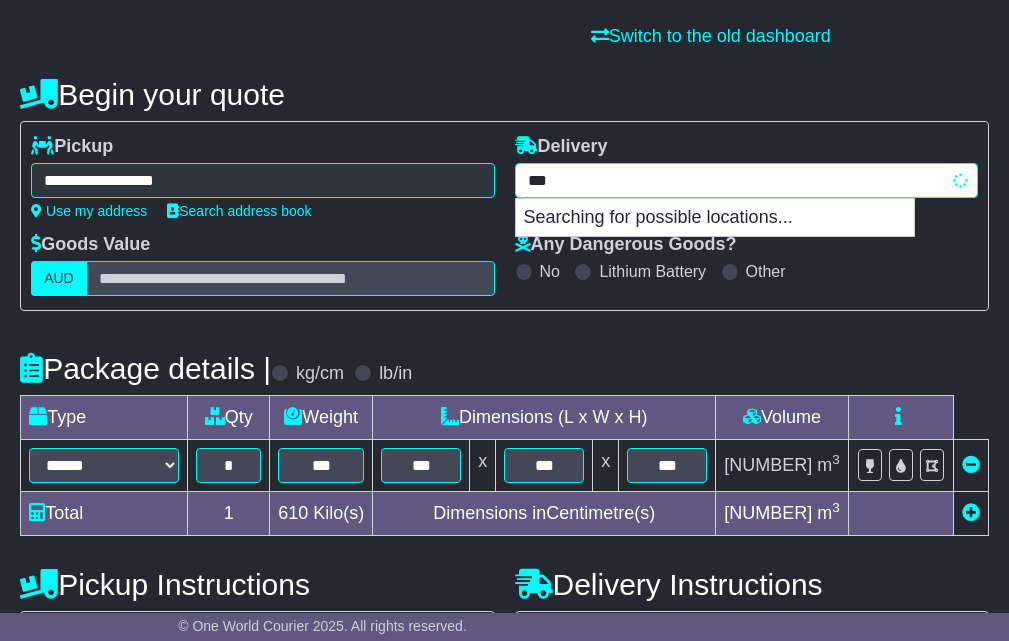 type on "****" 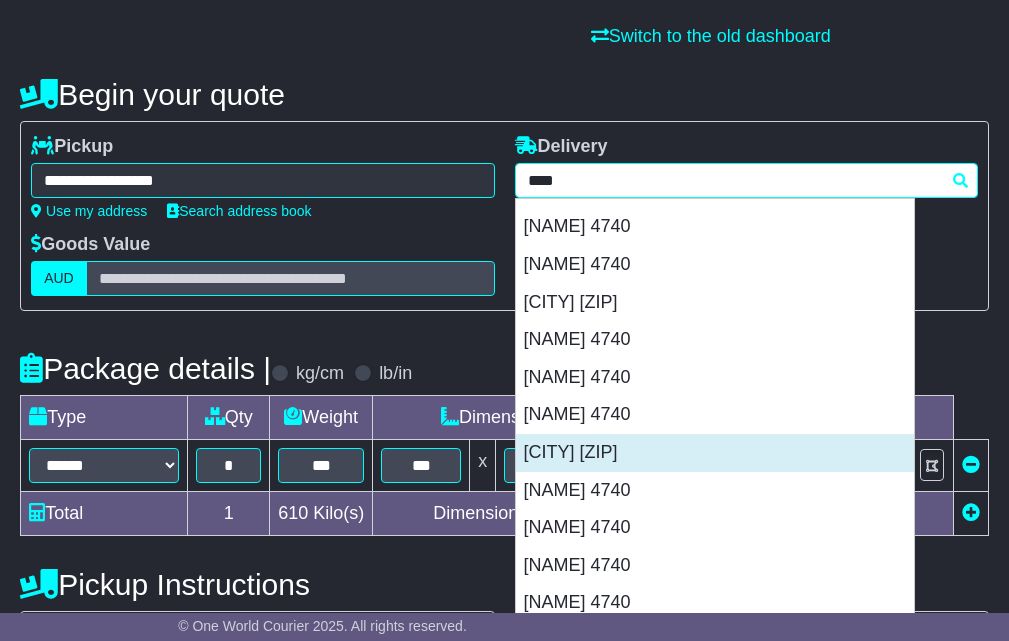 scroll, scrollTop: 833, scrollLeft: 0, axis: vertical 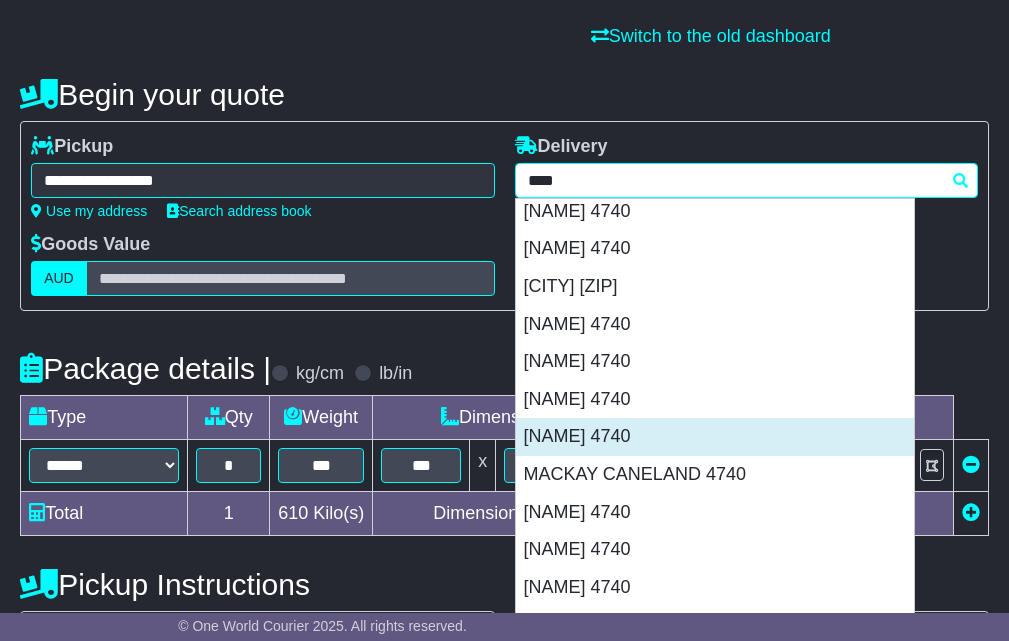 click on "MACKAY 4740" at bounding box center [715, 437] 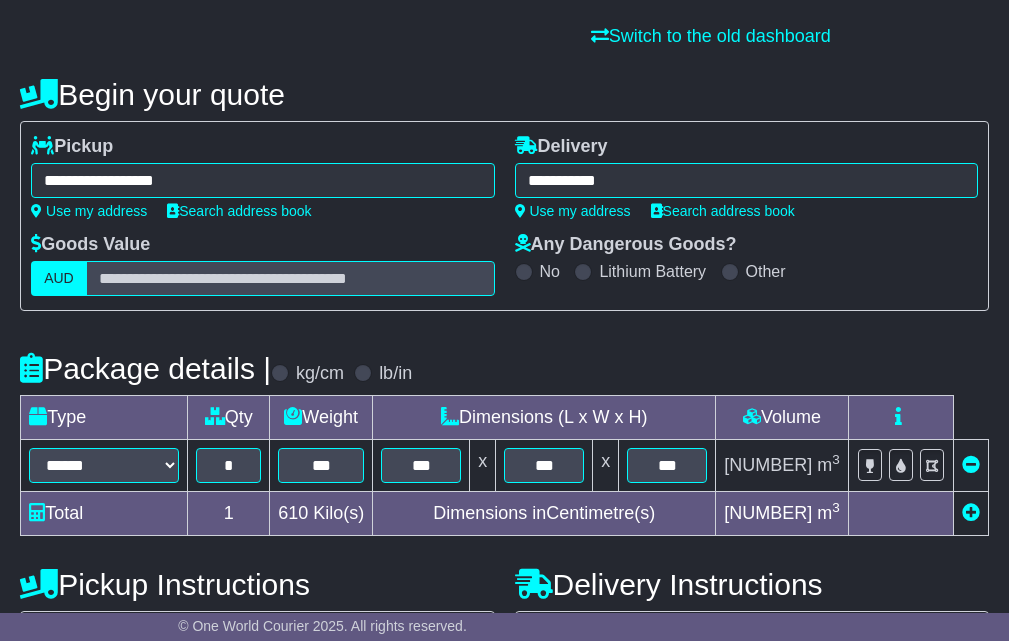 type on "**********" 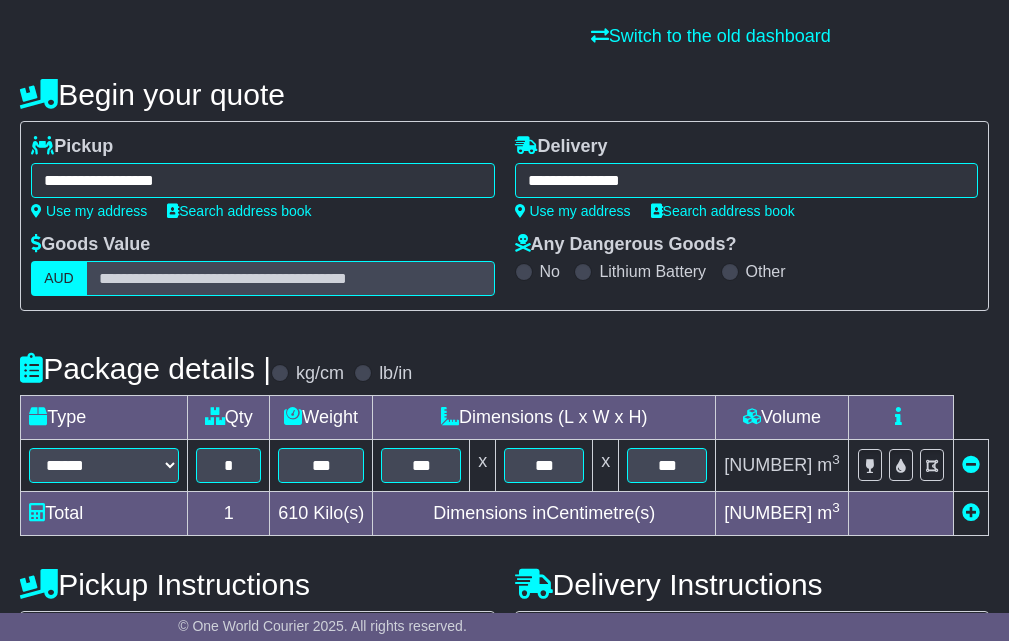 scroll, scrollTop: 632, scrollLeft: 0, axis: vertical 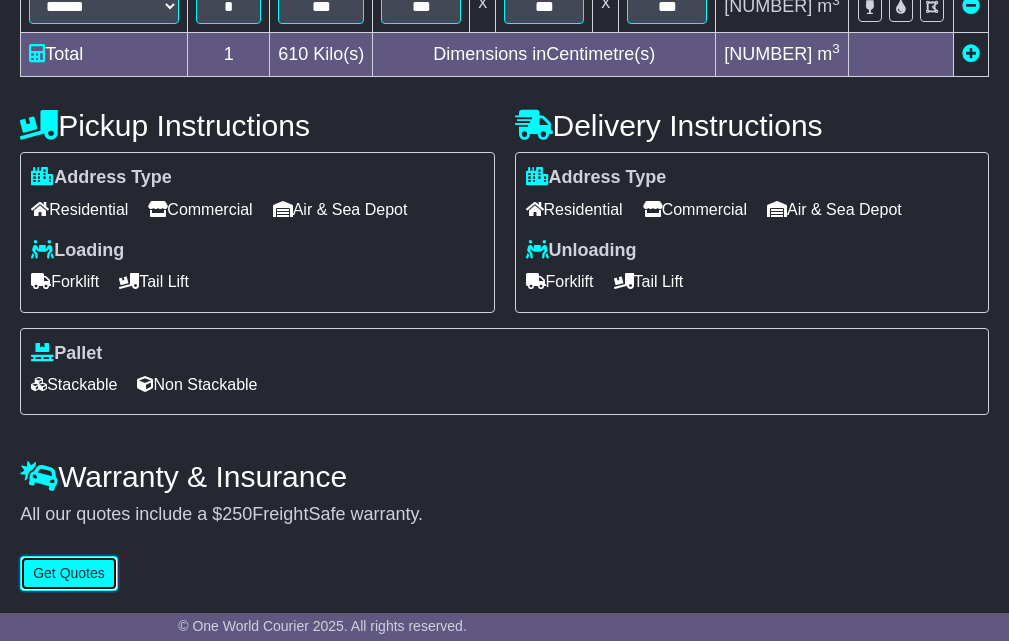 click on "Get Quotes" at bounding box center [69, 573] 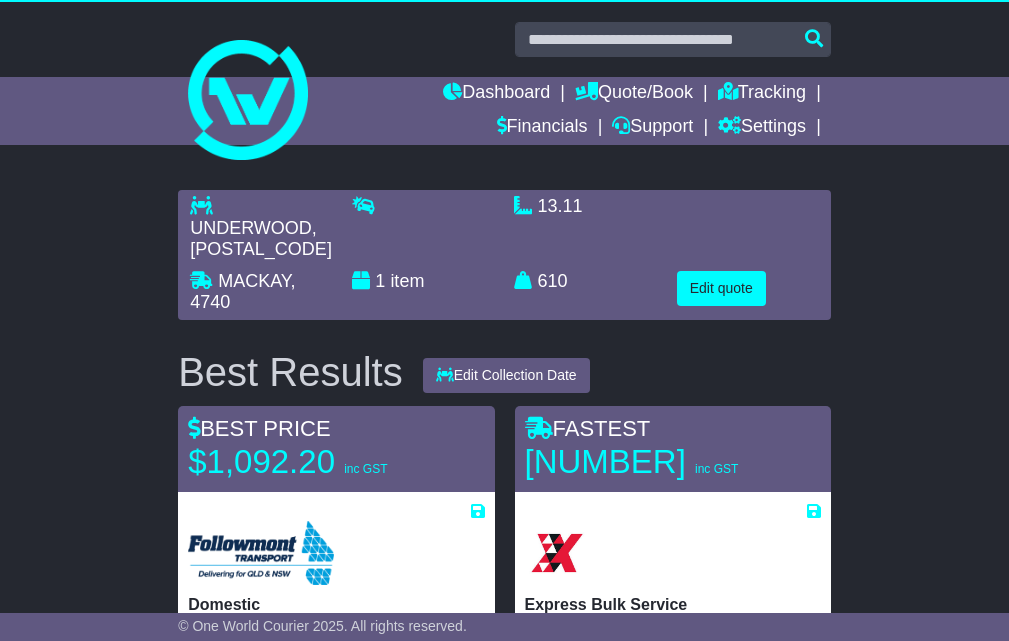 scroll, scrollTop: 0, scrollLeft: 0, axis: both 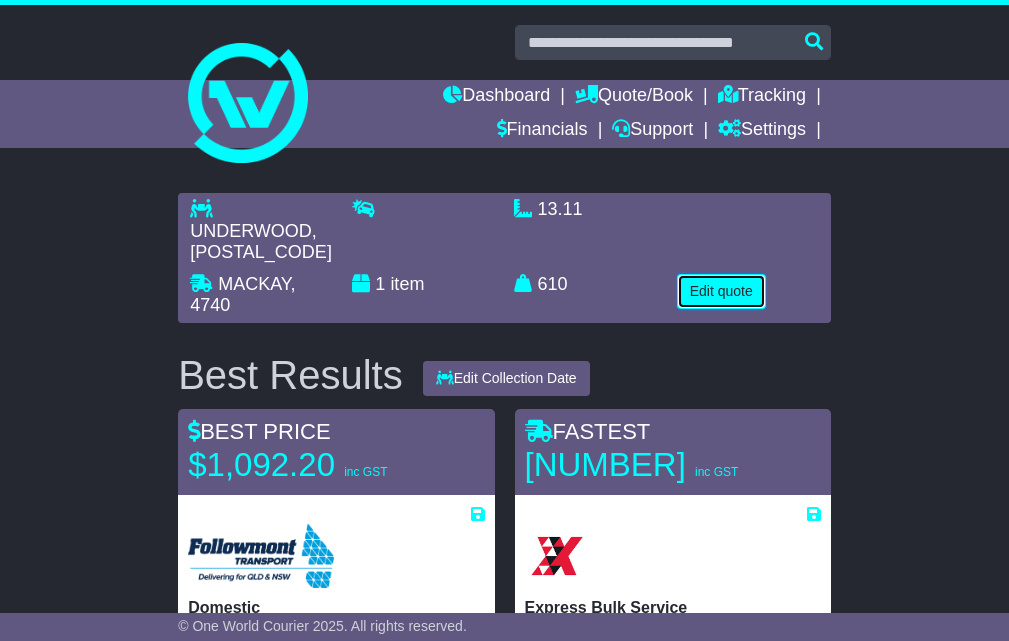 drag, startPoint x: 704, startPoint y: 292, endPoint x: 714, endPoint y: 332, distance: 41.231056 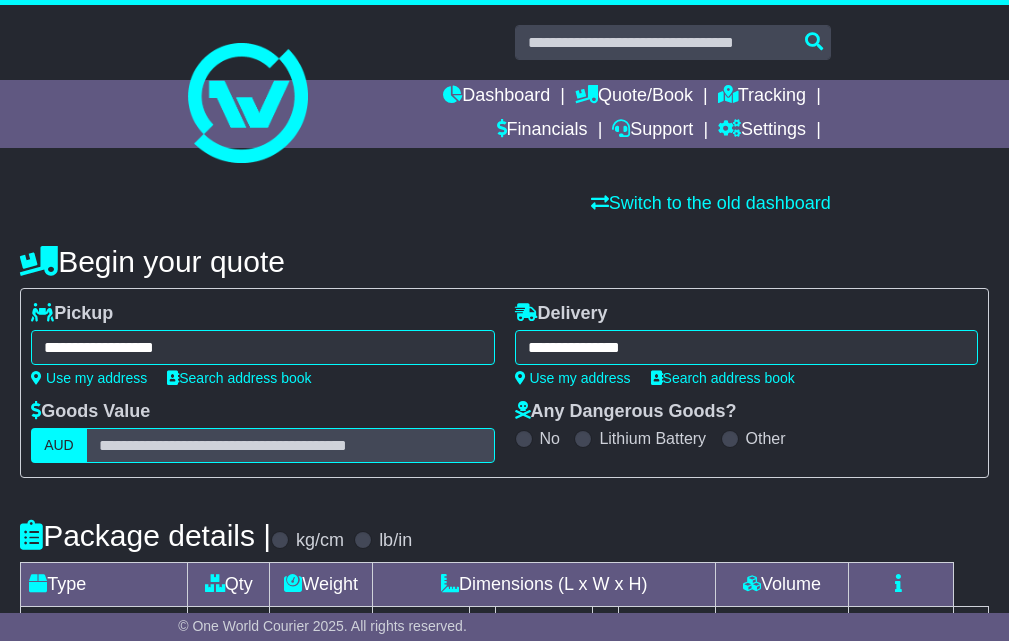 click on "**********" at bounding box center [262, 347] 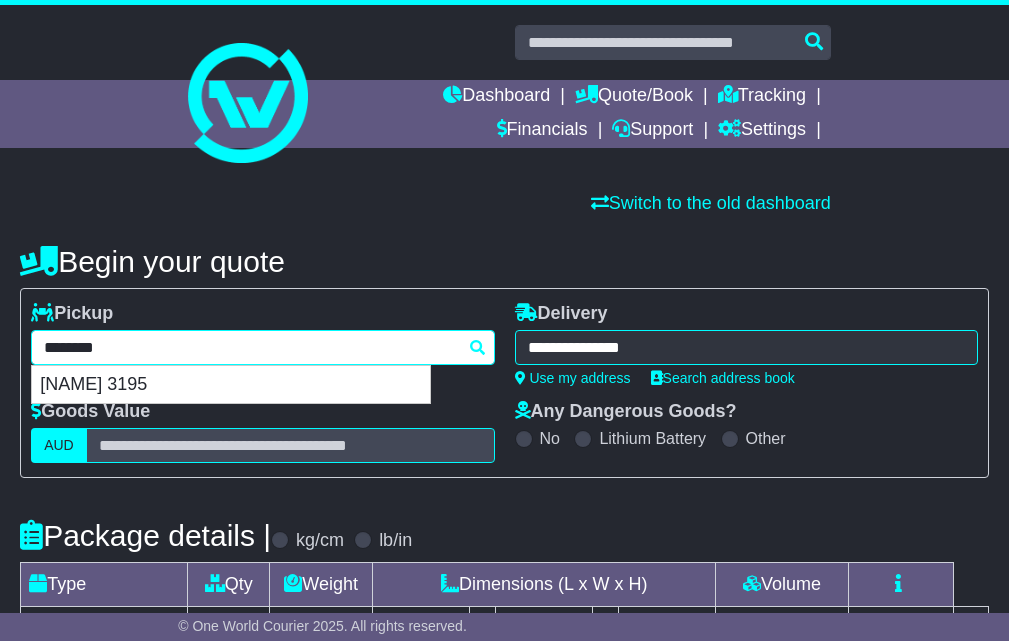click on "********" at bounding box center (262, 347) 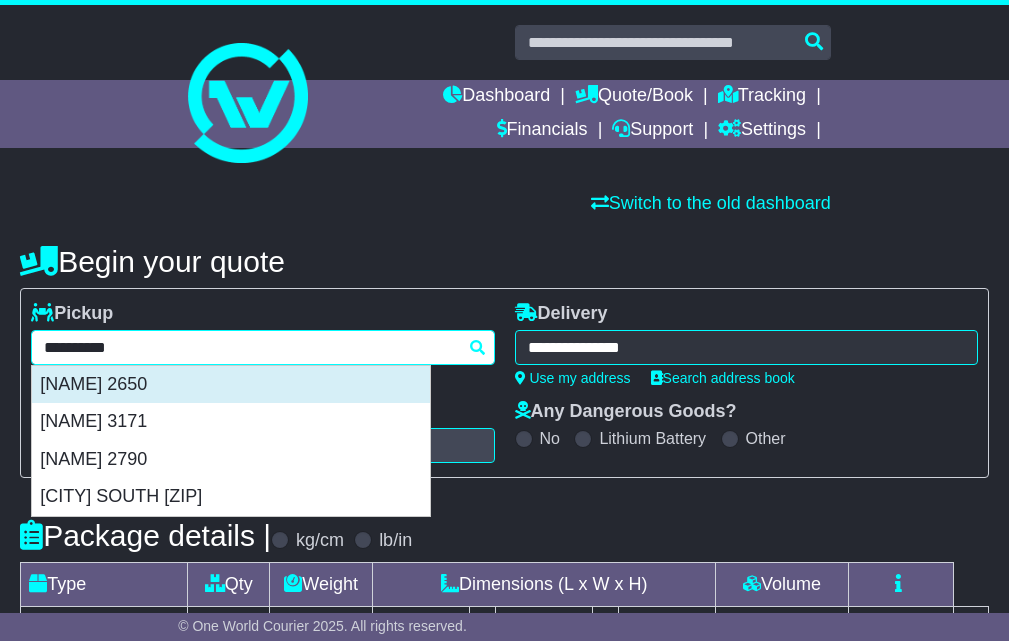 click on "SPRINGVALE 2650" at bounding box center (231, 385) 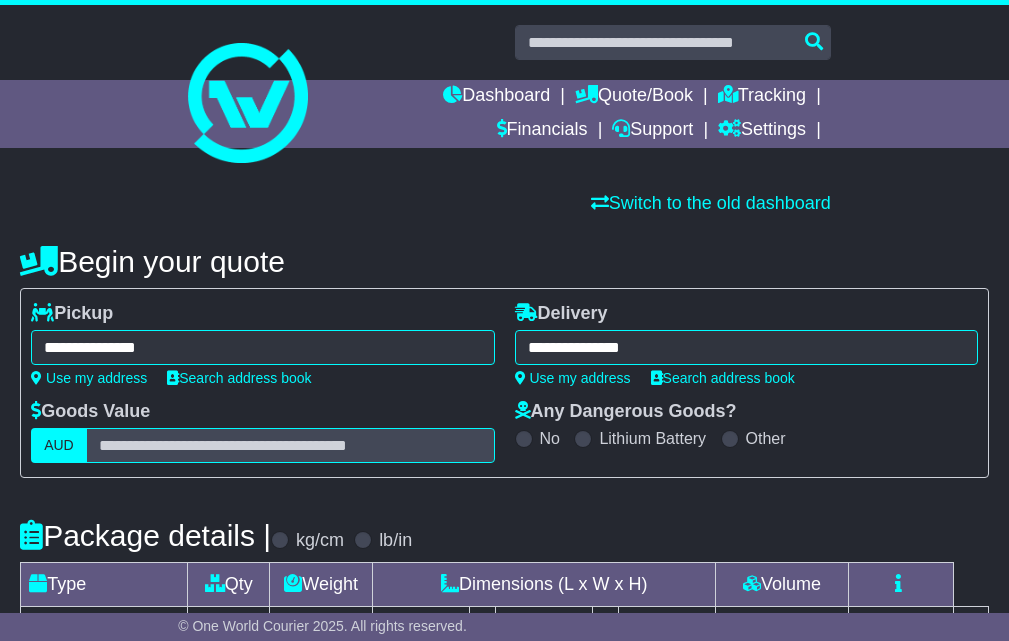 type on "**********" 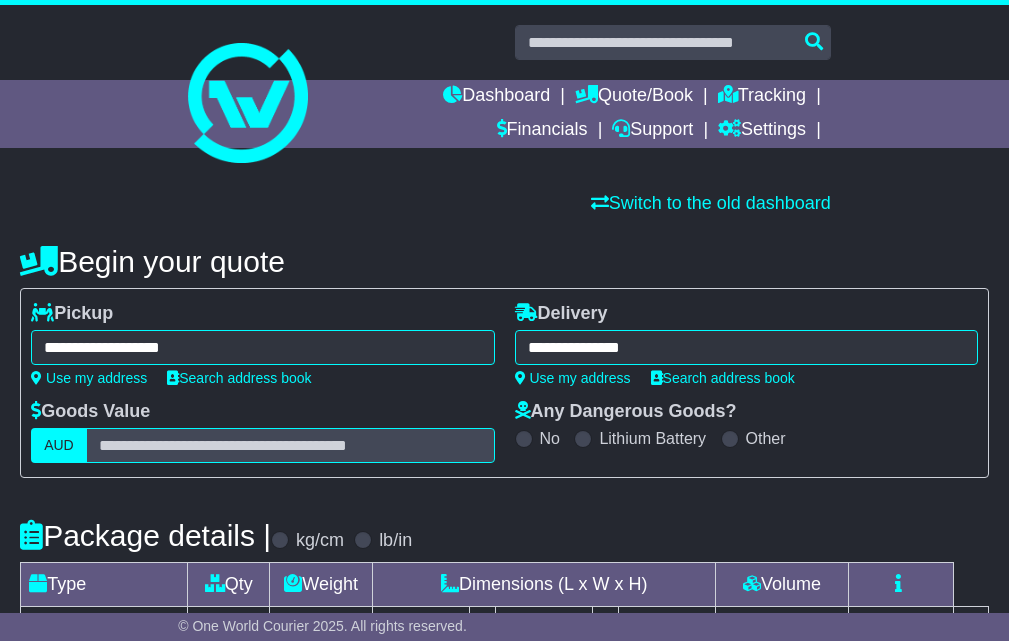click on "**********" at bounding box center (746, 347) 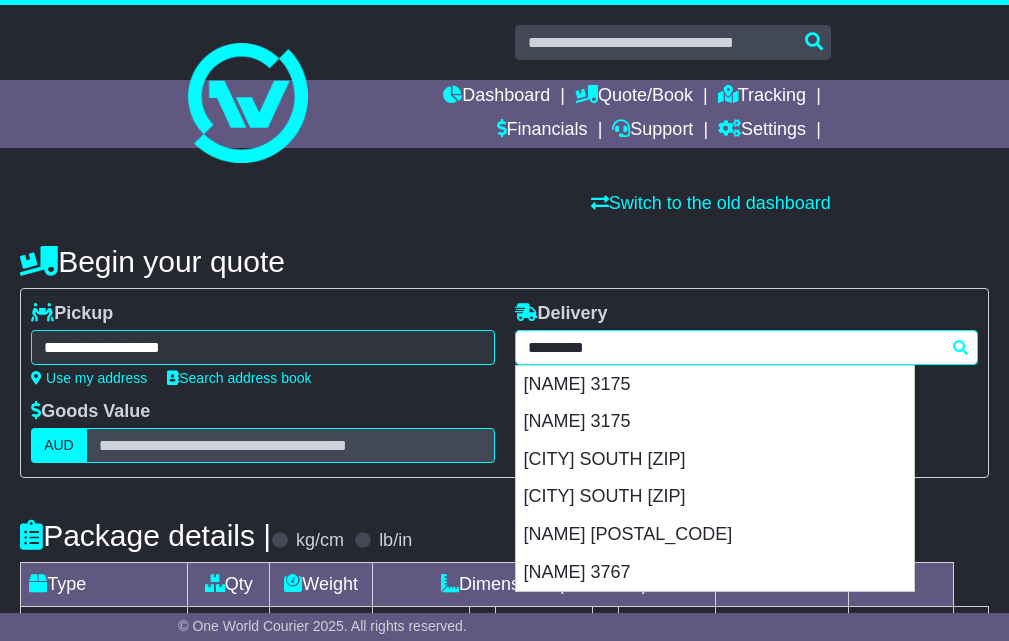 click on "*********" at bounding box center (746, 347) 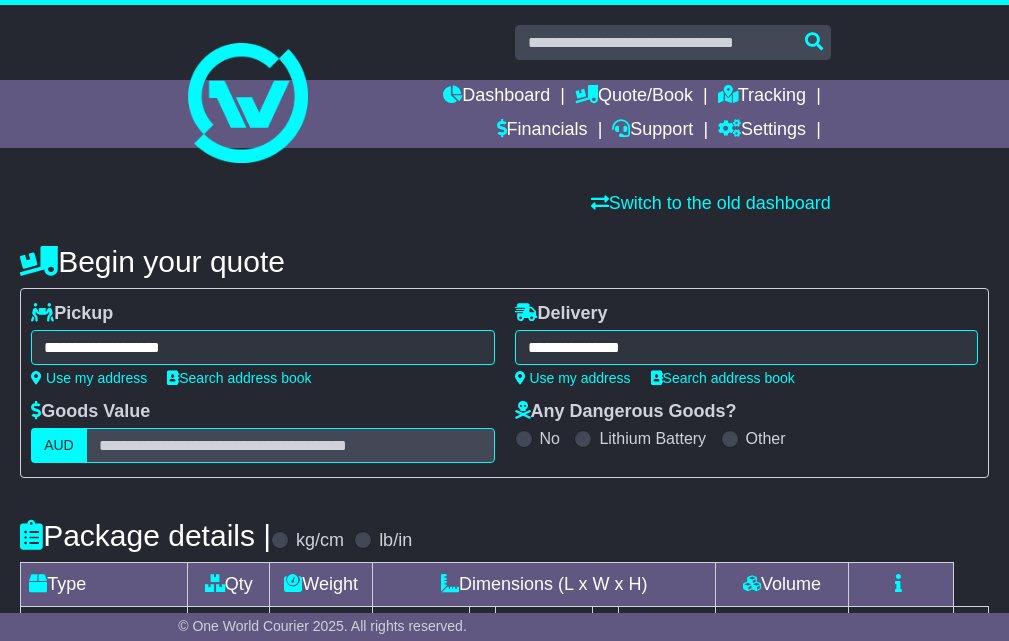 click on "**********" at bounding box center [746, 347] 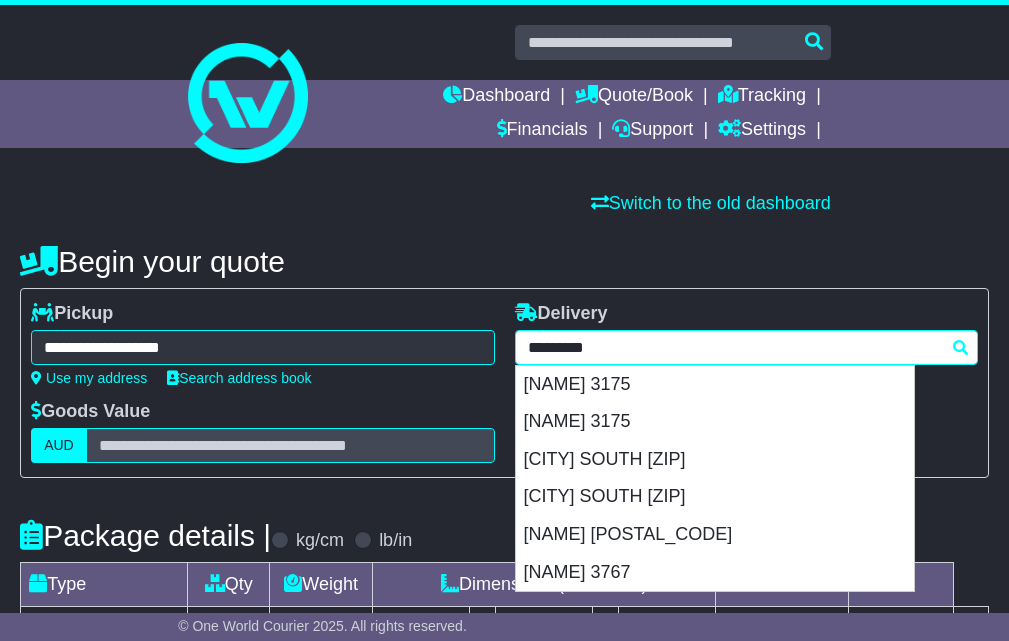 click on "*********" at bounding box center [746, 347] 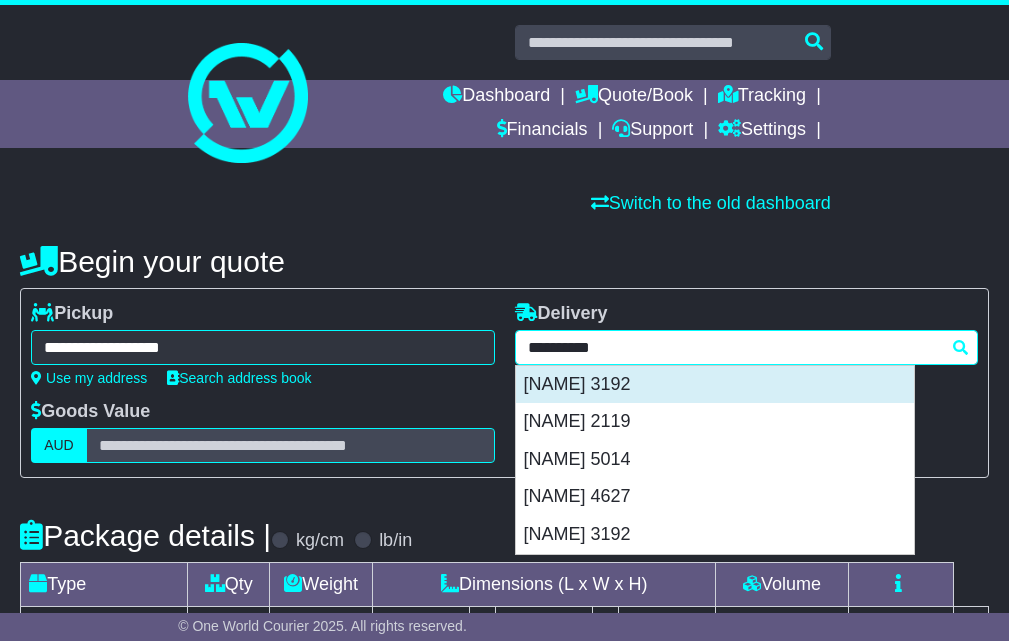 click on "CHELTENHAM 3192" at bounding box center (715, 385) 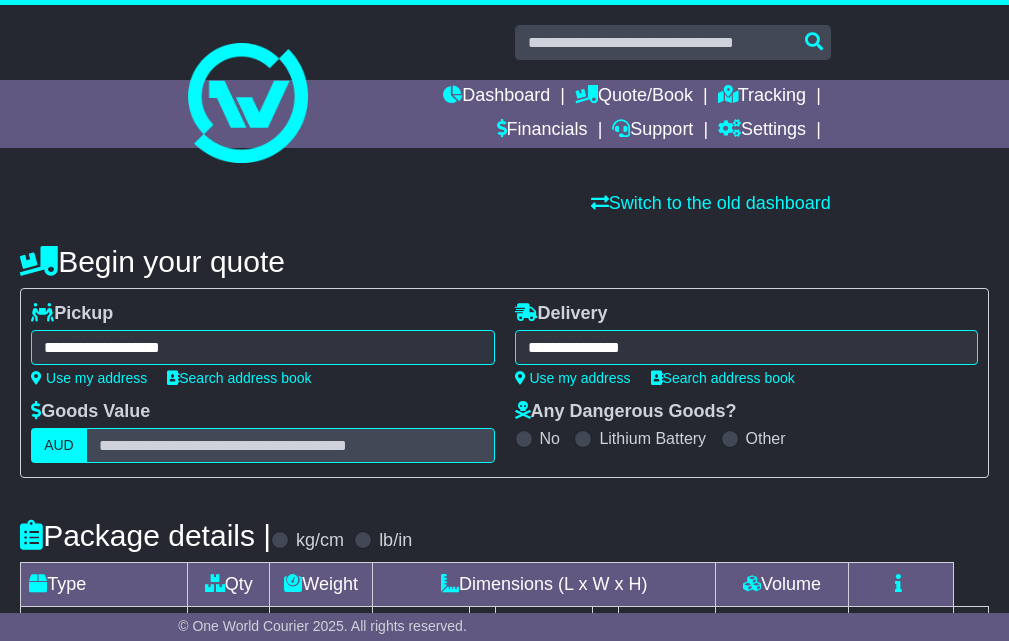type on "**********" 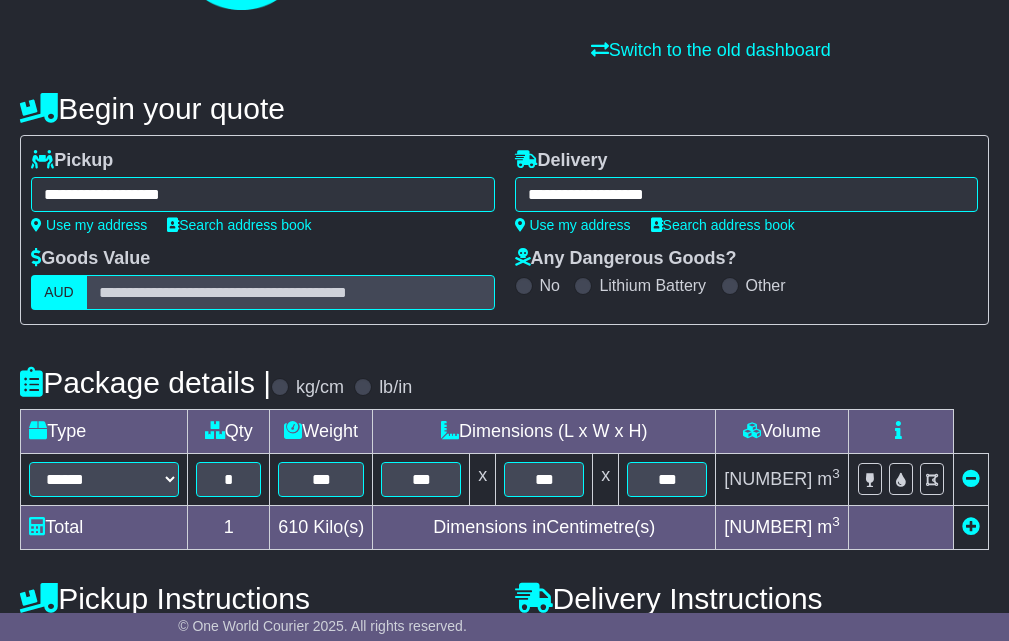 scroll, scrollTop: 333, scrollLeft: 0, axis: vertical 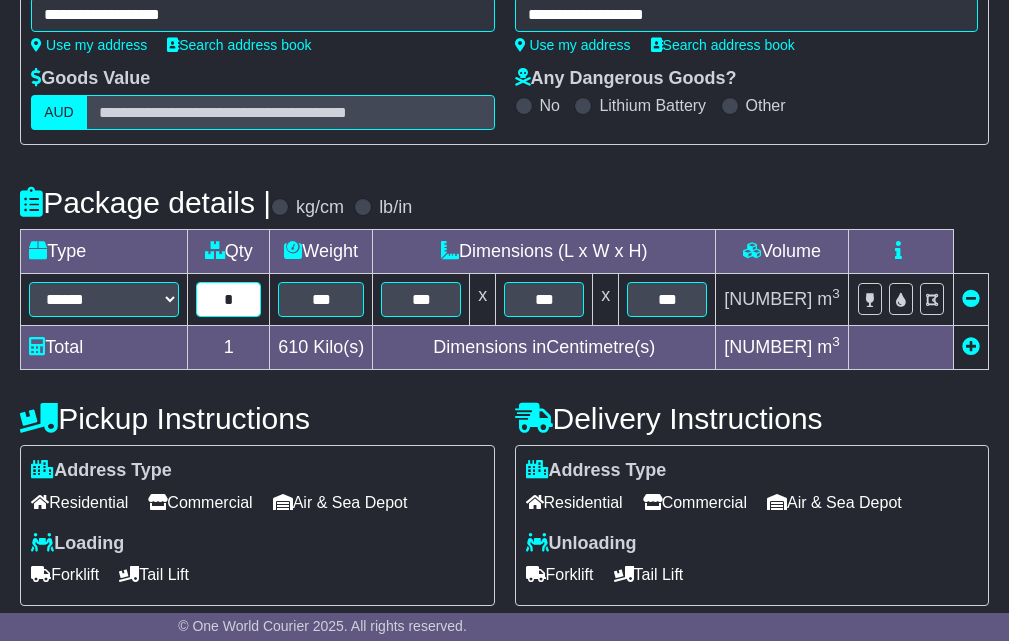 drag, startPoint x: 257, startPoint y: 306, endPoint x: 189, endPoint y: 306, distance: 68 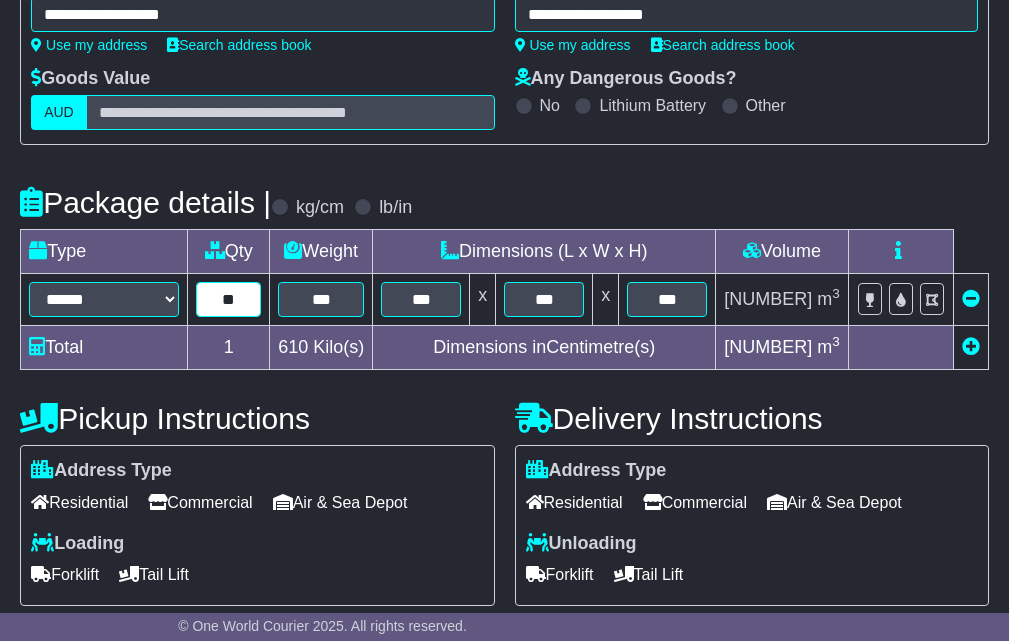 type on "**" 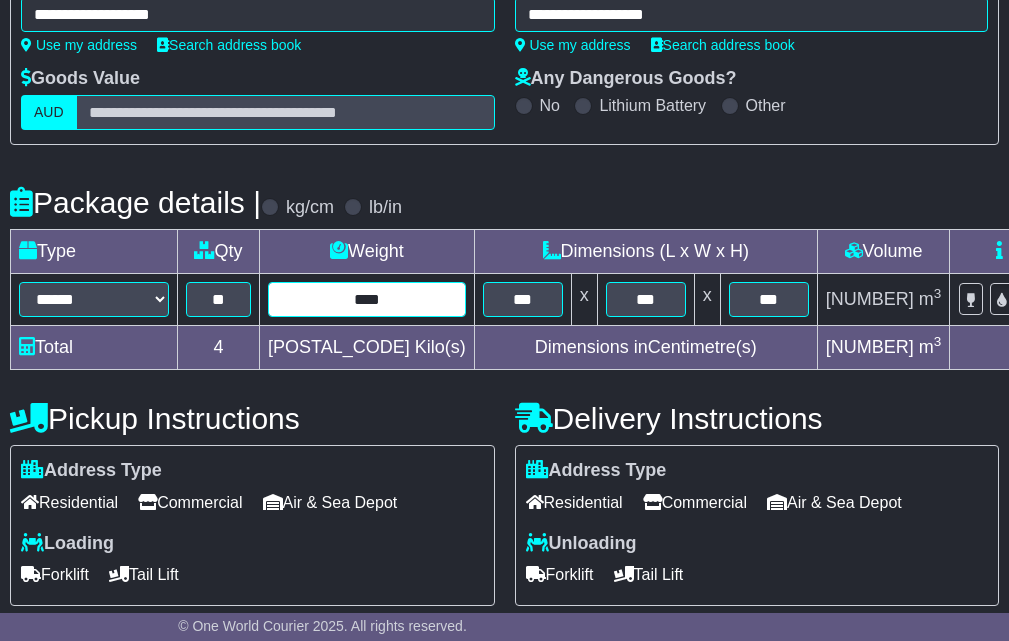 type on "****" 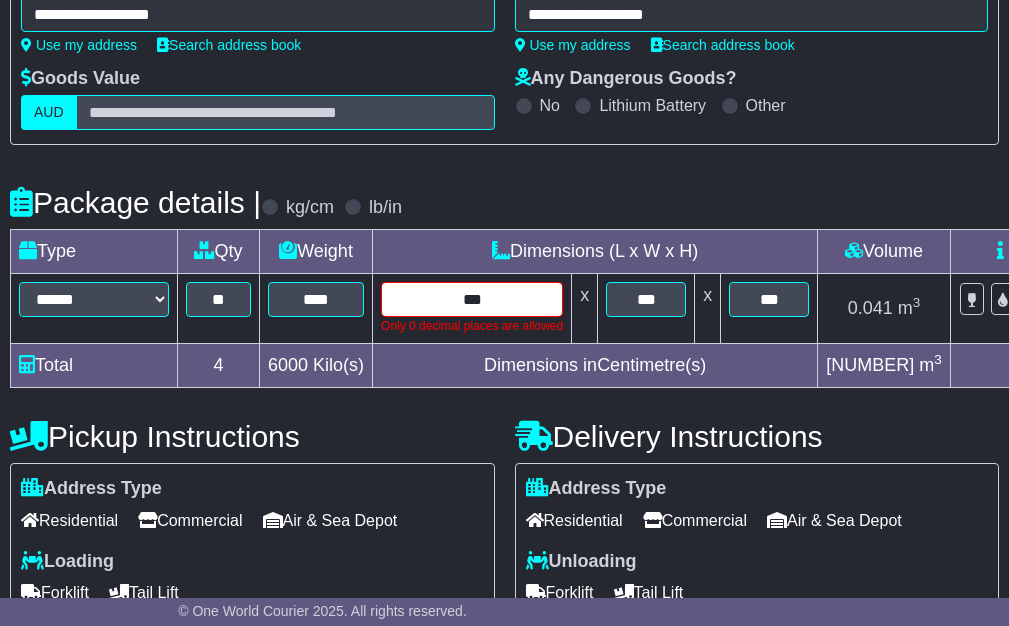 type on "***" 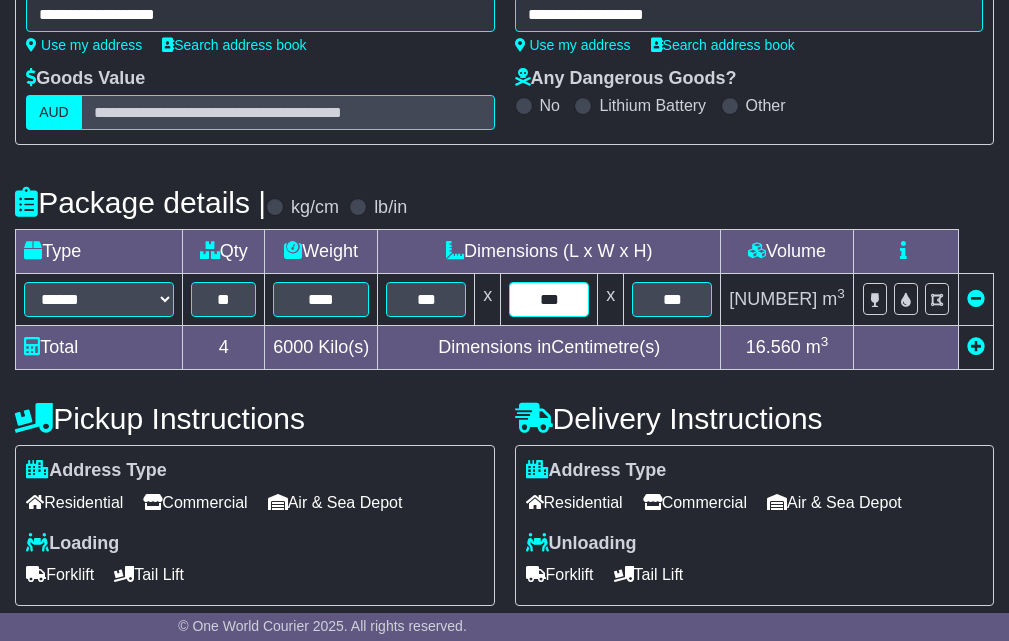 type on "***" 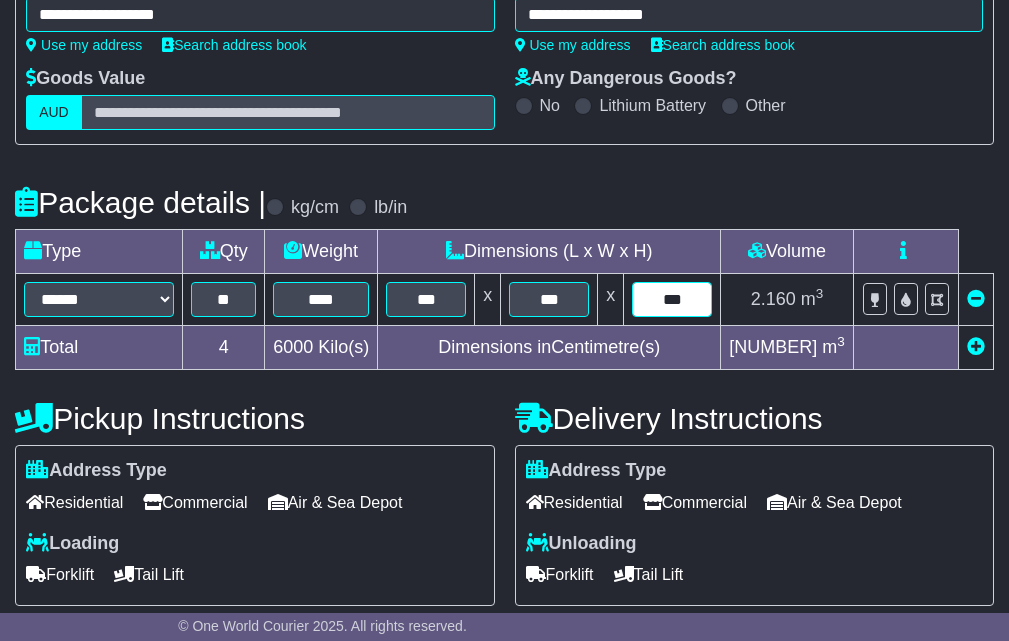 type on "***" 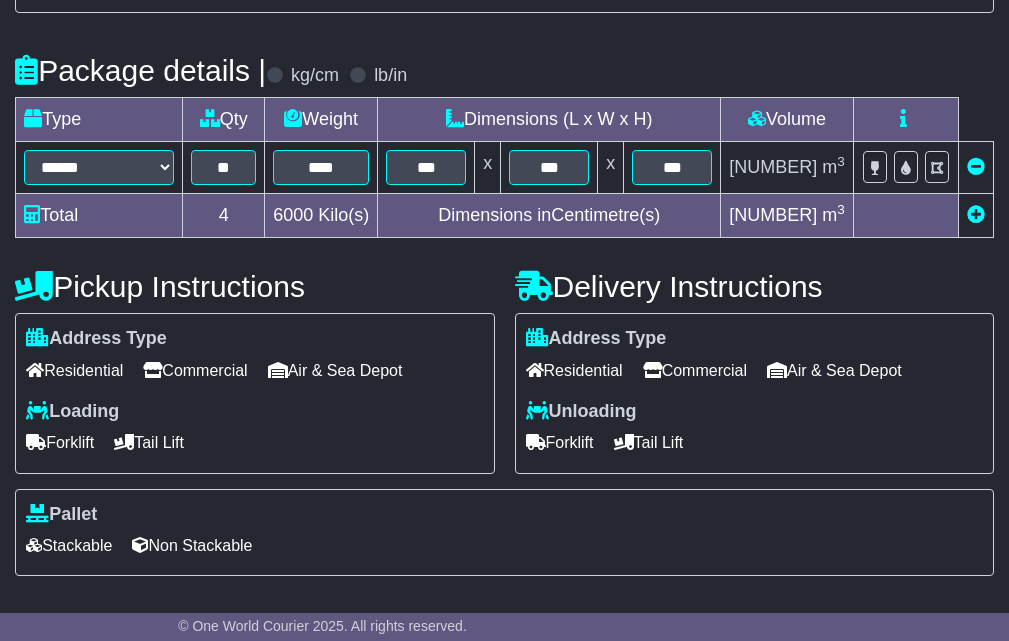 scroll, scrollTop: 632, scrollLeft: 0, axis: vertical 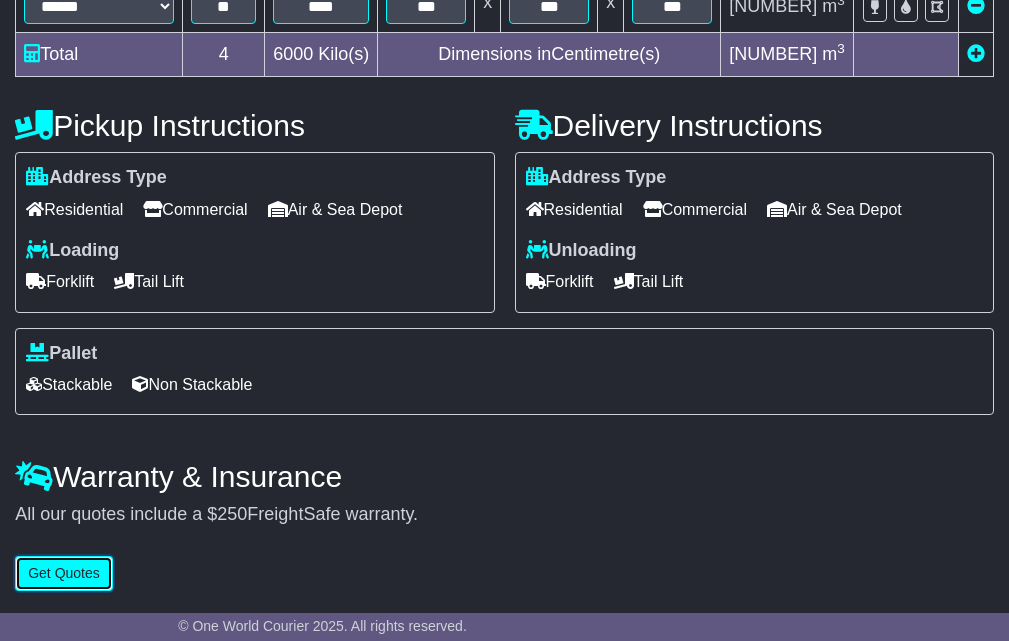 click on "Get Quotes" at bounding box center [64, 573] 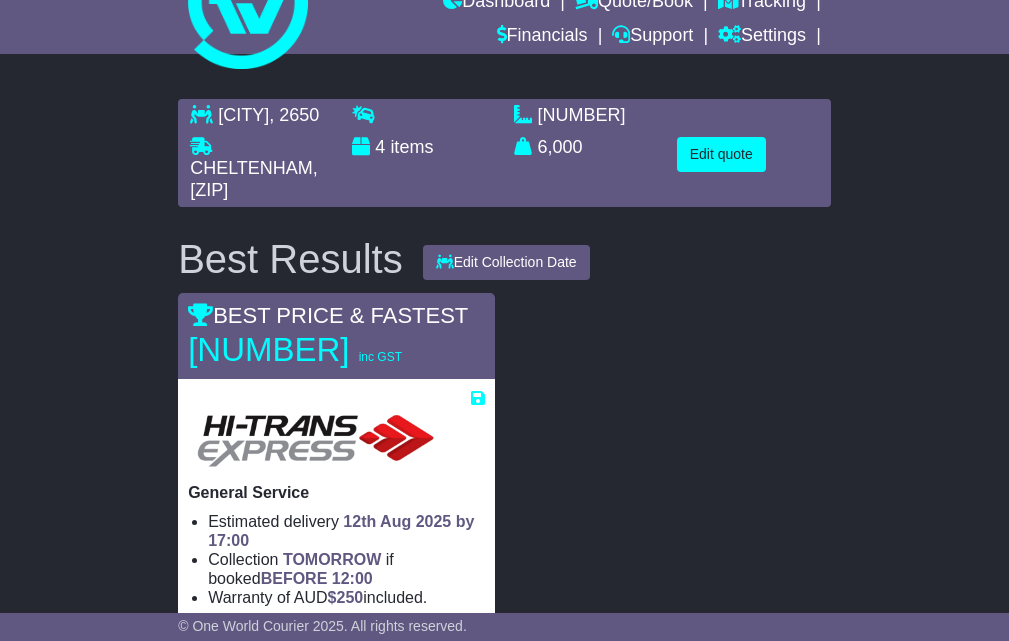 scroll, scrollTop: 0, scrollLeft: 0, axis: both 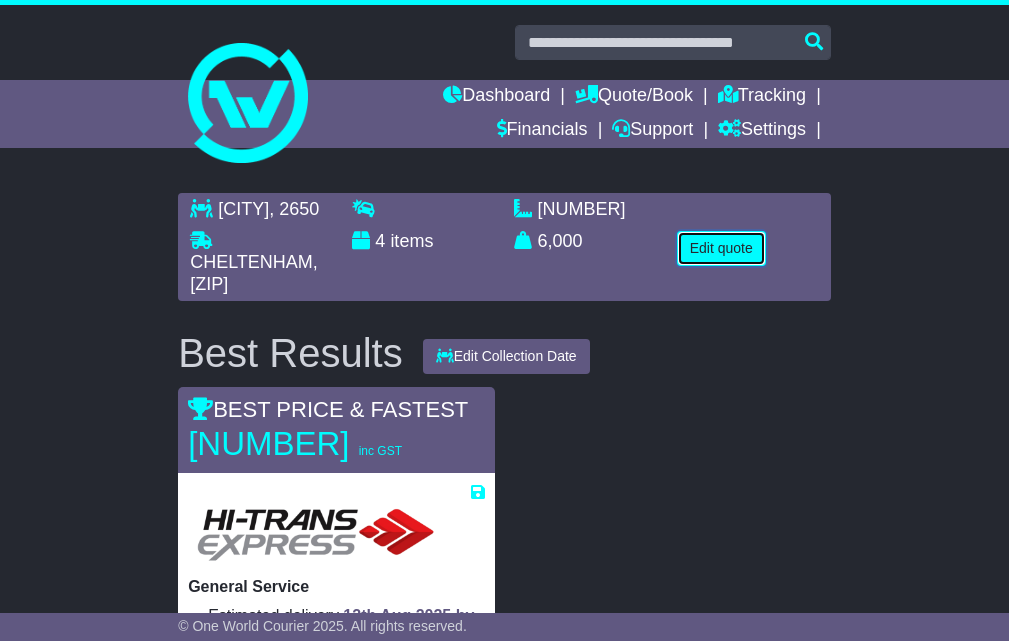 click on "Edit quote" at bounding box center [721, 248] 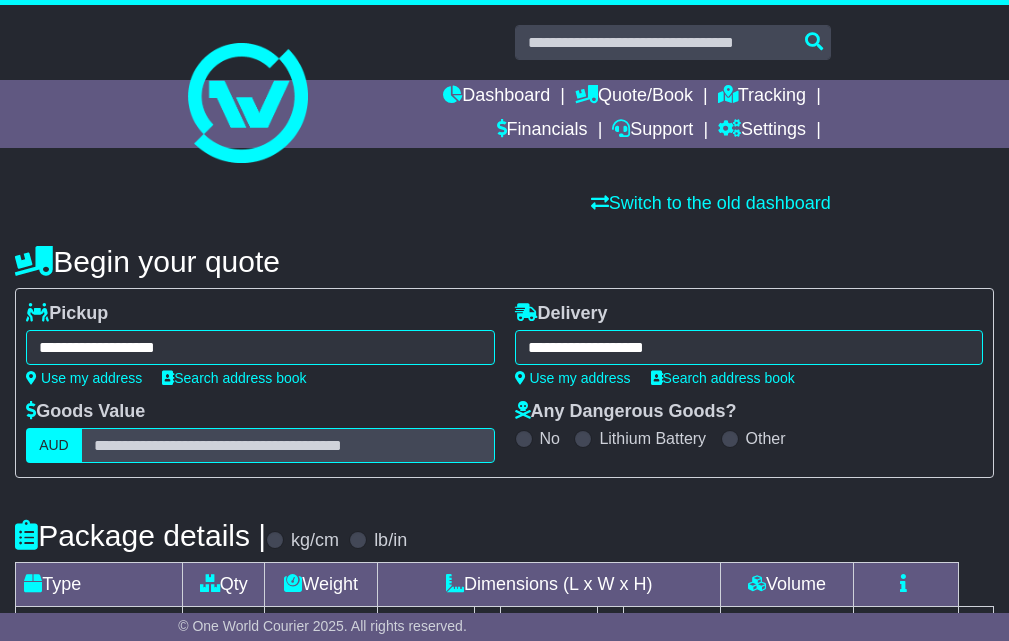 click on "**********" at bounding box center [260, 347] 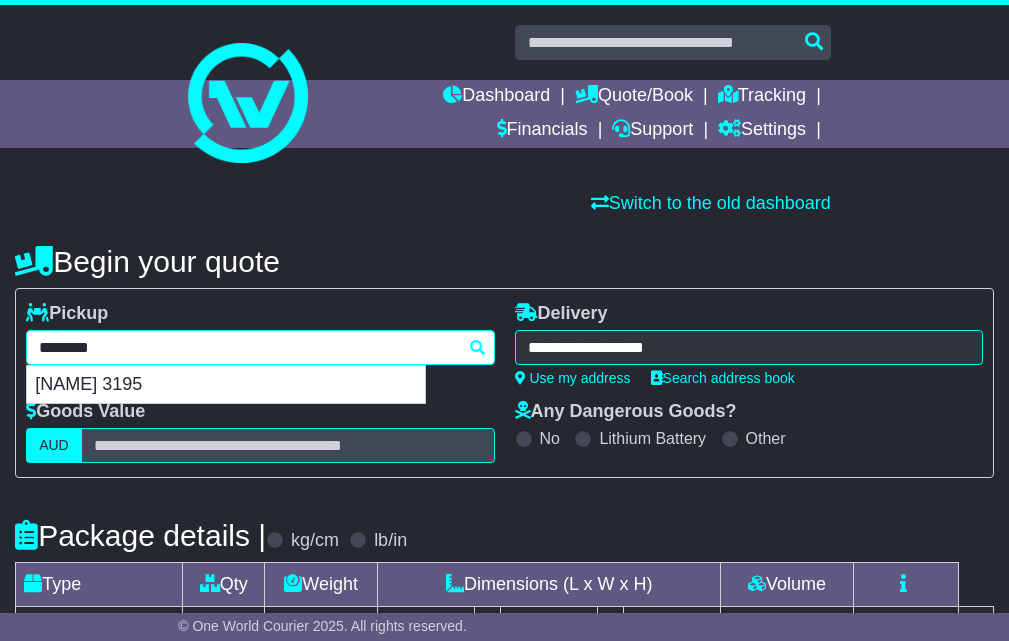 click on "********" at bounding box center (260, 347) 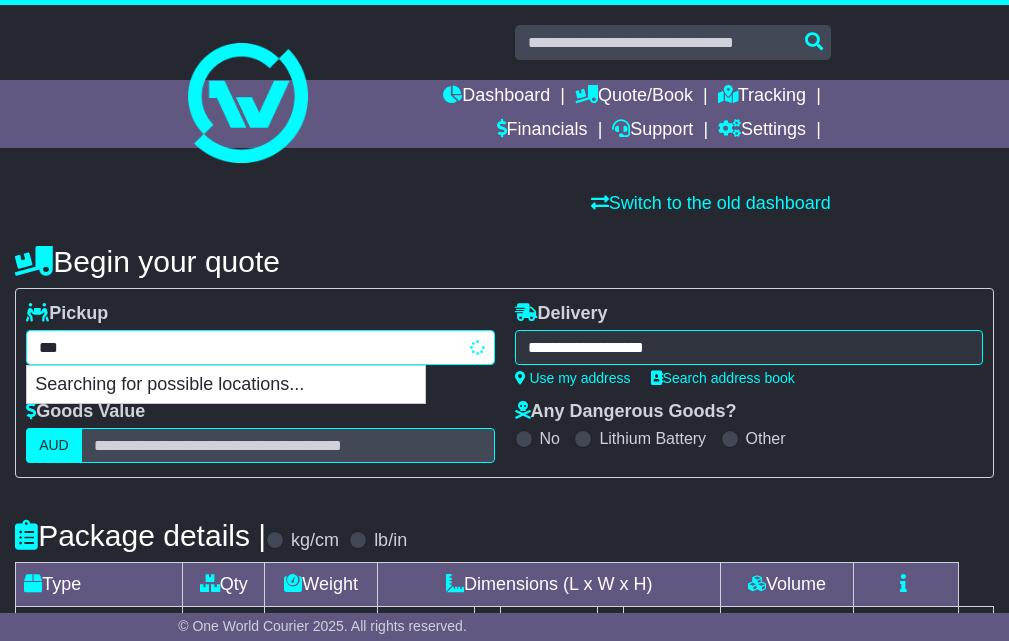 type on "****" 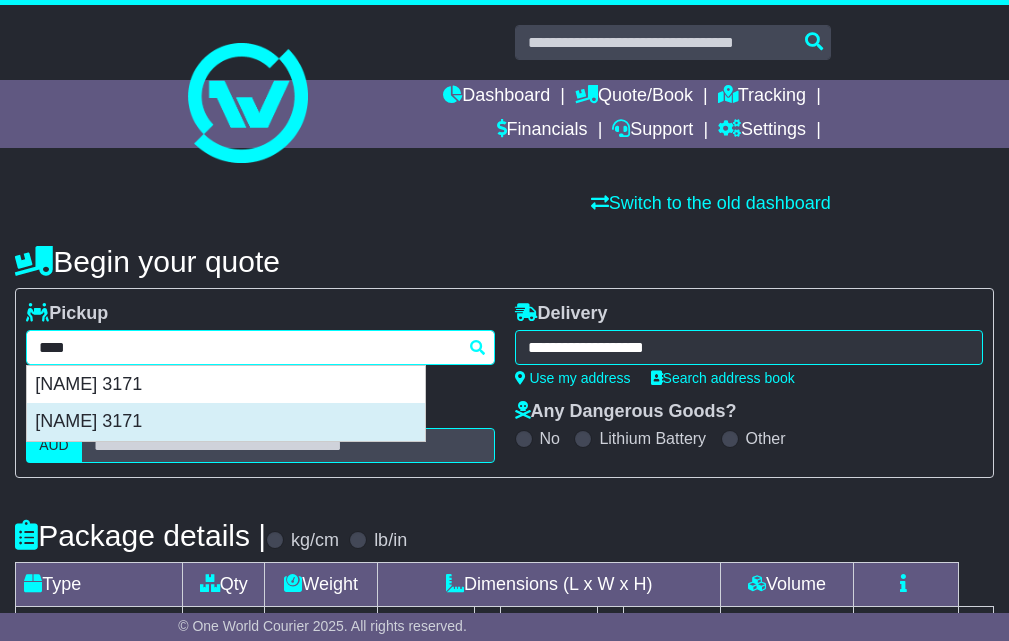 click on "SPRINGVALE 3171" at bounding box center (226, 422) 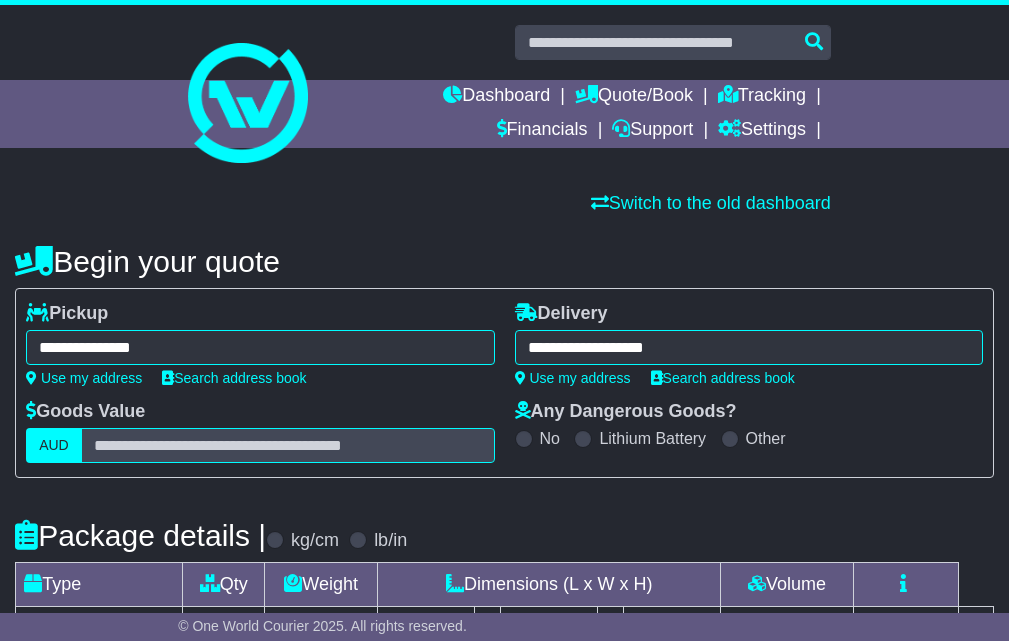 type on "**********" 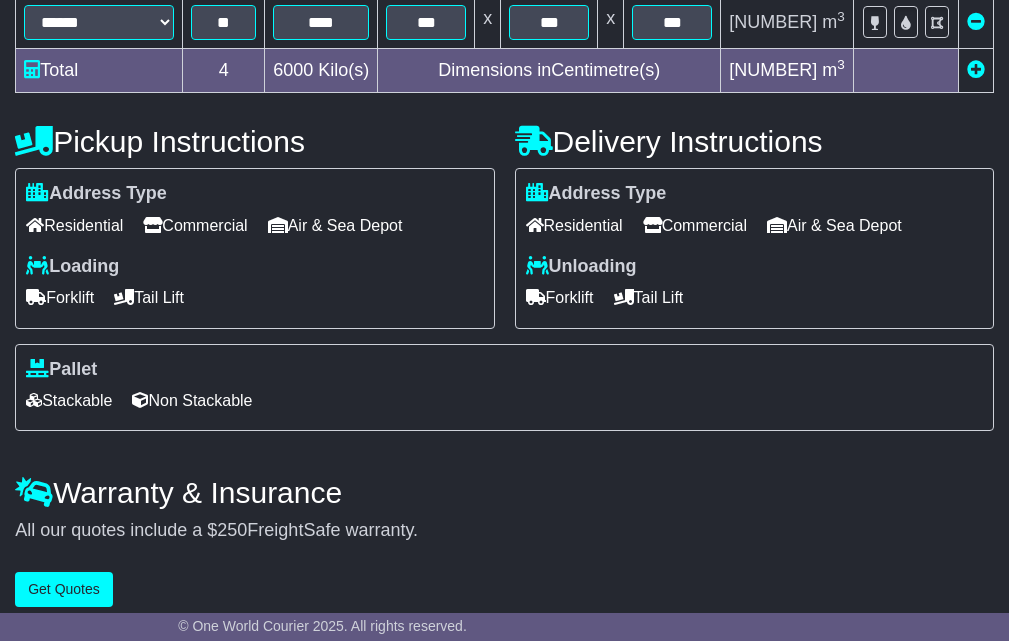 scroll, scrollTop: 632, scrollLeft: 0, axis: vertical 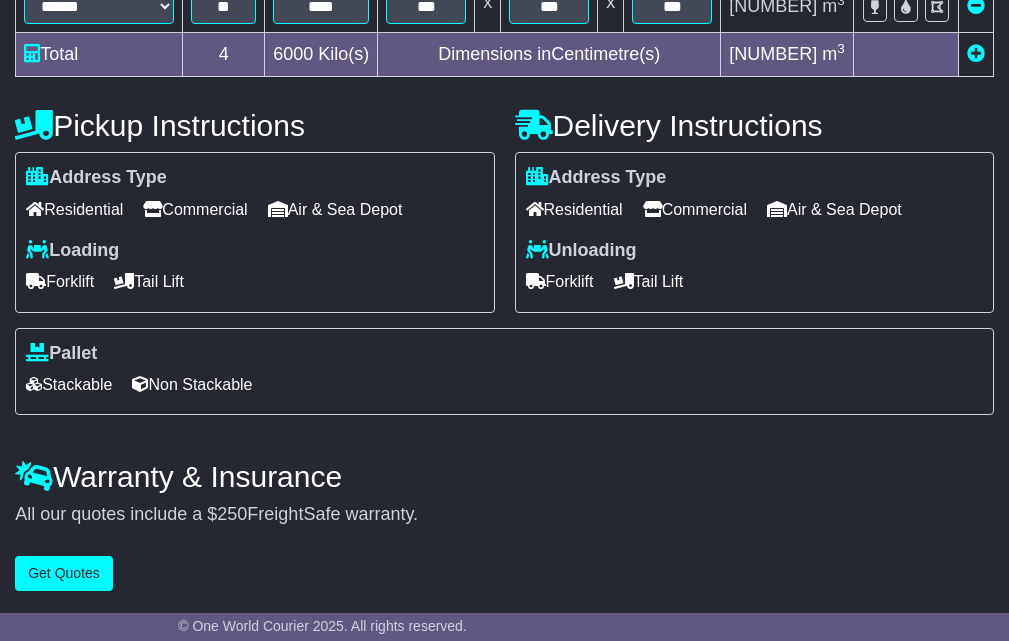 click on "**********" at bounding box center (504, 100) 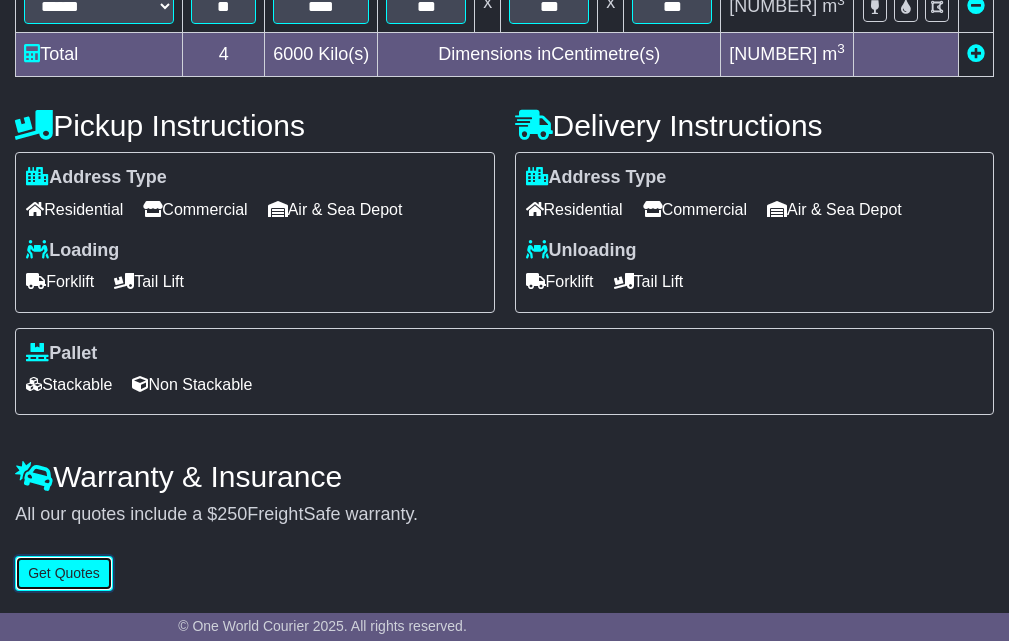 click on "Get Quotes" at bounding box center (64, 573) 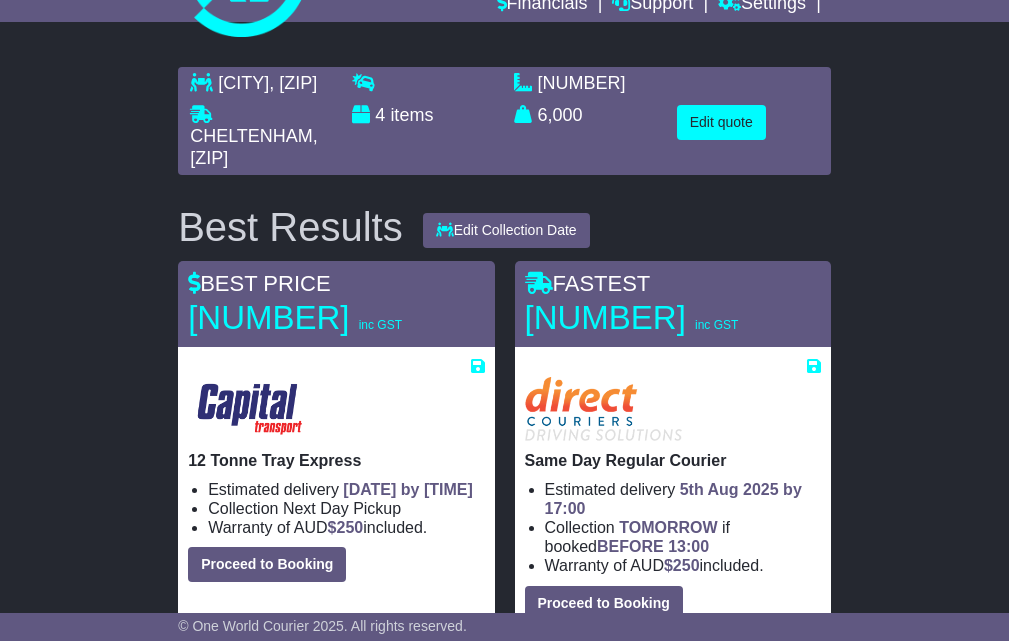scroll, scrollTop: 0, scrollLeft: 0, axis: both 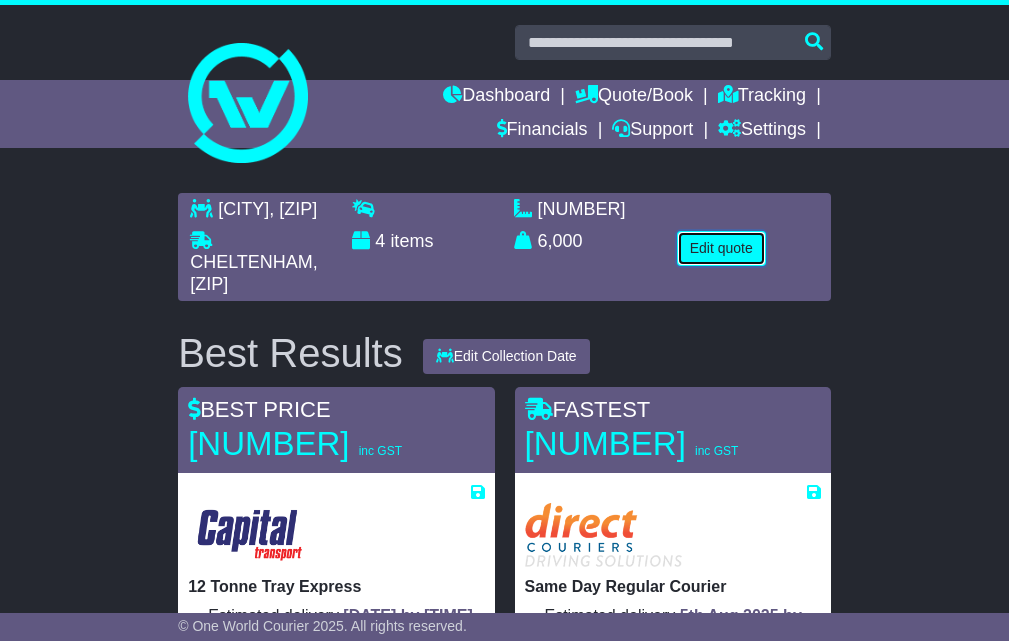 click on "Edit quote" at bounding box center (721, 248) 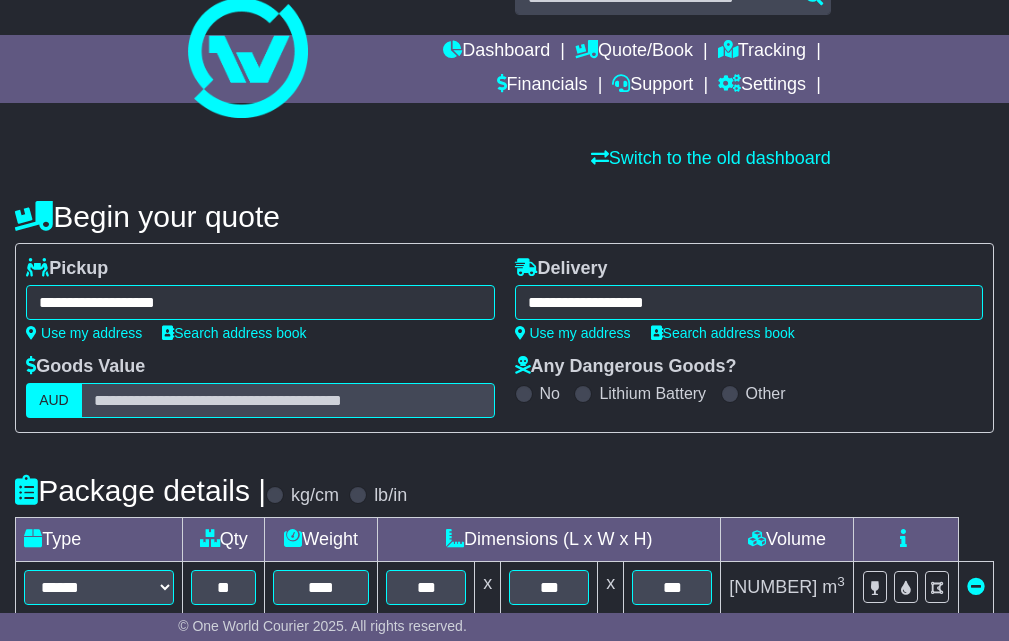 scroll, scrollTop: 0, scrollLeft: 0, axis: both 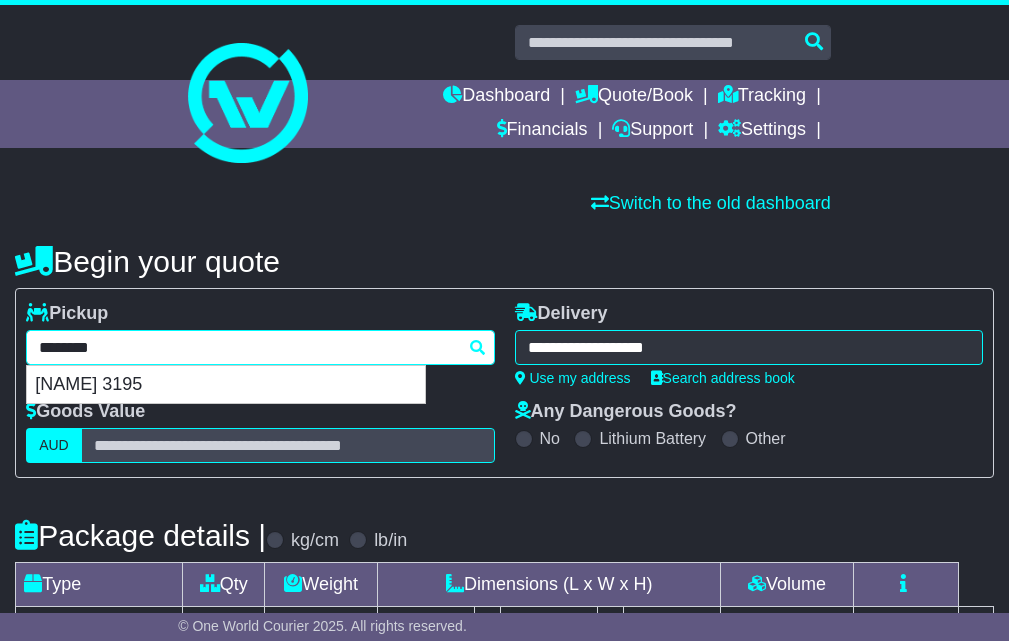 click on "**********" at bounding box center (260, 347) 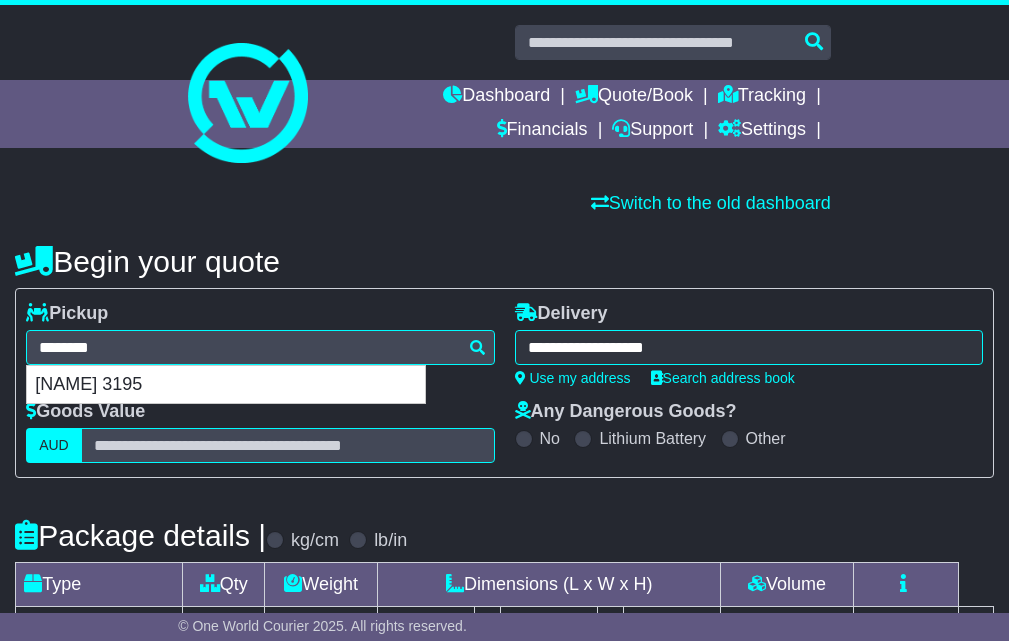 click on "Begin your quote" at bounding box center (504, 257) 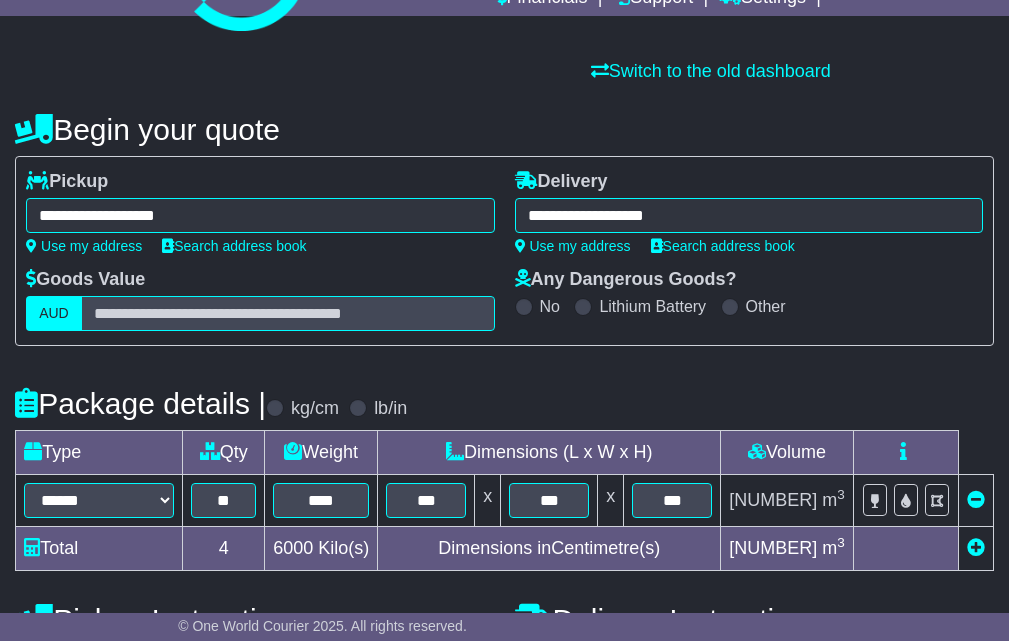 scroll, scrollTop: 0, scrollLeft: 0, axis: both 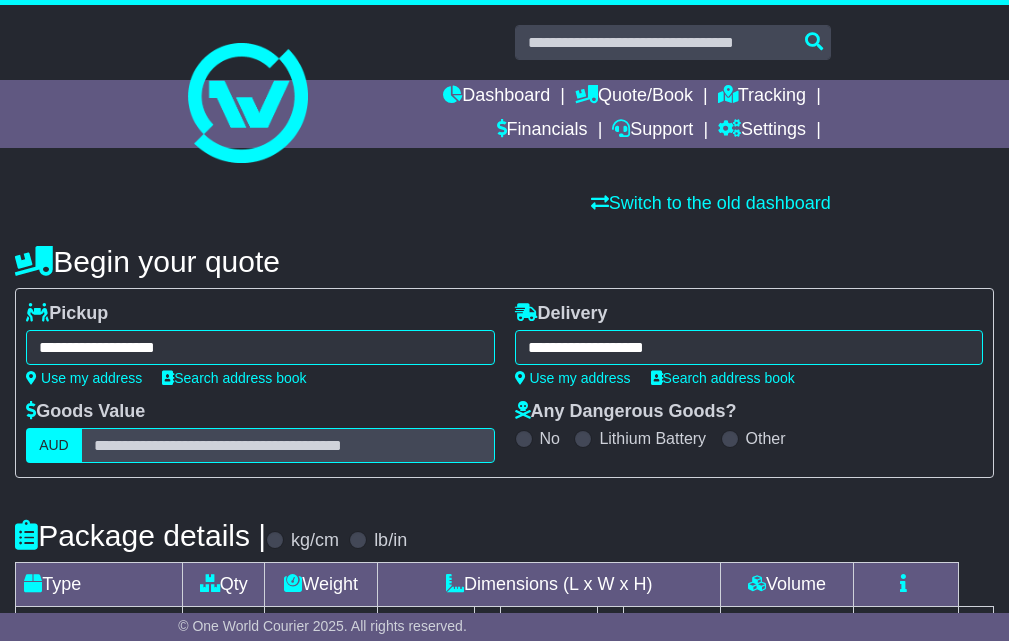 click on "**********" at bounding box center (260, 347) 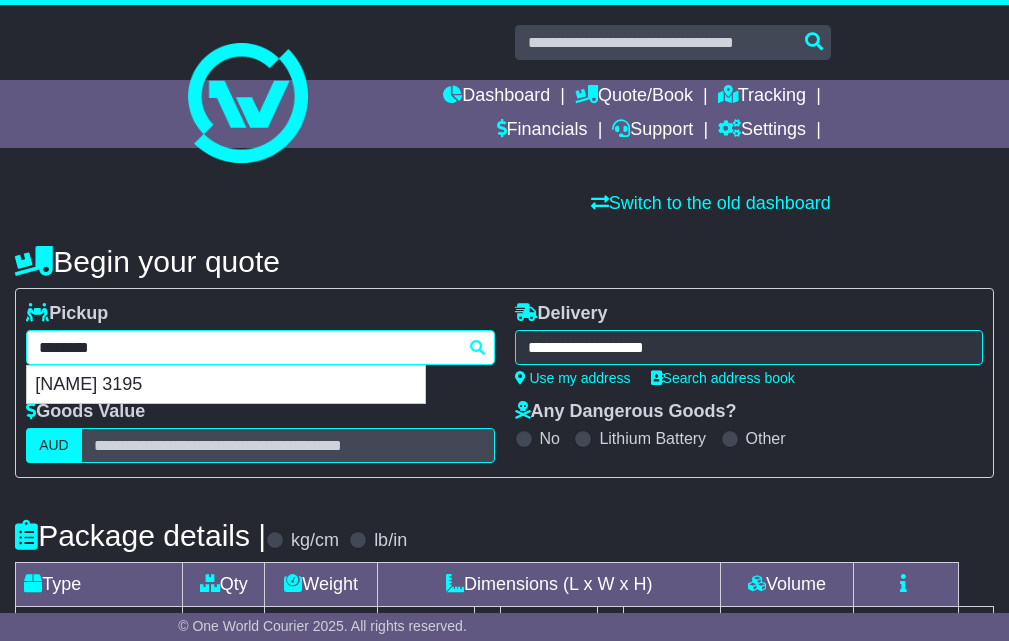 click on "********" at bounding box center (260, 347) 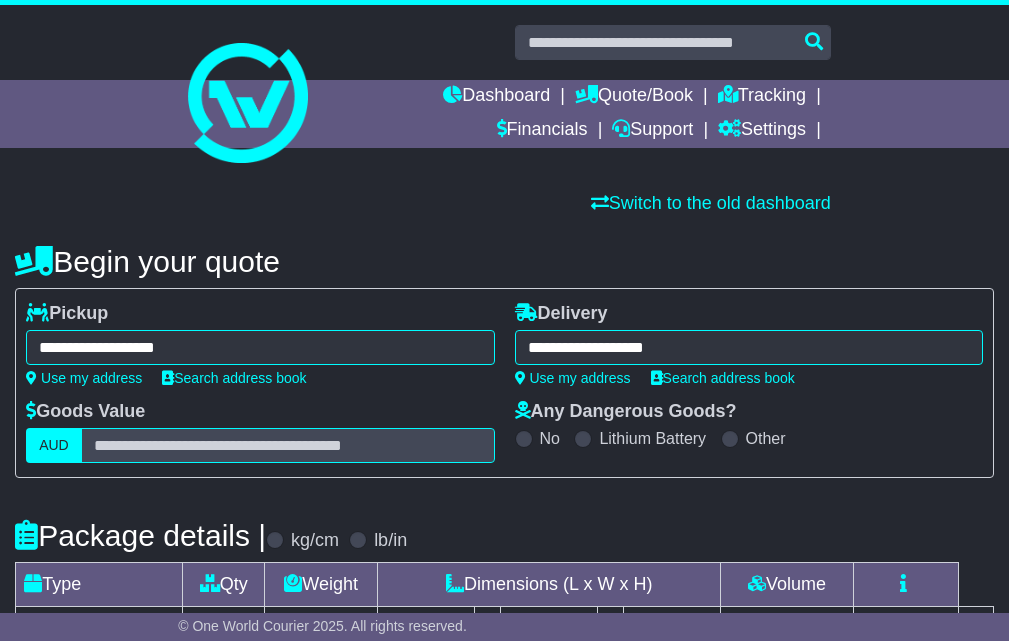 click on "**********" at bounding box center [260, 347] 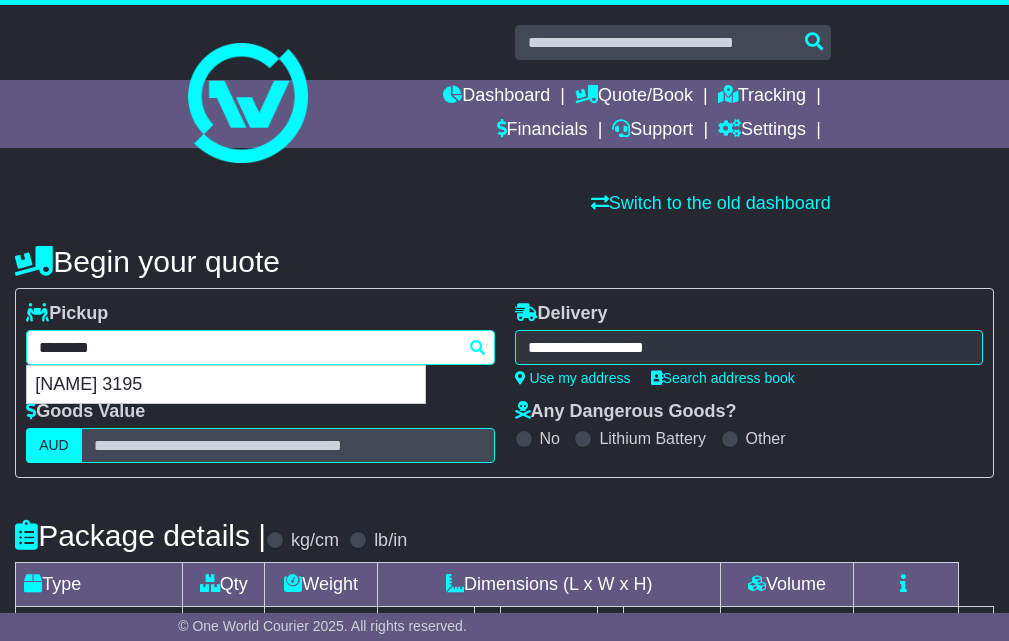 click on "********" at bounding box center (260, 347) 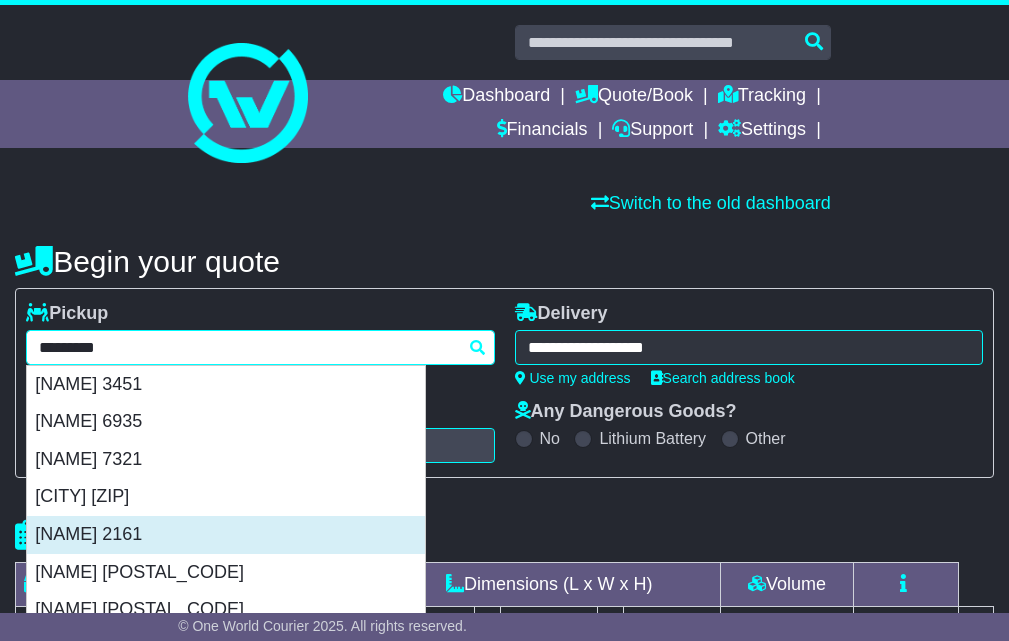 click on "GUILDFORD 2161" at bounding box center (226, 535) 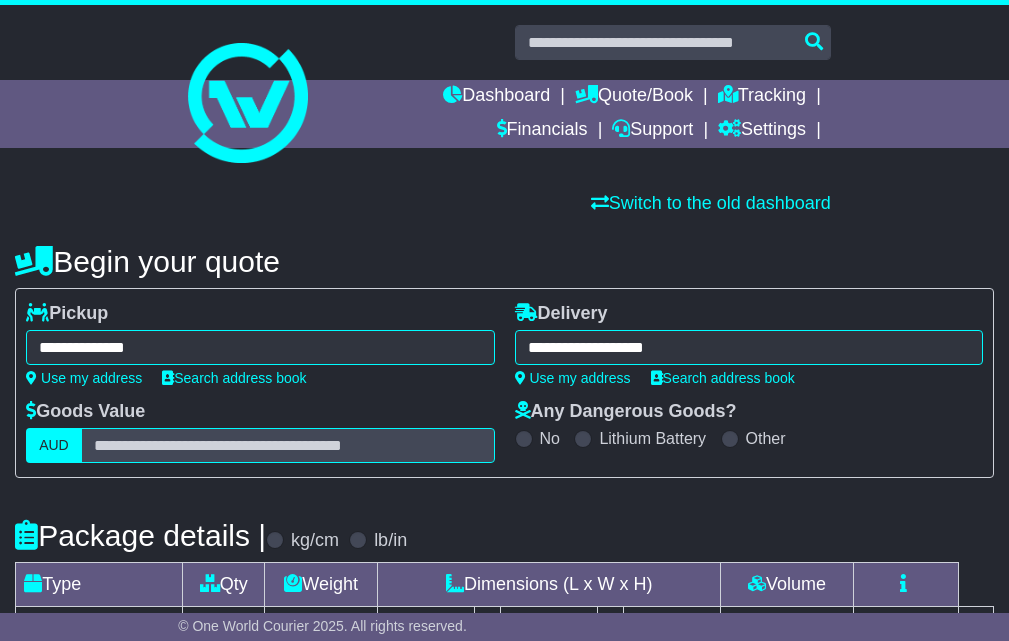 type on "**********" 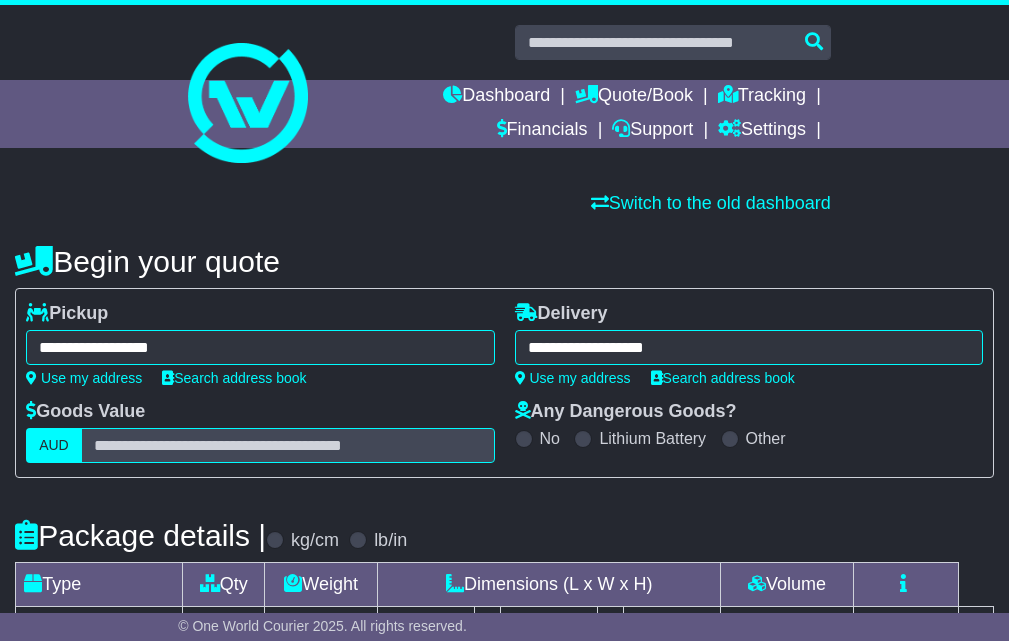 click on "**********" at bounding box center [749, 347] 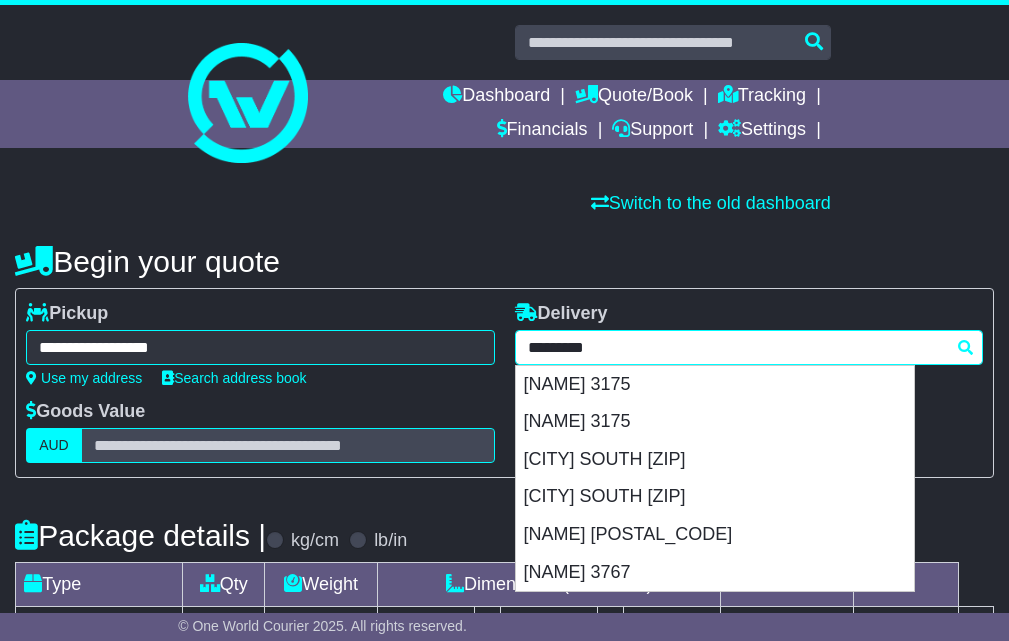 click on "*********" at bounding box center (749, 347) 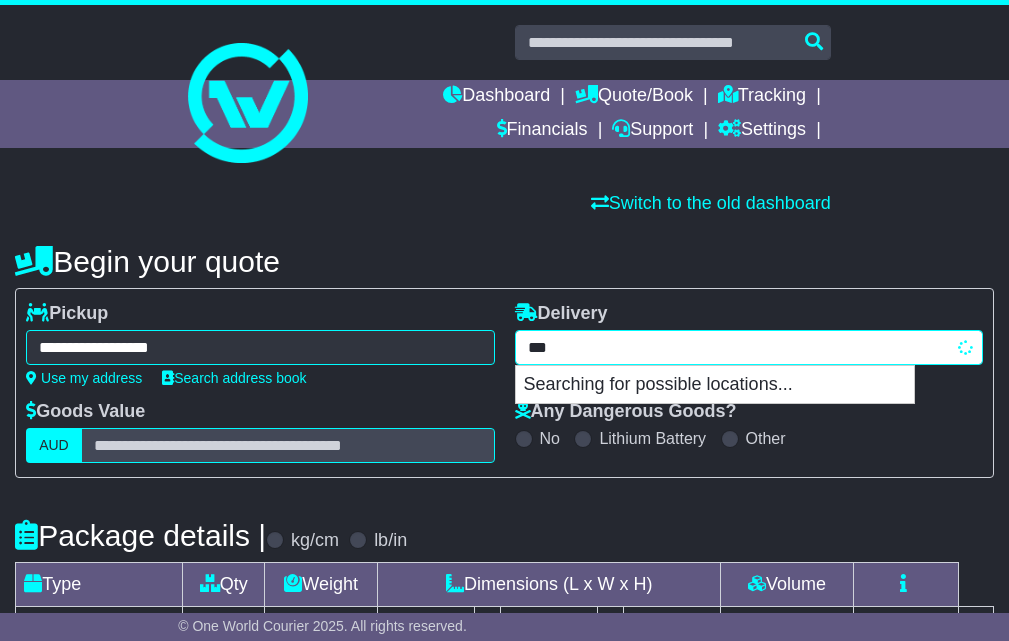 type on "****" 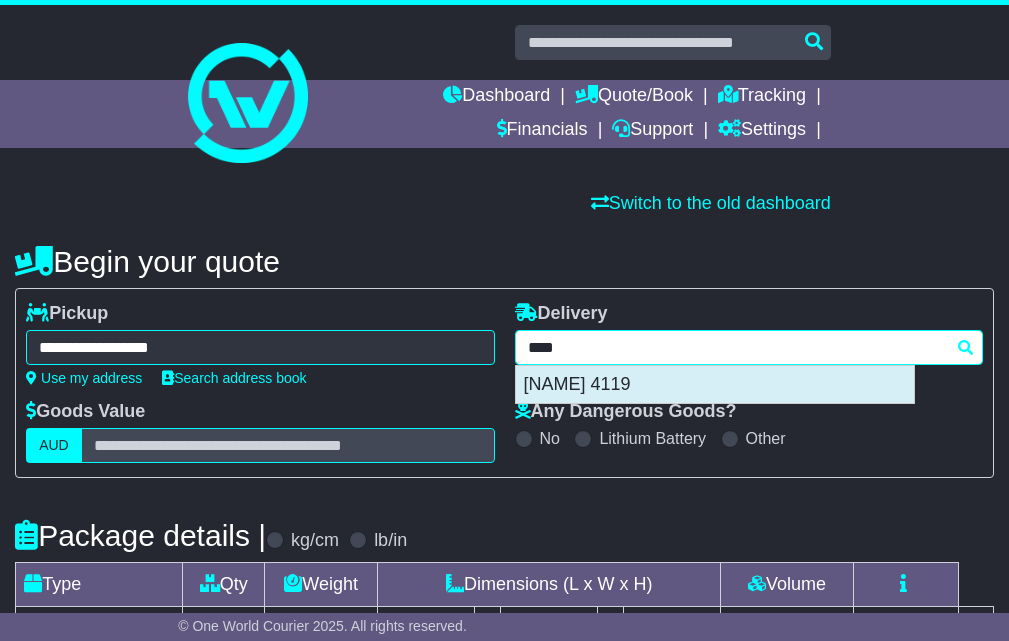 click on "UNDERWOOD 4119" at bounding box center (715, 385) 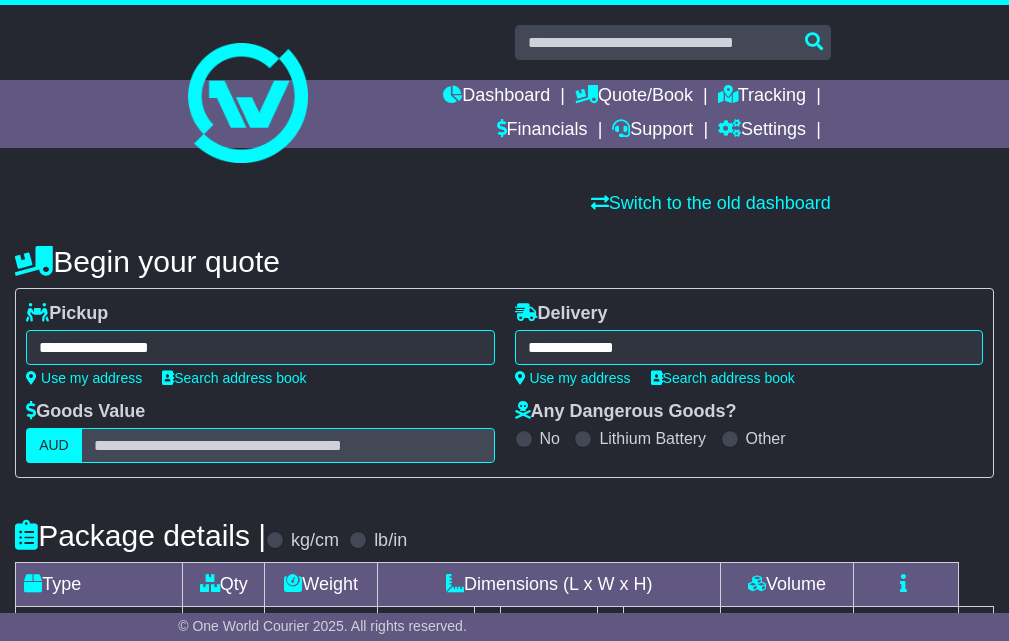 type on "**********" 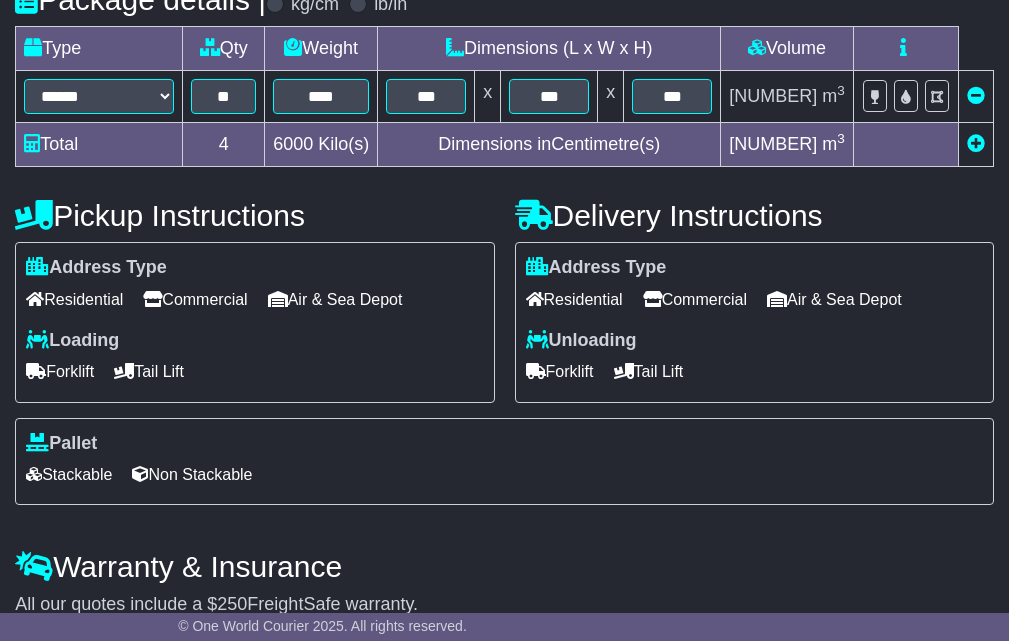scroll, scrollTop: 465, scrollLeft: 0, axis: vertical 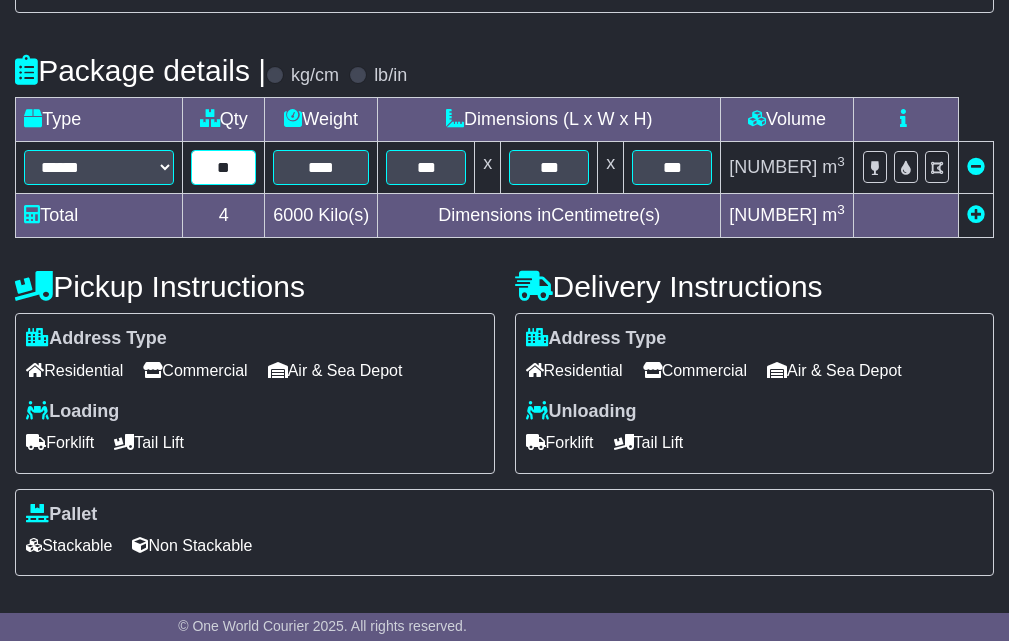 drag, startPoint x: 258, startPoint y: 167, endPoint x: 152, endPoint y: 166, distance: 106.004715 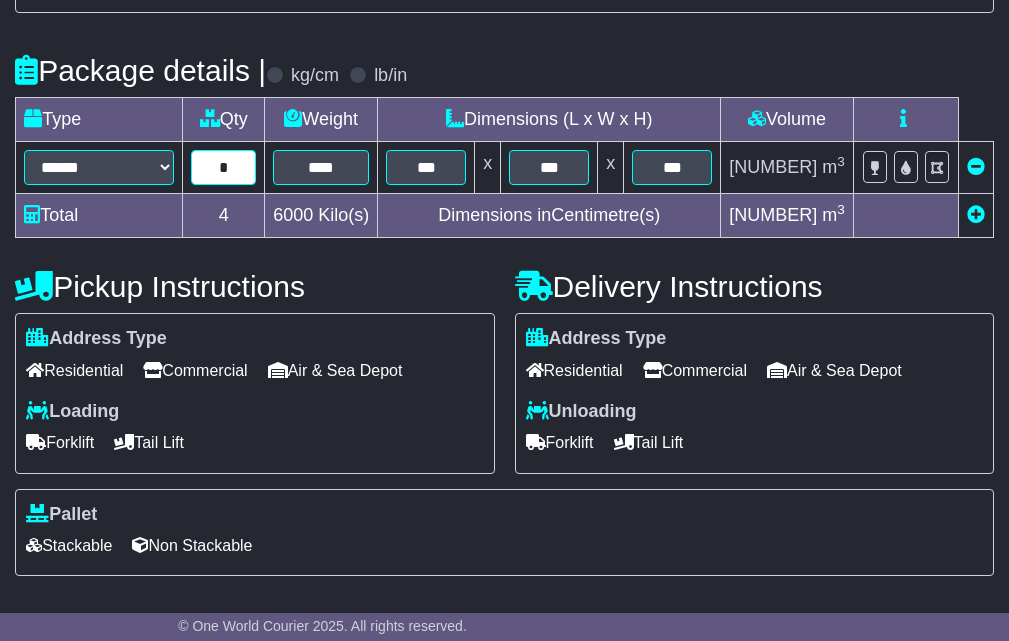 type on "*" 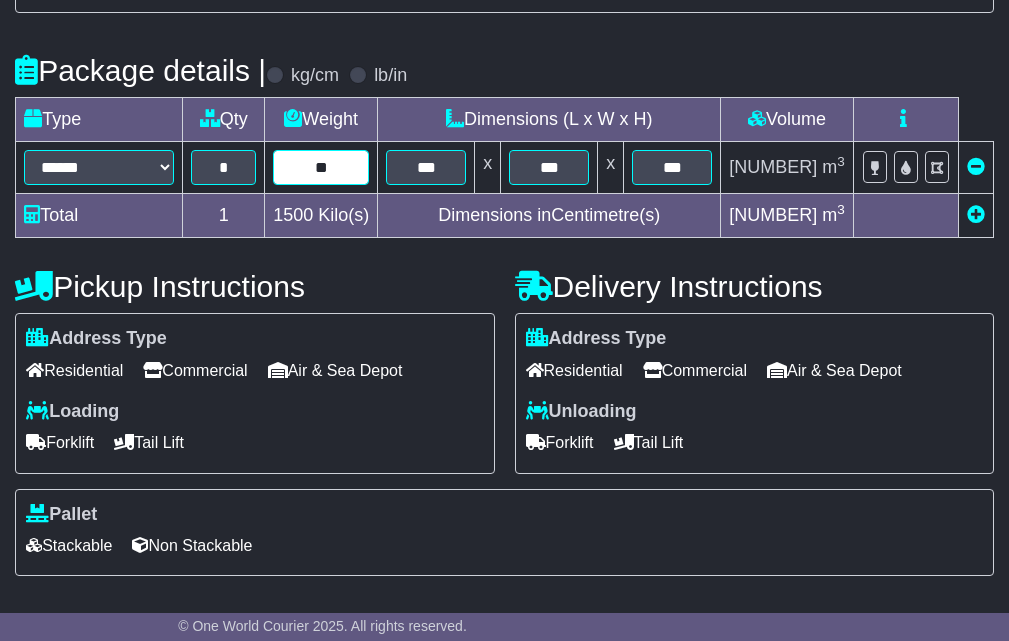 type on "*" 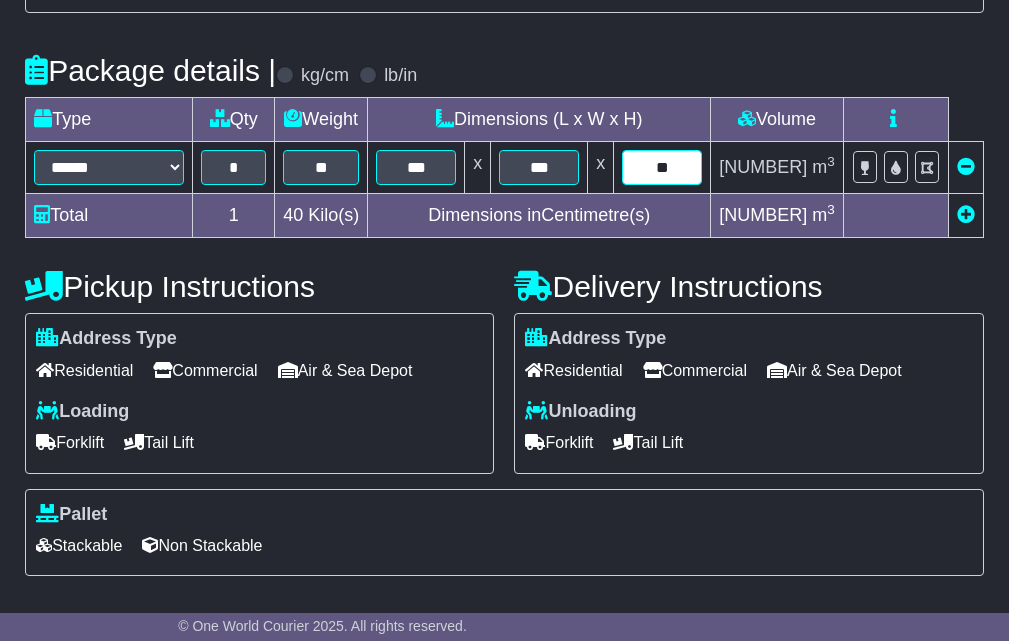 type on "**" 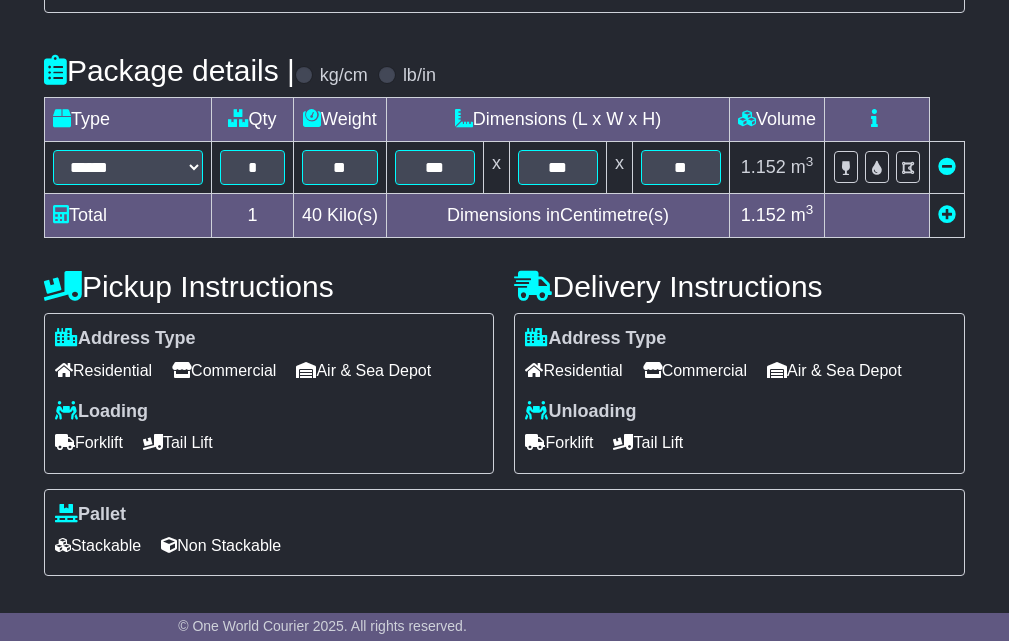 scroll, scrollTop: 632, scrollLeft: 0, axis: vertical 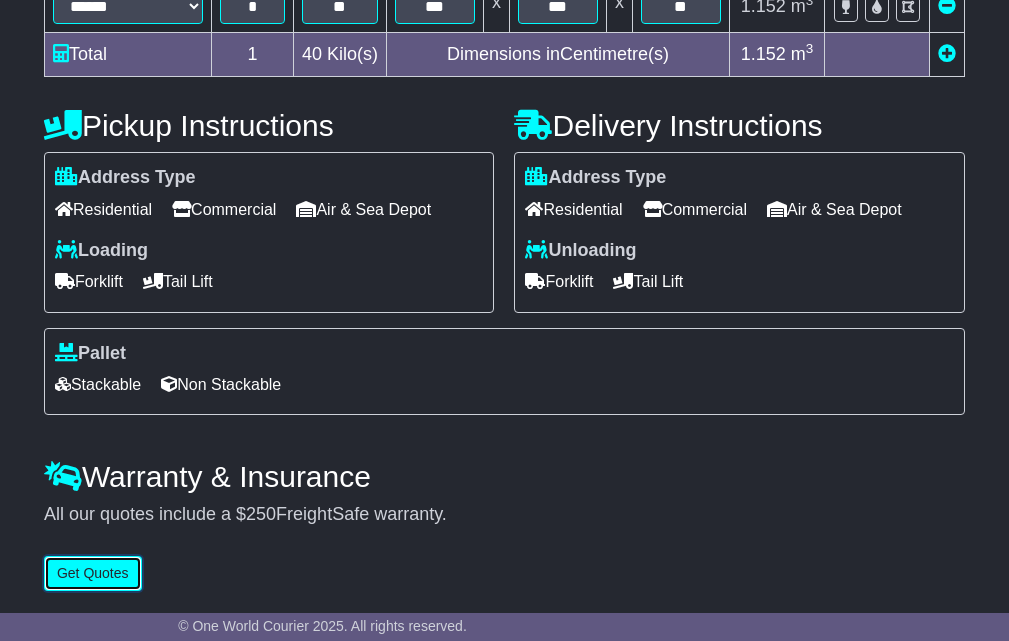 click on "Get Quotes" at bounding box center (93, 573) 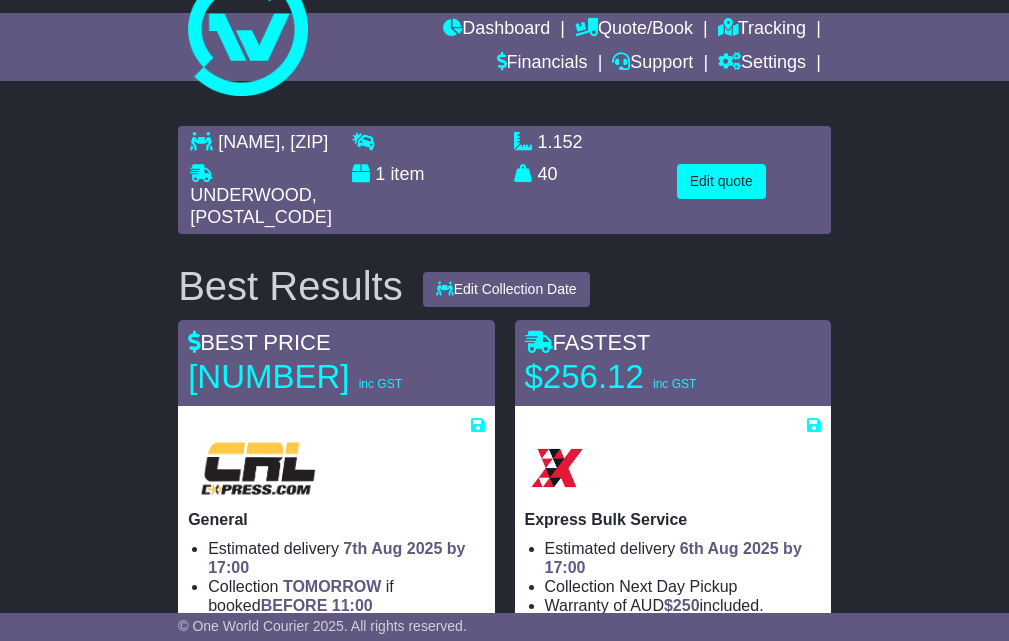 scroll, scrollTop: 0, scrollLeft: 0, axis: both 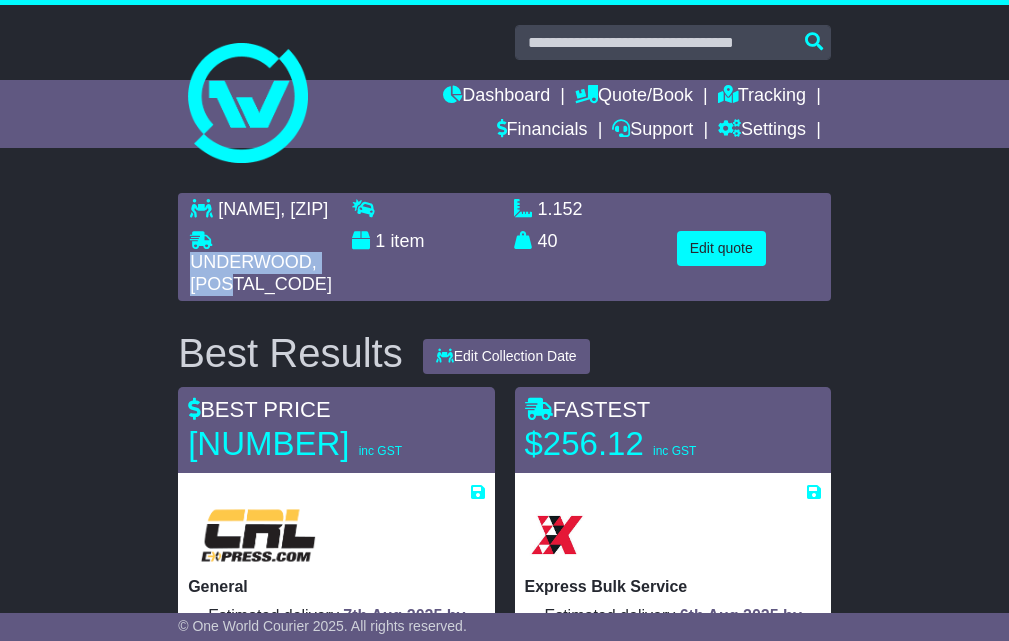 drag, startPoint x: 243, startPoint y: 305, endPoint x: 136, endPoint y: 290, distance: 108.04629 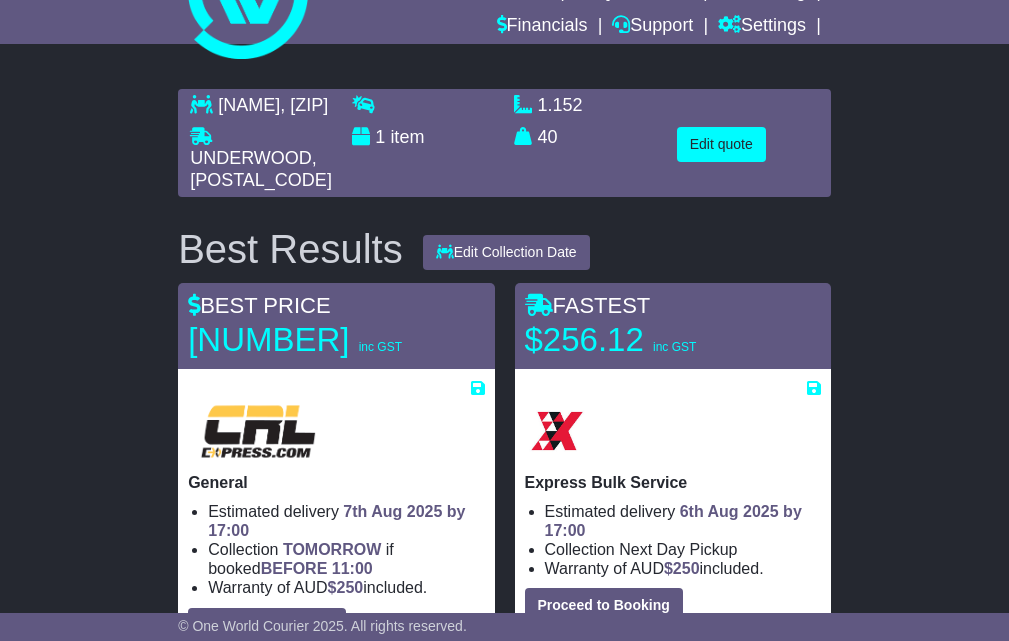scroll, scrollTop: 0, scrollLeft: 0, axis: both 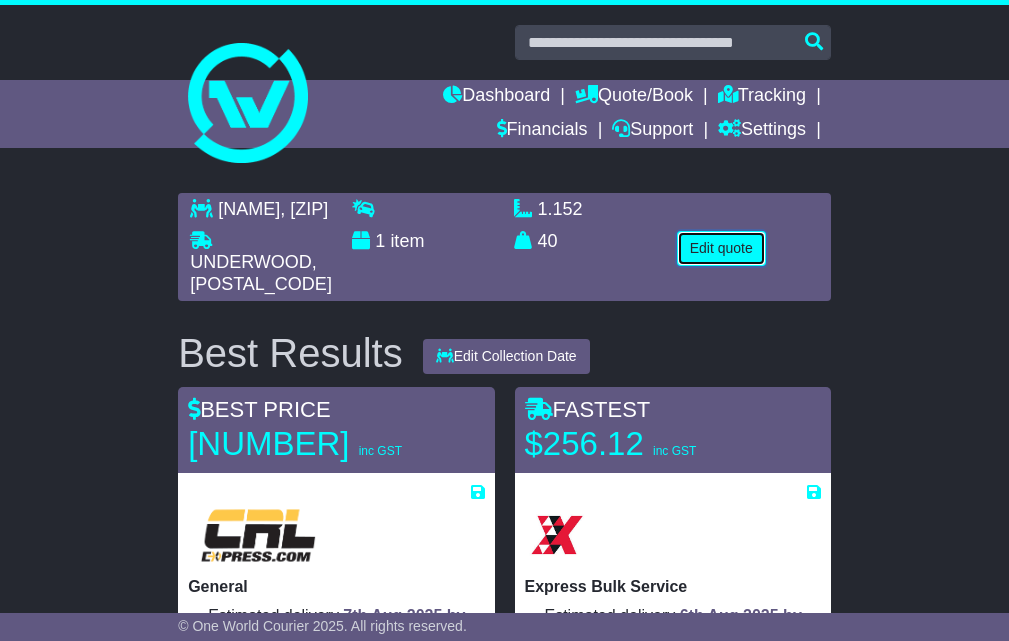 drag, startPoint x: 747, startPoint y: 270, endPoint x: 704, endPoint y: 268, distance: 43.046486 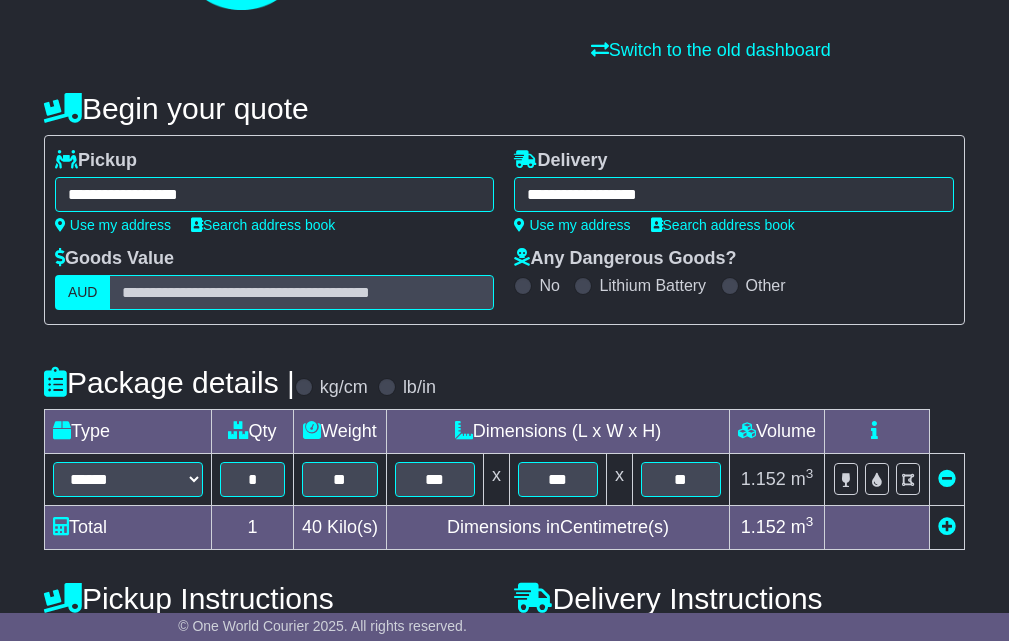 scroll, scrollTop: 0, scrollLeft: 0, axis: both 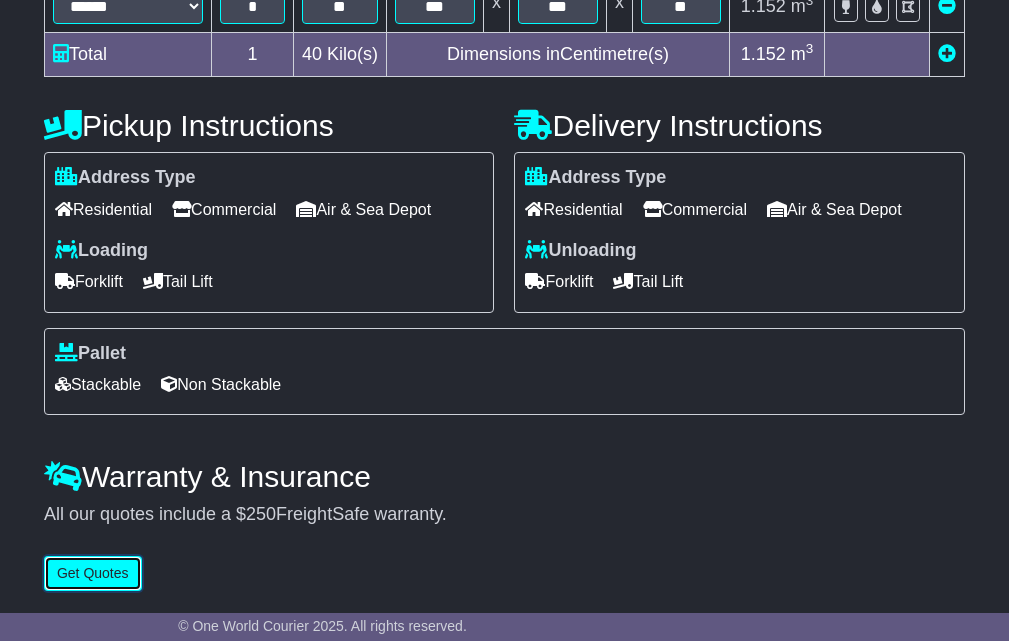 click on "Get Quotes" at bounding box center (93, 573) 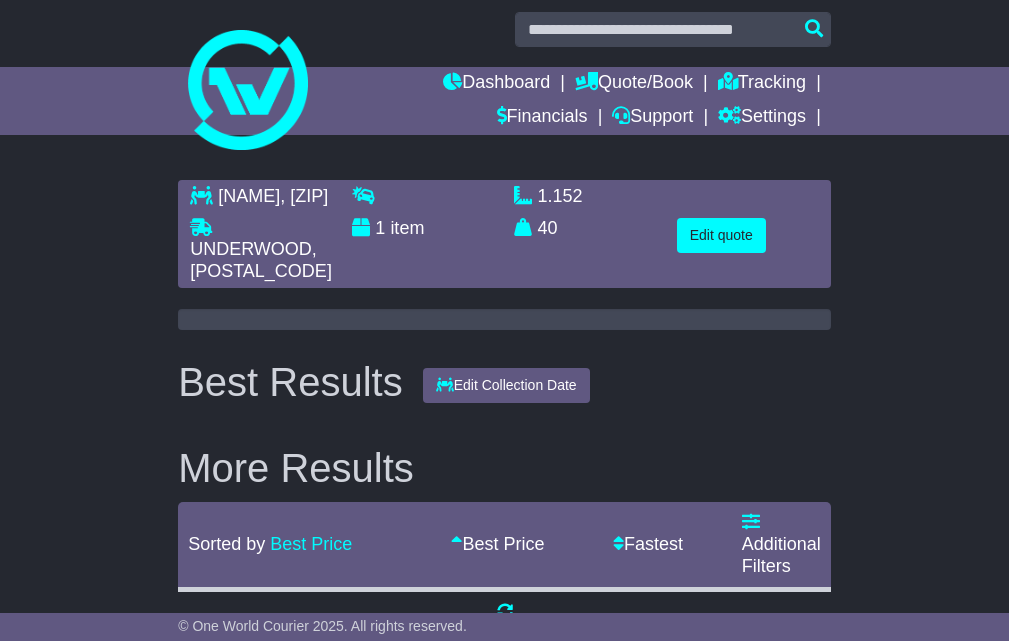 scroll, scrollTop: 0, scrollLeft: 0, axis: both 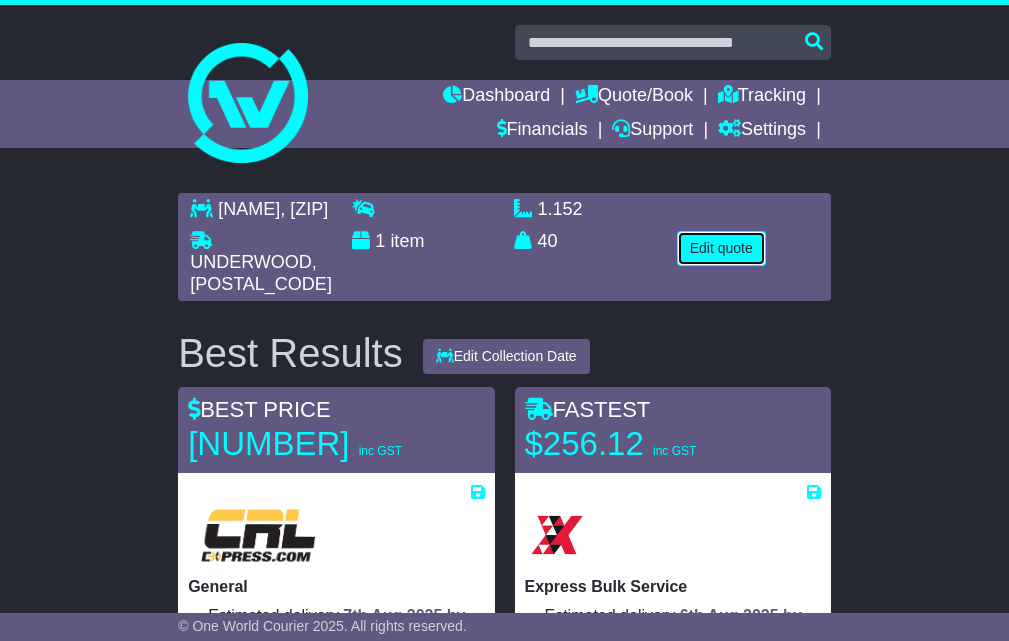 click on "Edit quote" at bounding box center (721, 248) 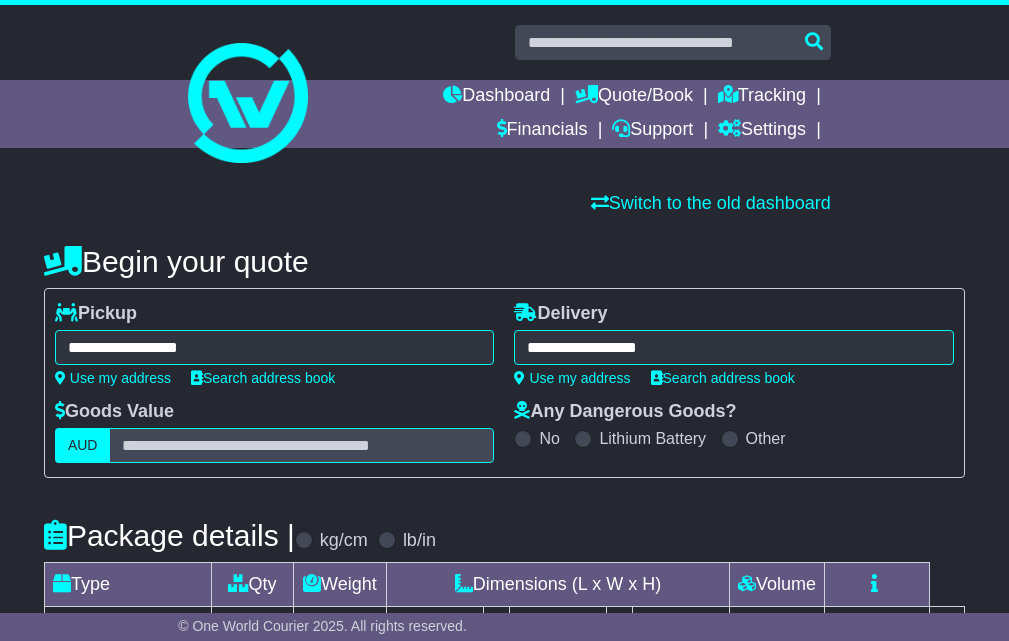 click on "**********" at bounding box center [275, 347] 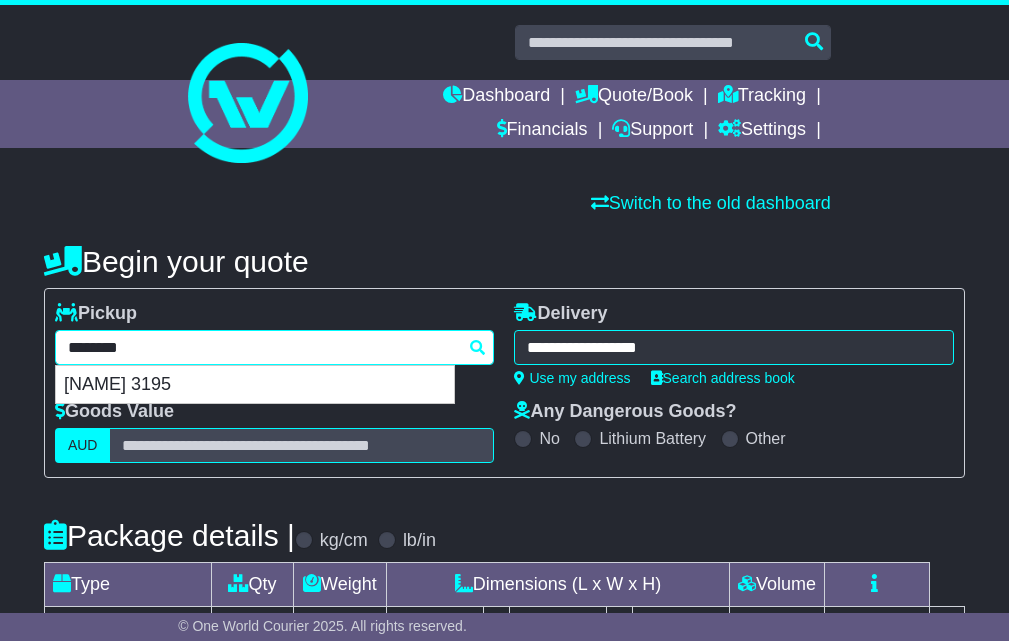 click on "********" at bounding box center [275, 347] 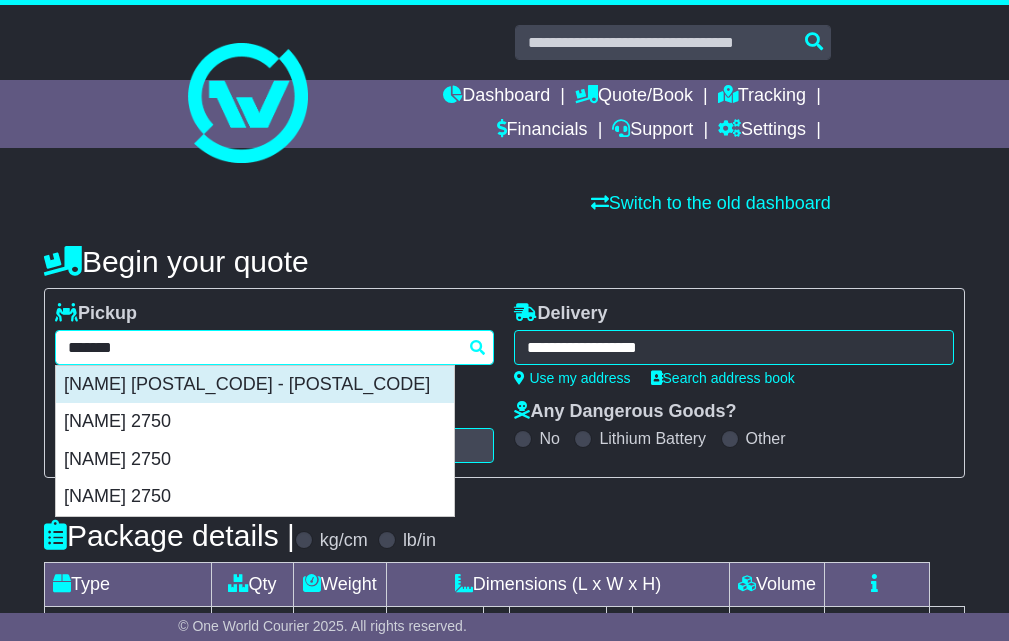 click on "PENRITH 2750 - 2751" at bounding box center [255, 385] 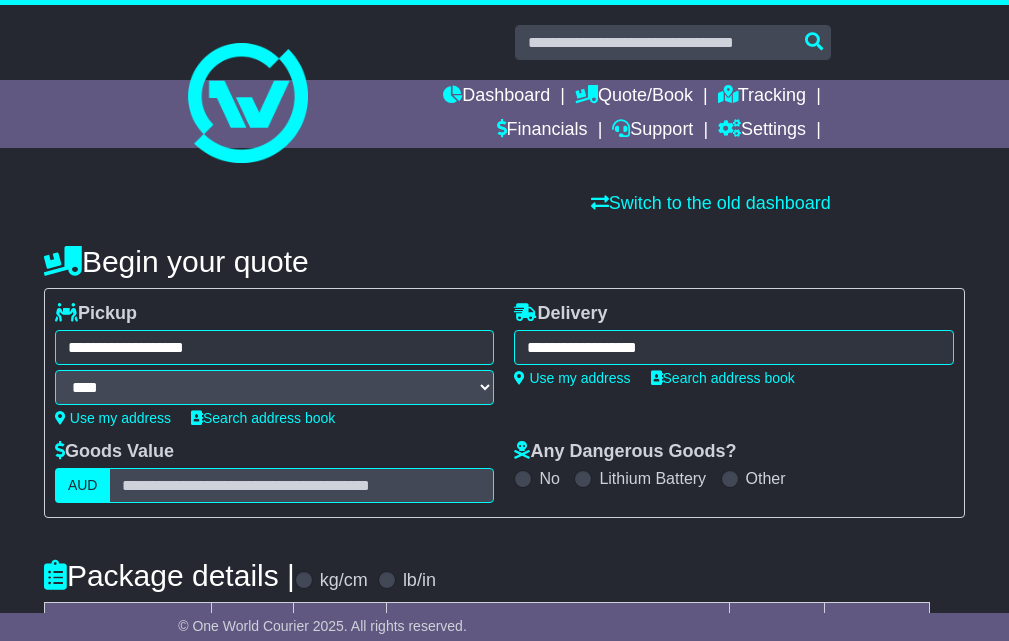 type on "**********" 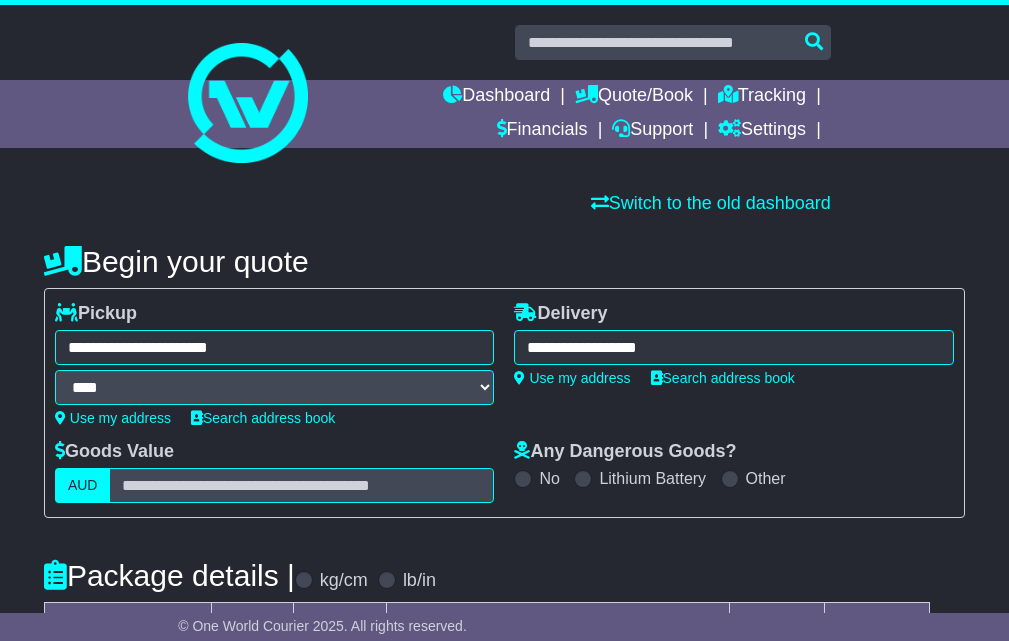 click on "**********" at bounding box center (275, 367) 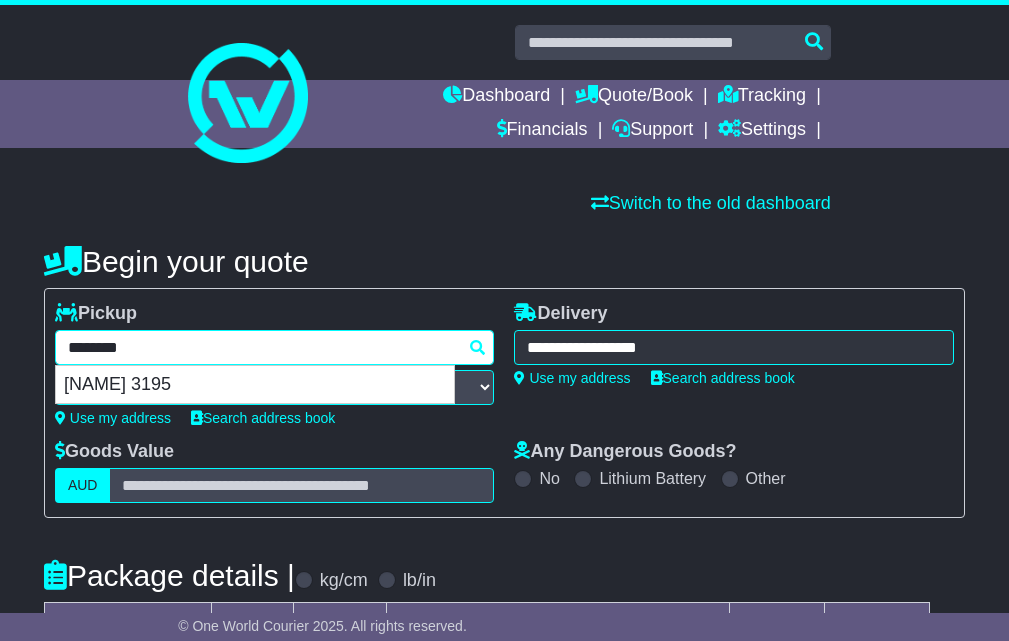 click on "********" at bounding box center (275, 347) 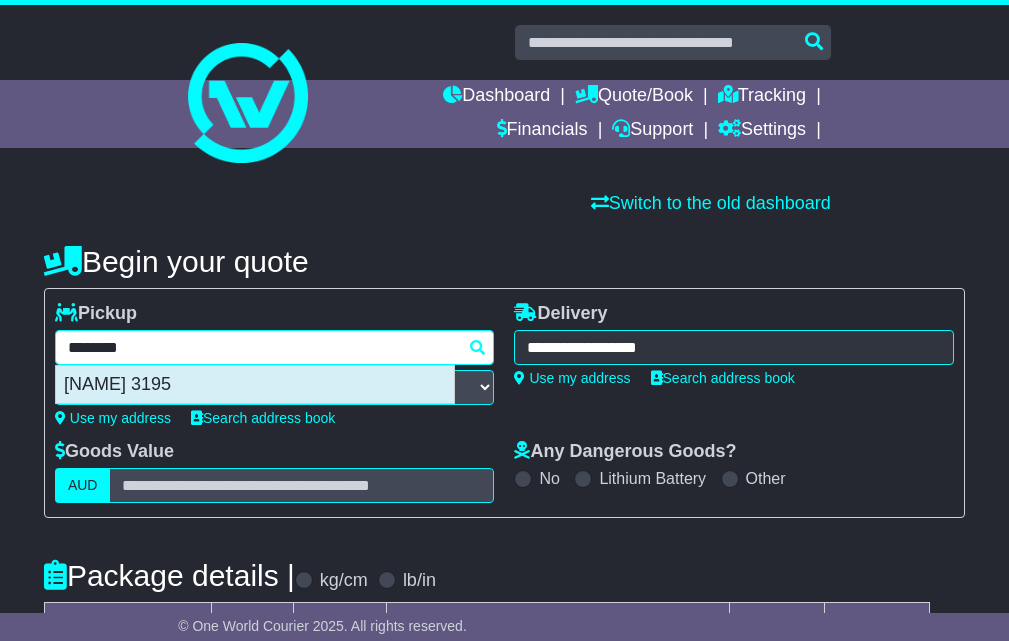 paste 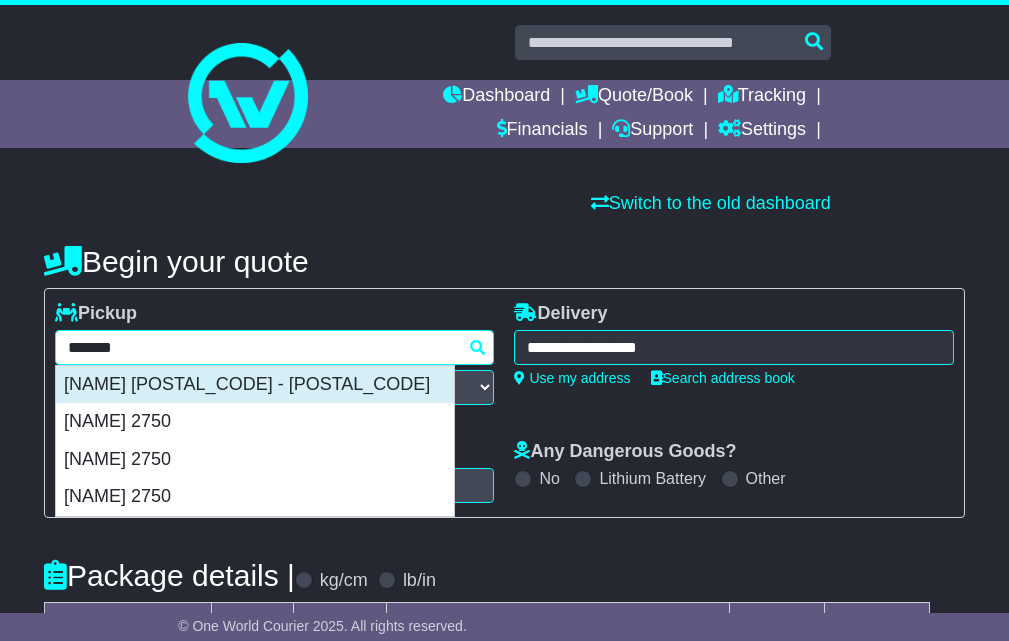 click on "PENRITH 2750 - 2751" at bounding box center (255, 385) 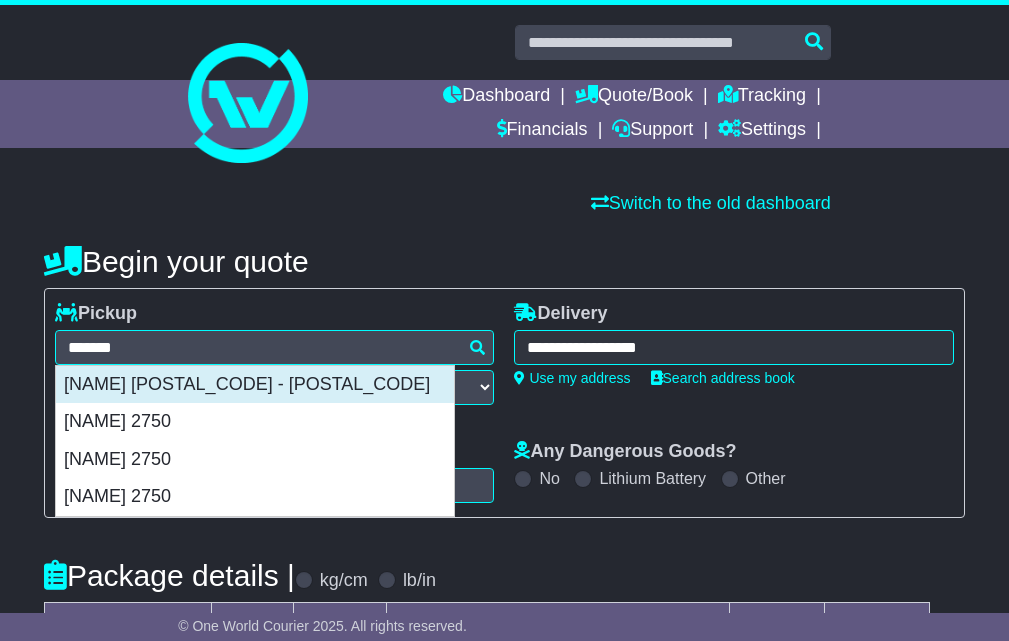 type on "**********" 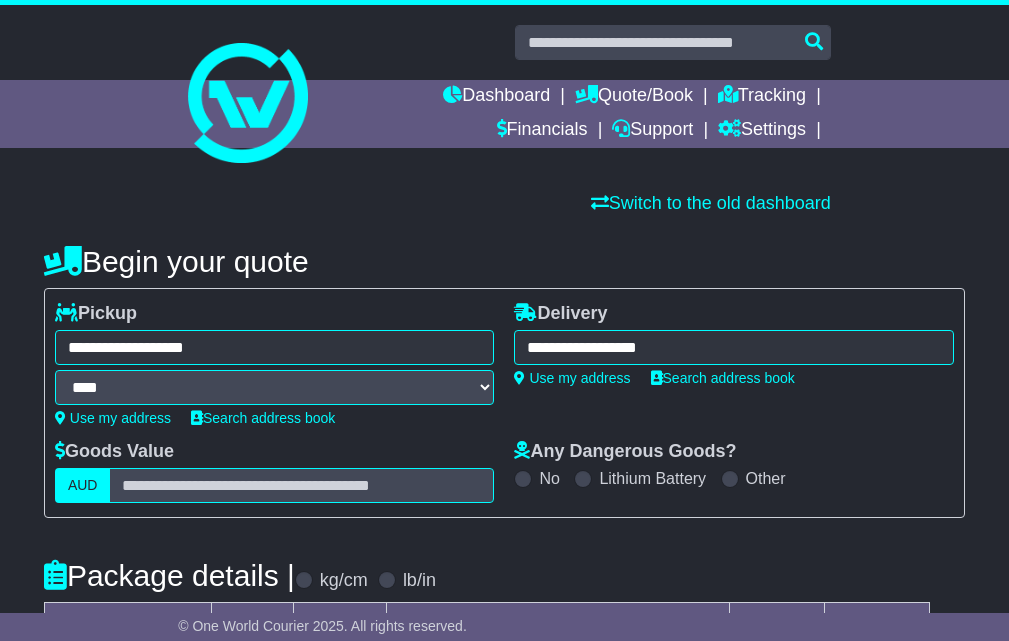 click on "**********" at bounding box center (734, 347) 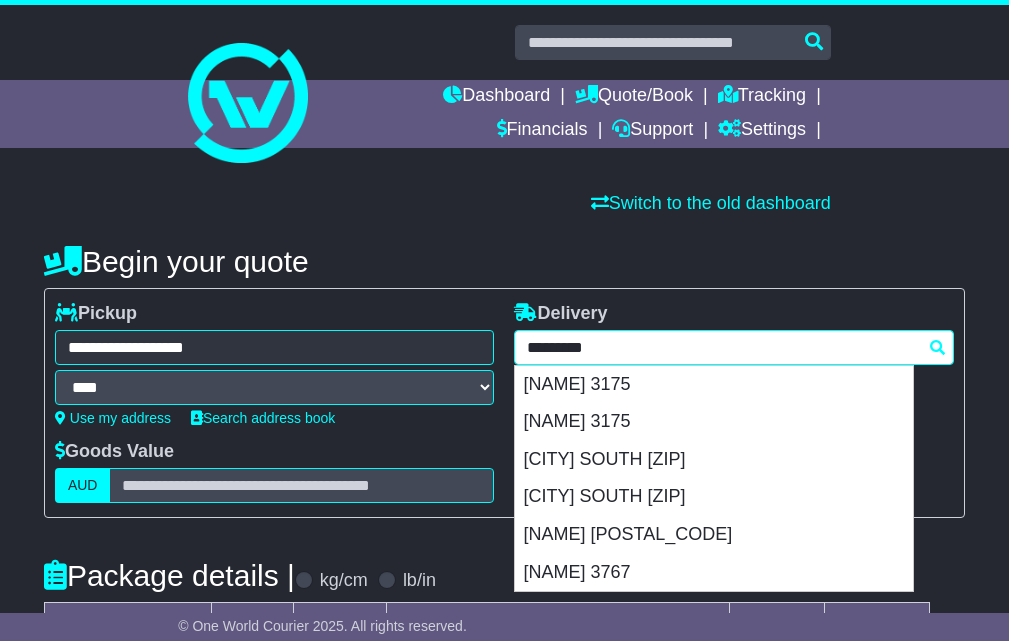 click on "*********" at bounding box center (734, 347) 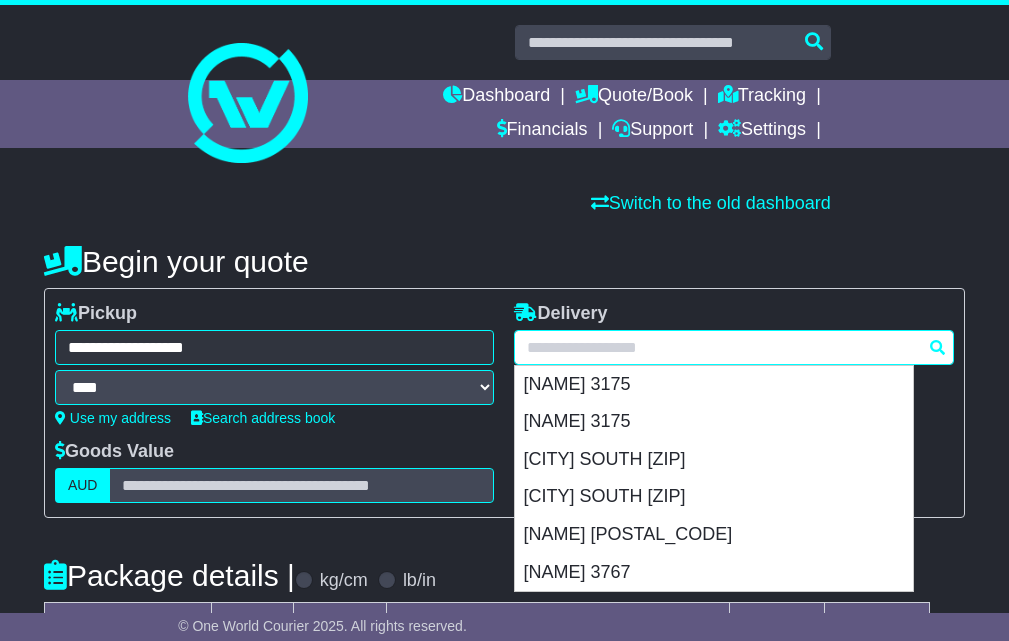 type on "*" 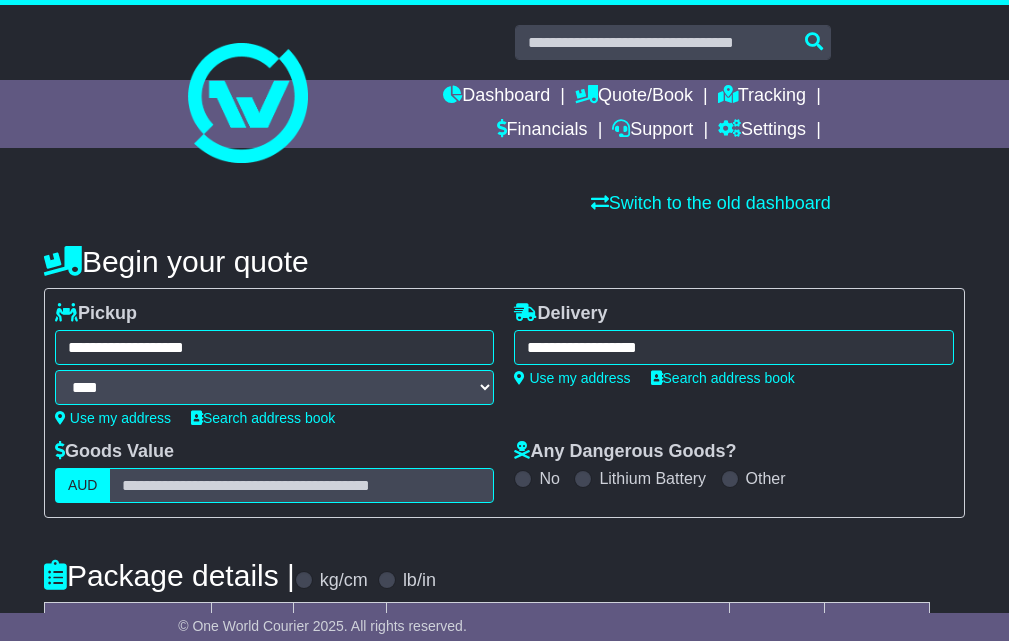 click on "**********" at bounding box center (734, 344) 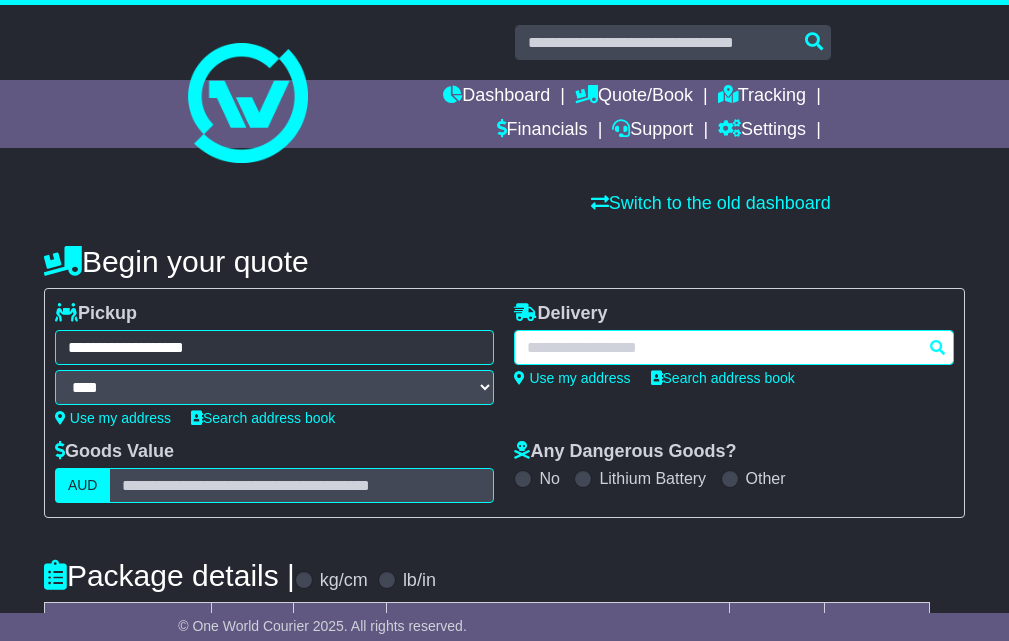 click on "**********" at bounding box center (734, 347) 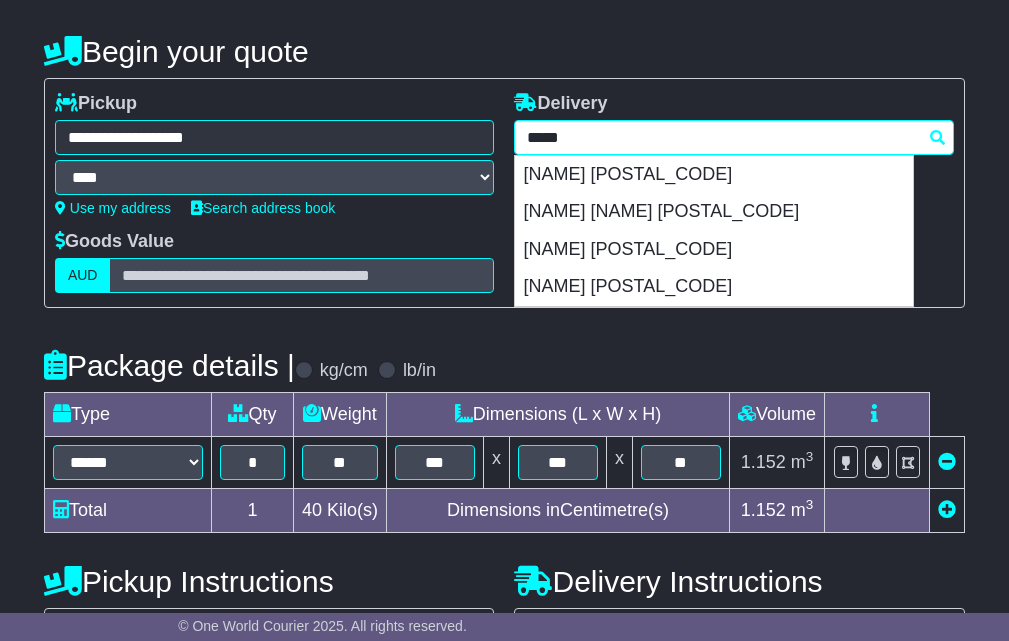 scroll, scrollTop: 333, scrollLeft: 0, axis: vertical 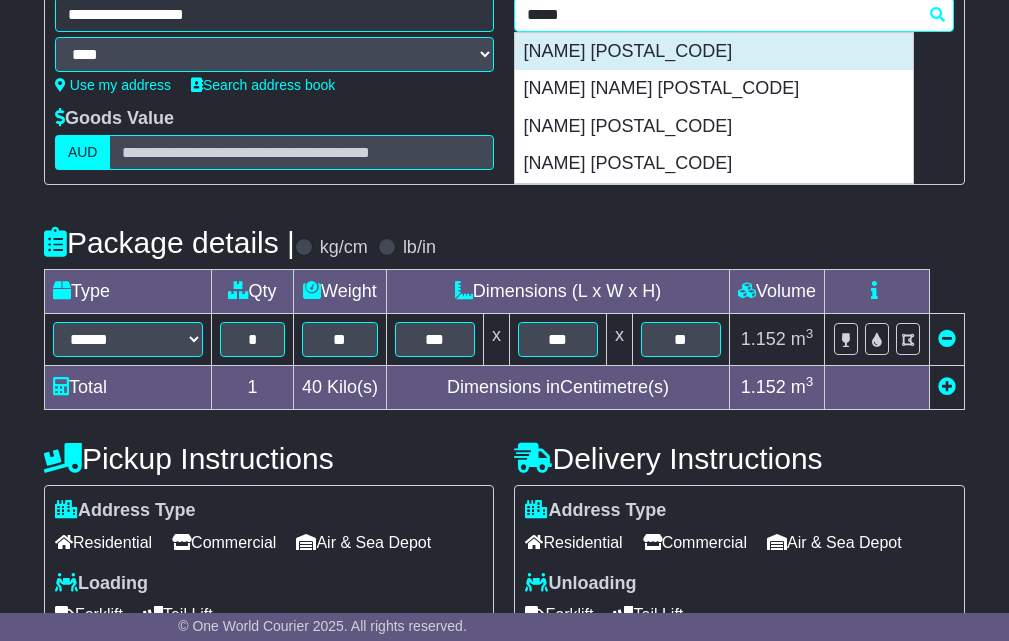 click on "COLAC 3250" at bounding box center (714, 52) 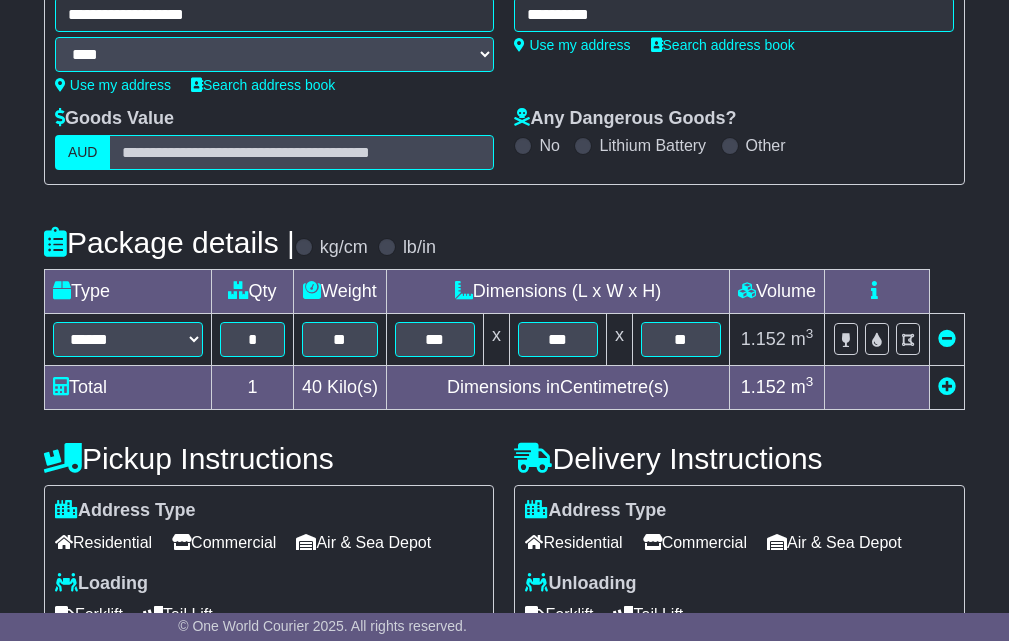 type on "**********" 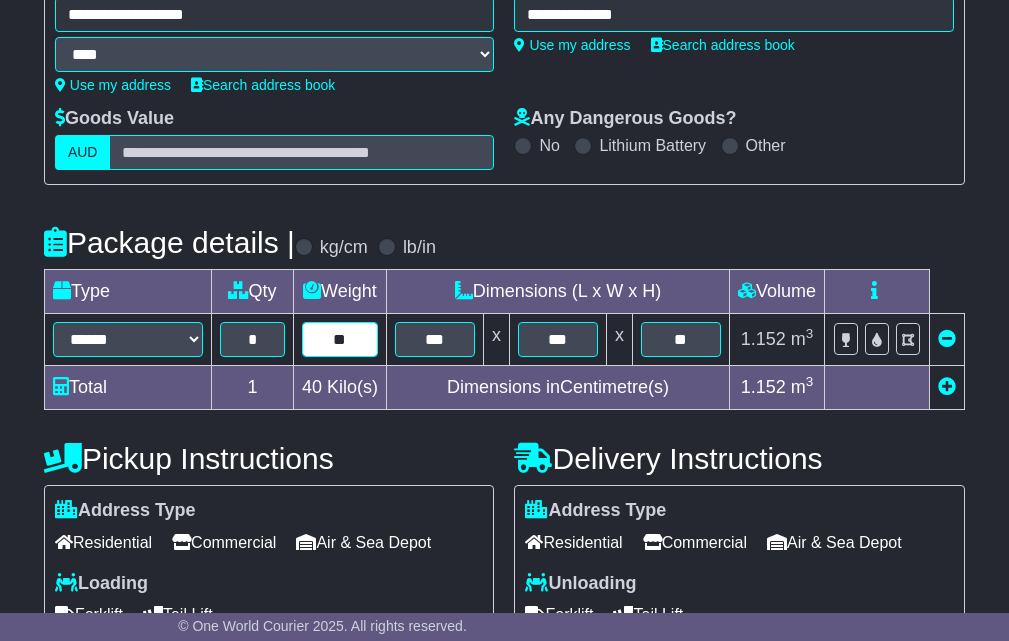 click on "**" at bounding box center [340, 339] 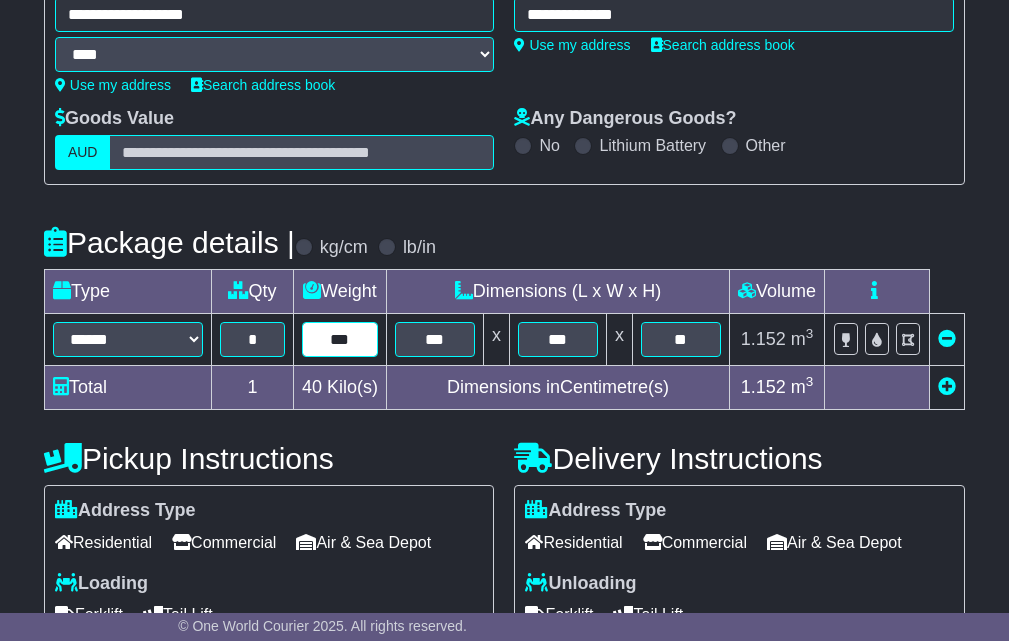 type on "***" 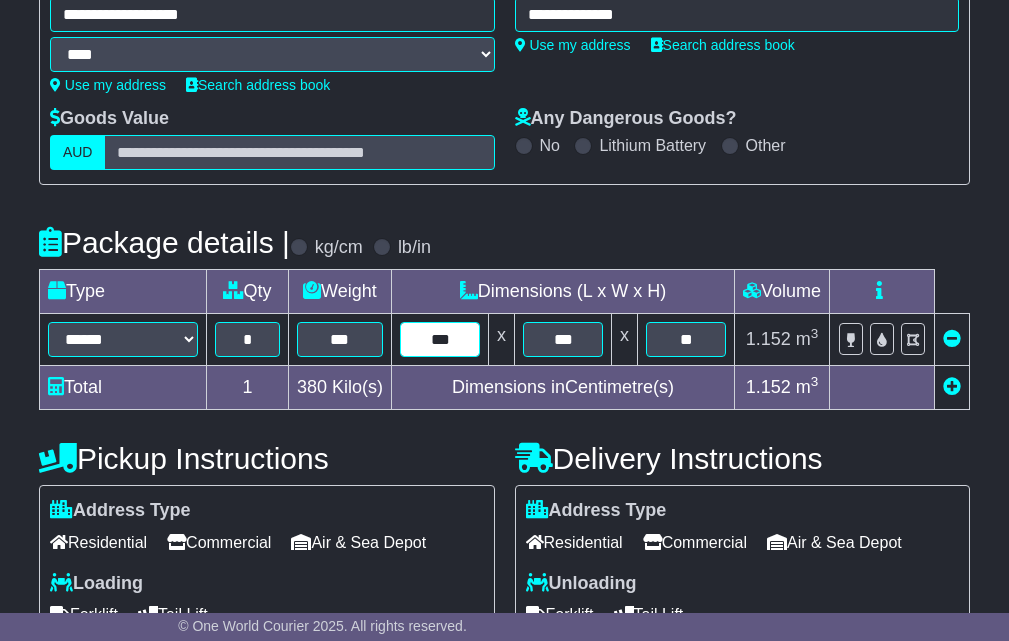 type on "***" 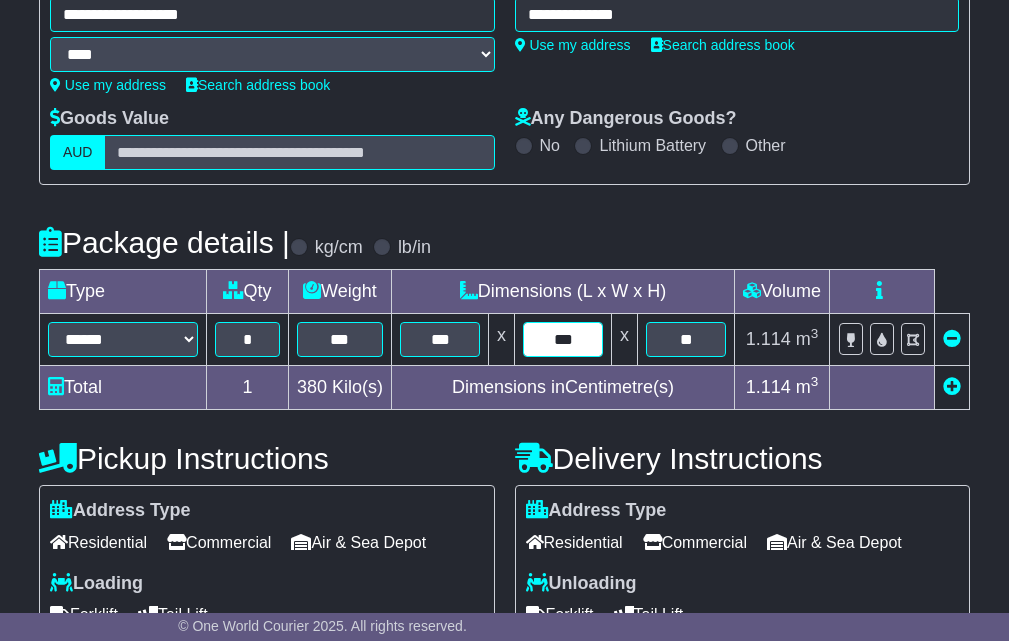 type on "***" 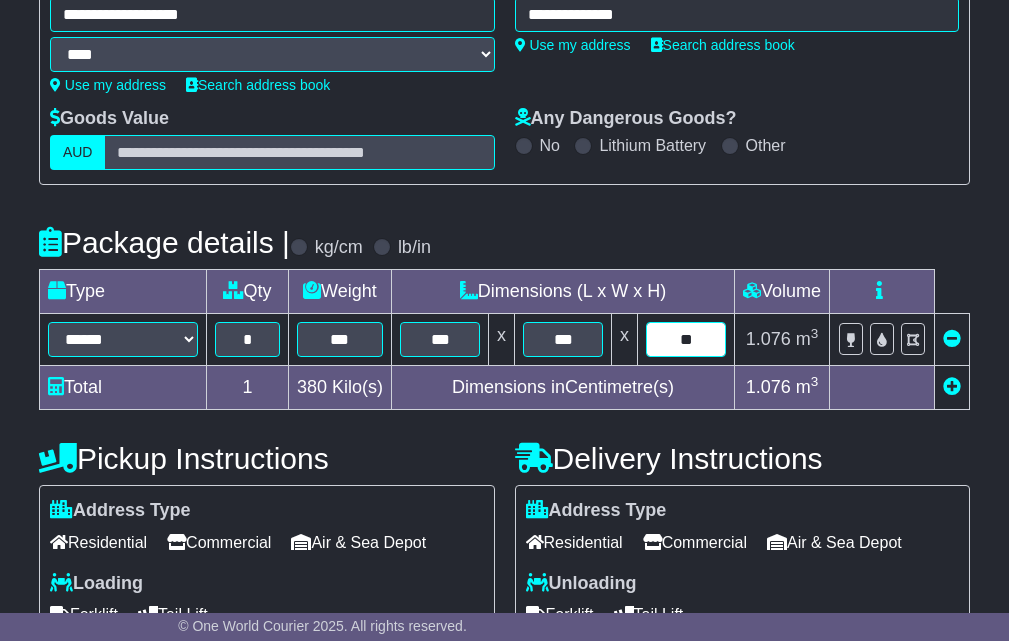 type on "**" 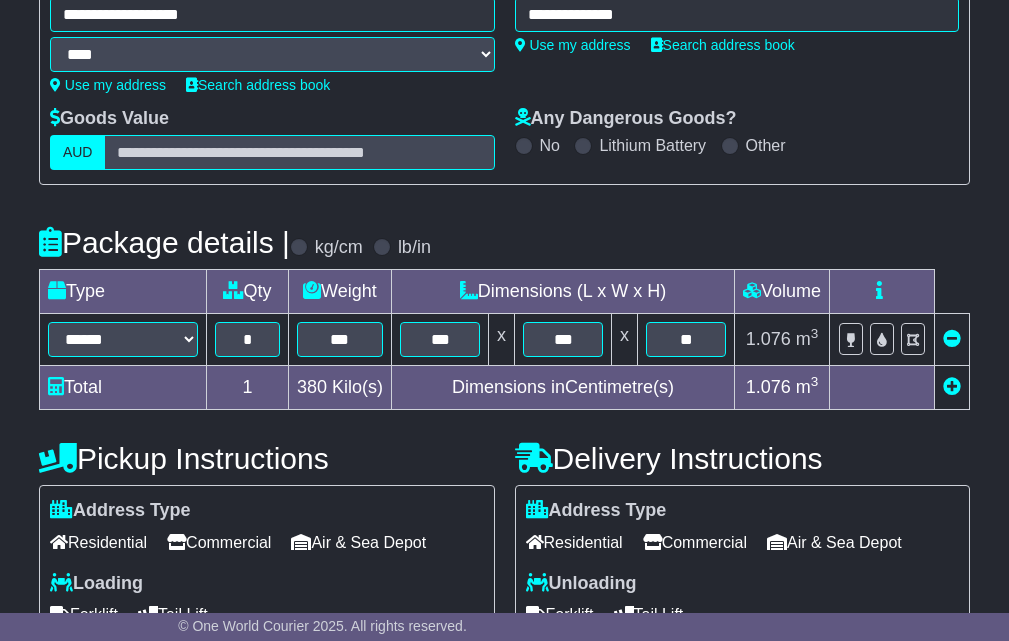 scroll, scrollTop: 672, scrollLeft: 0, axis: vertical 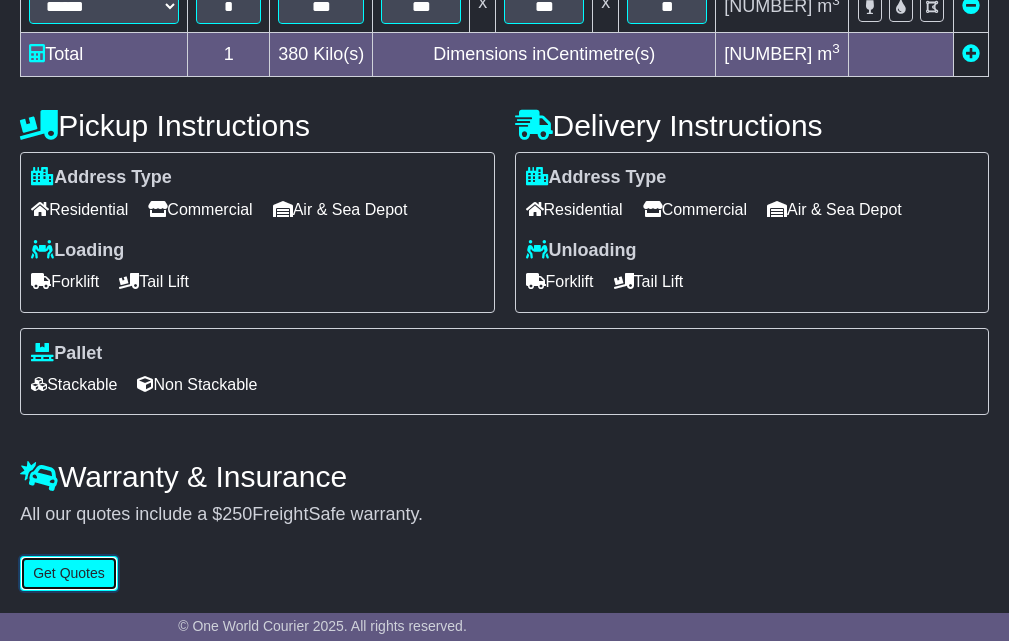 click on "Get Quotes" at bounding box center (69, 573) 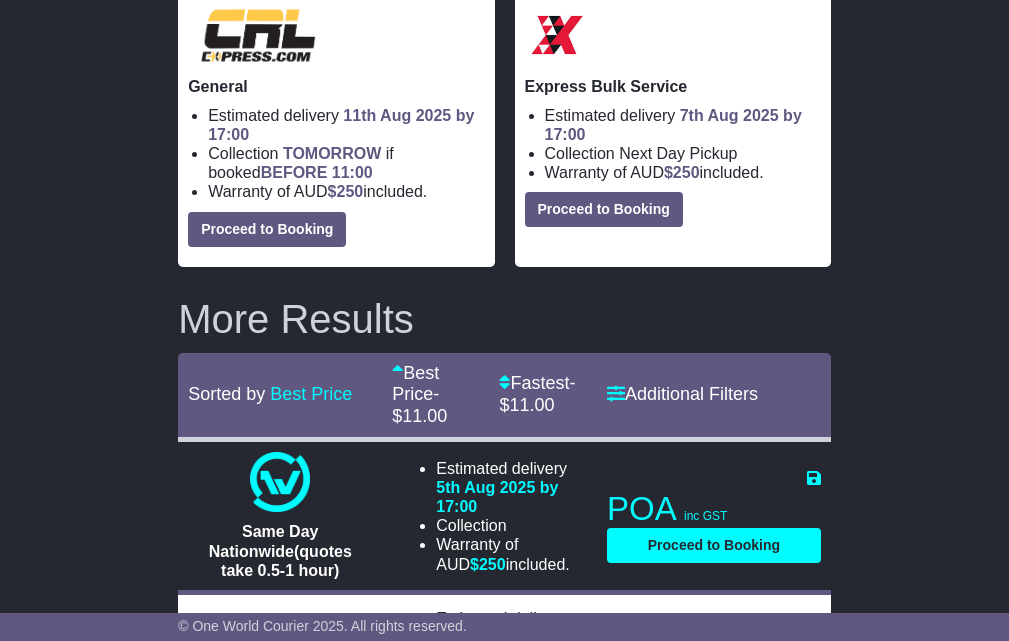 scroll, scrollTop: 667, scrollLeft: 0, axis: vertical 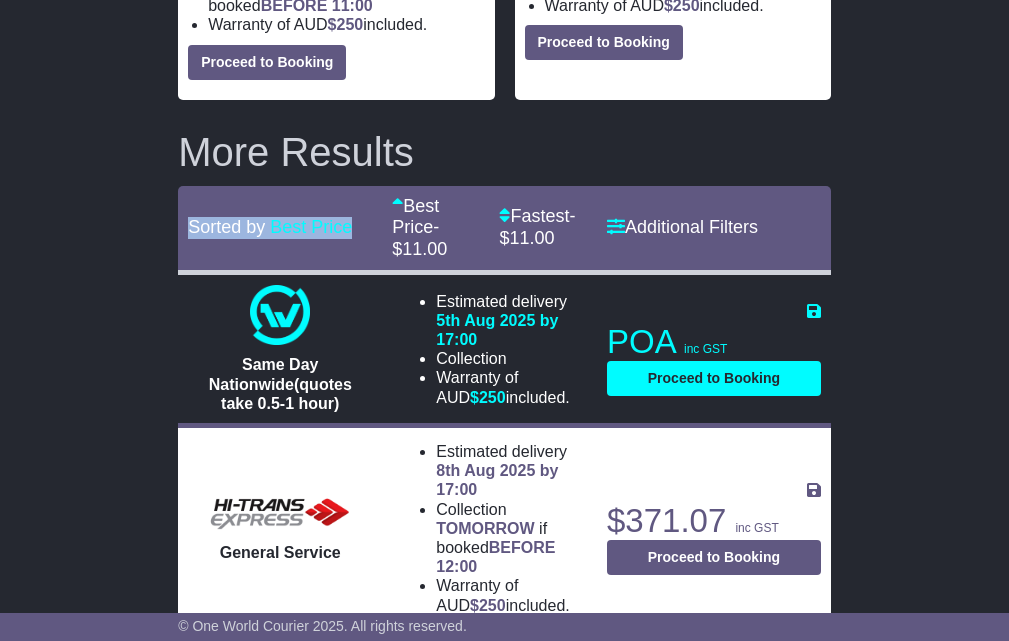drag, startPoint x: 181, startPoint y: 215, endPoint x: 319, endPoint y: 215, distance: 138 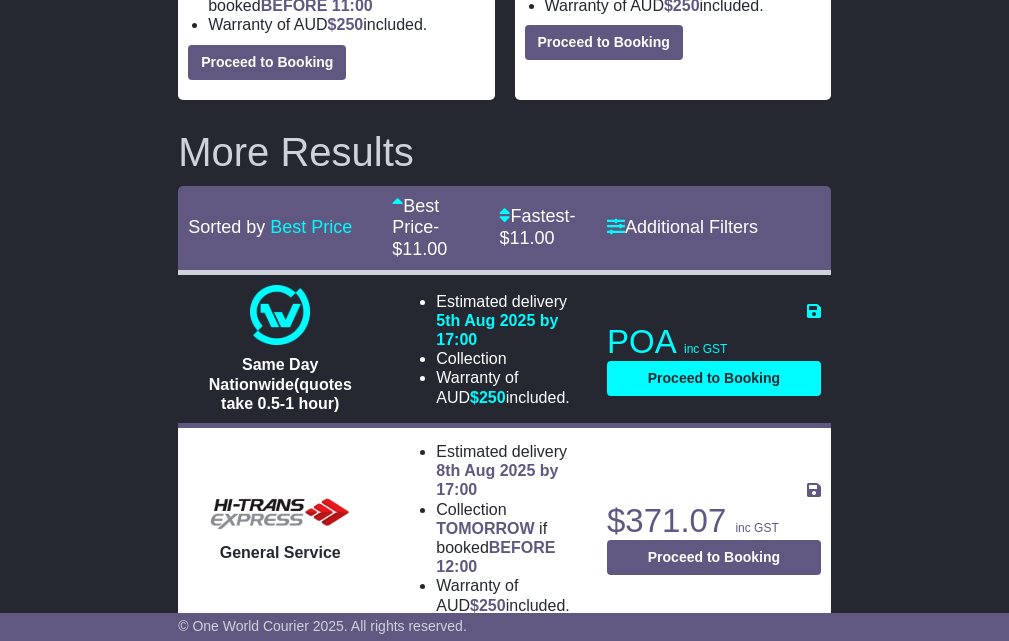 click on "PENRITH , 2750
COLAC , 3250
1   item
1.0092
m 3
in 3
380" at bounding box center [504, 598] 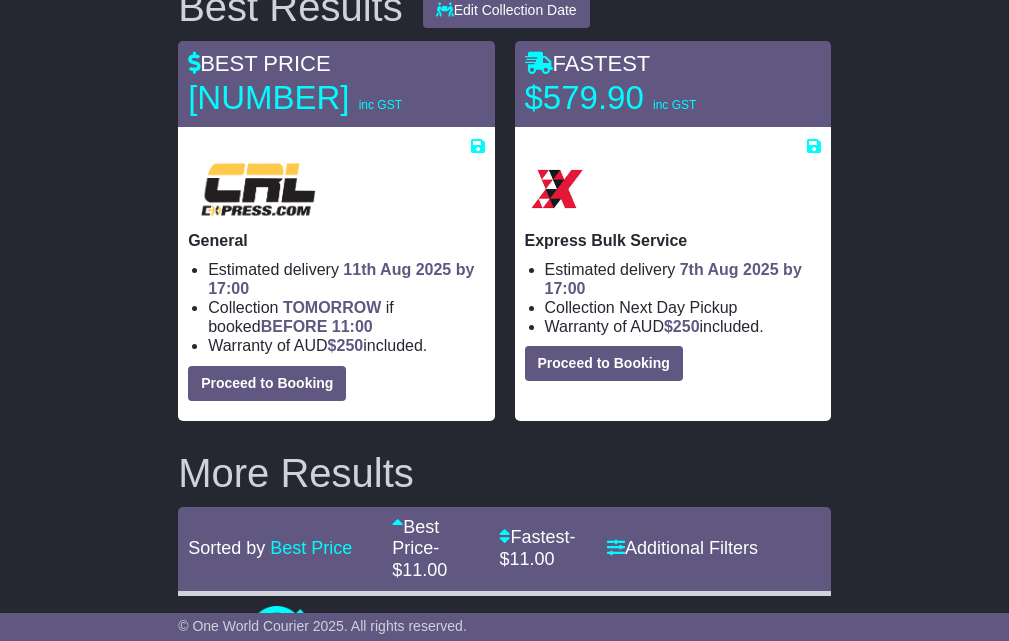 scroll, scrollTop: 333, scrollLeft: 0, axis: vertical 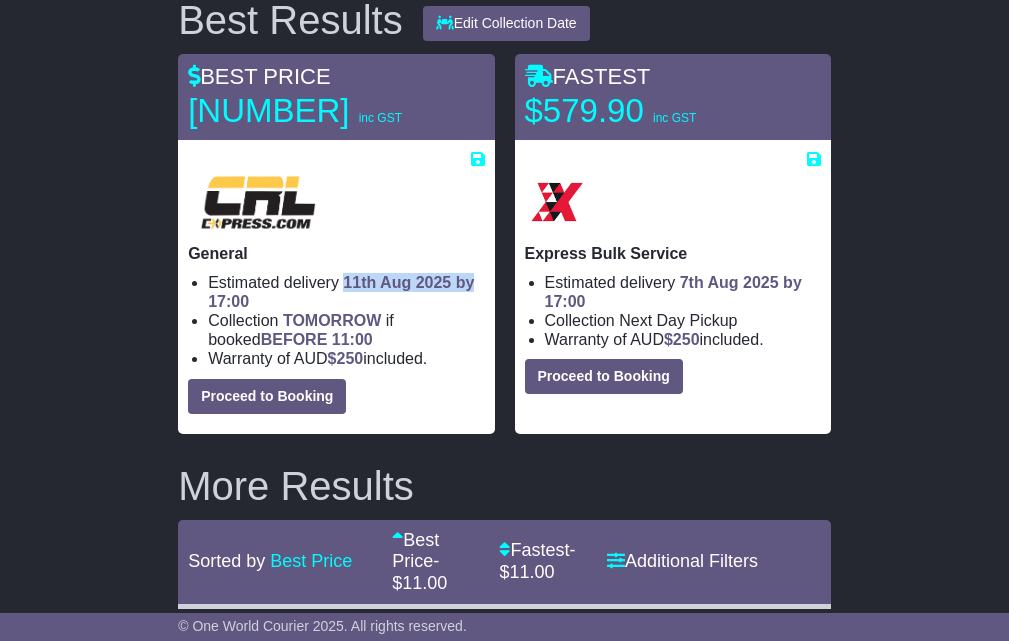 drag, startPoint x: 345, startPoint y: 275, endPoint x: 478, endPoint y: 275, distance: 133 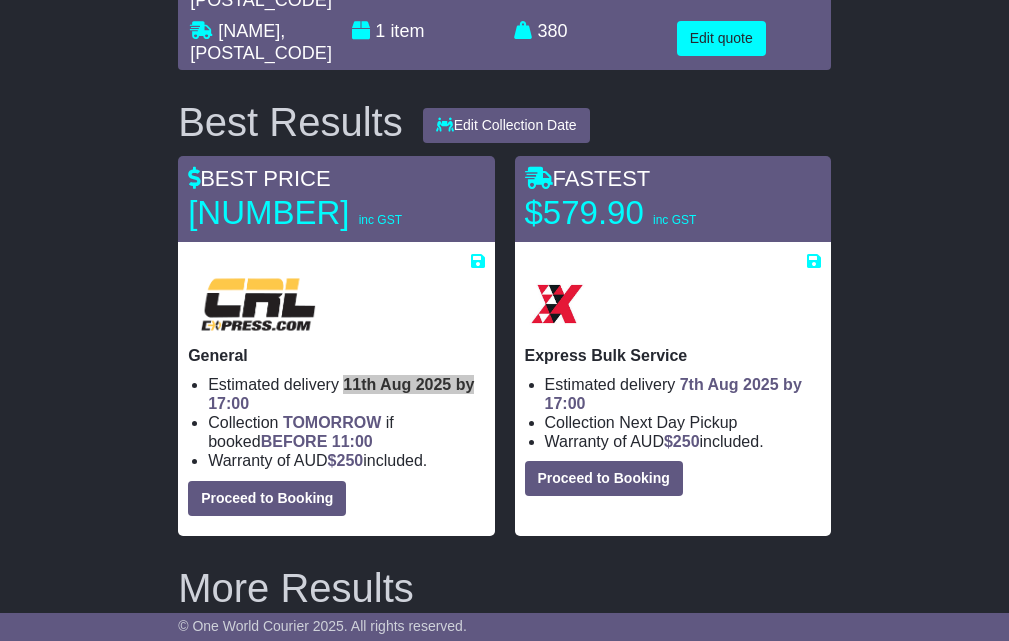 scroll, scrollTop: 167, scrollLeft: 0, axis: vertical 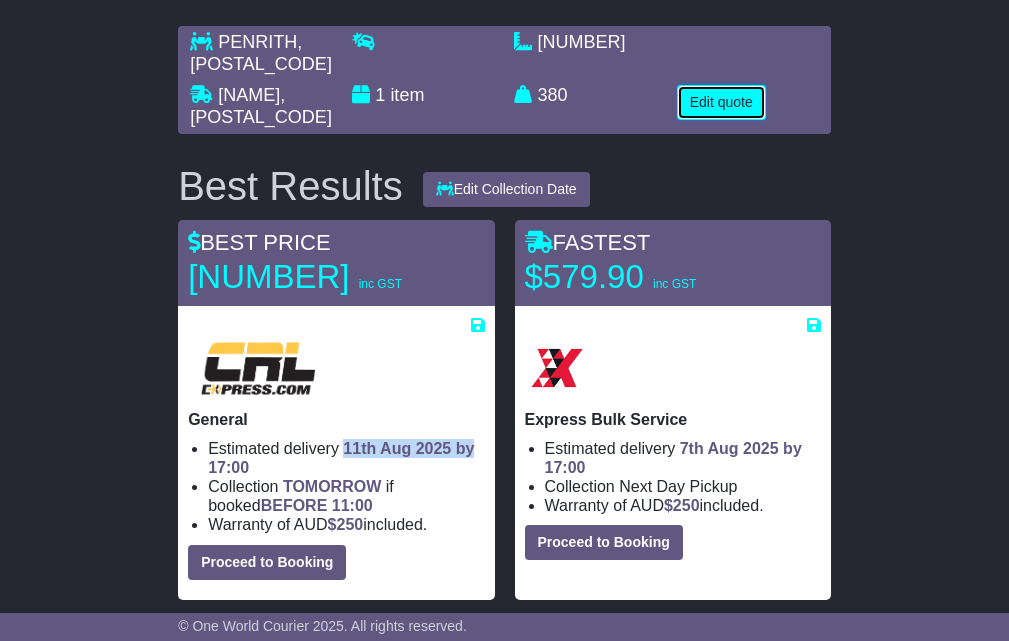 click on "Edit quote" at bounding box center [721, 102] 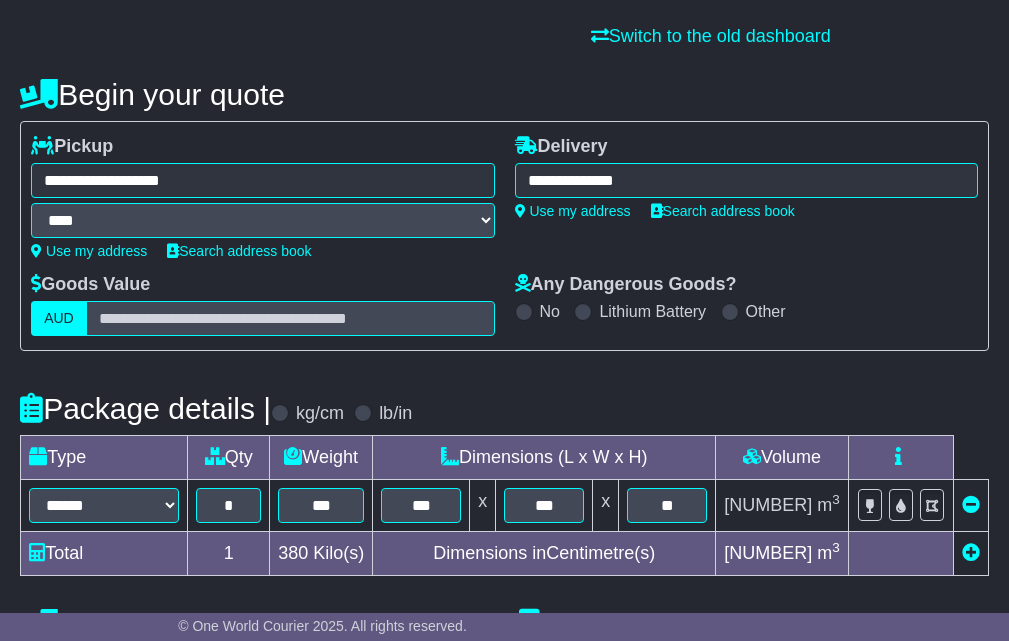 click on "**********" at bounding box center (746, 180) 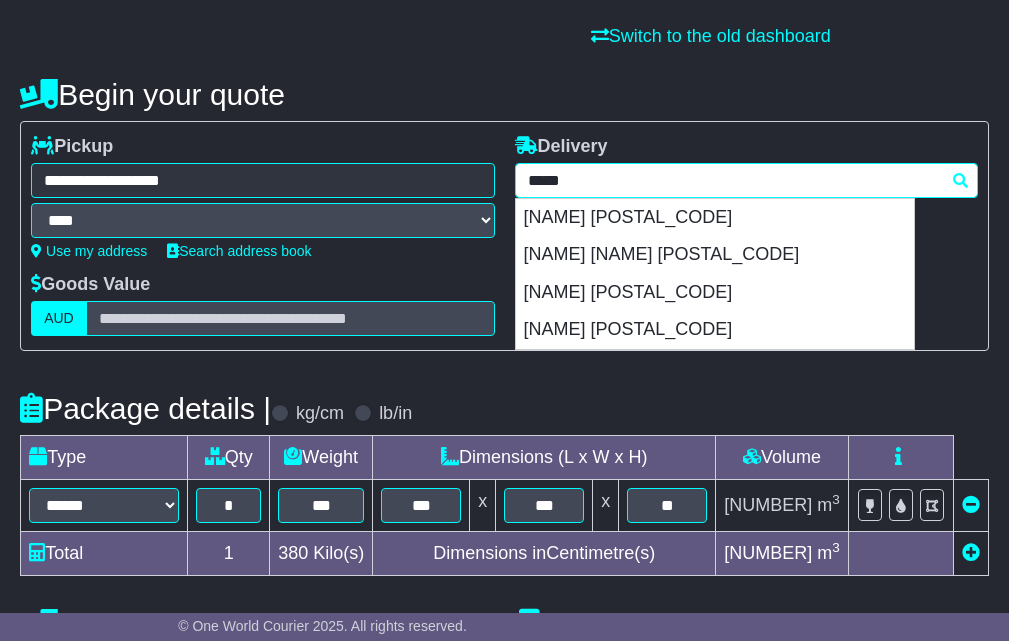 click on "*****" at bounding box center [746, 180] 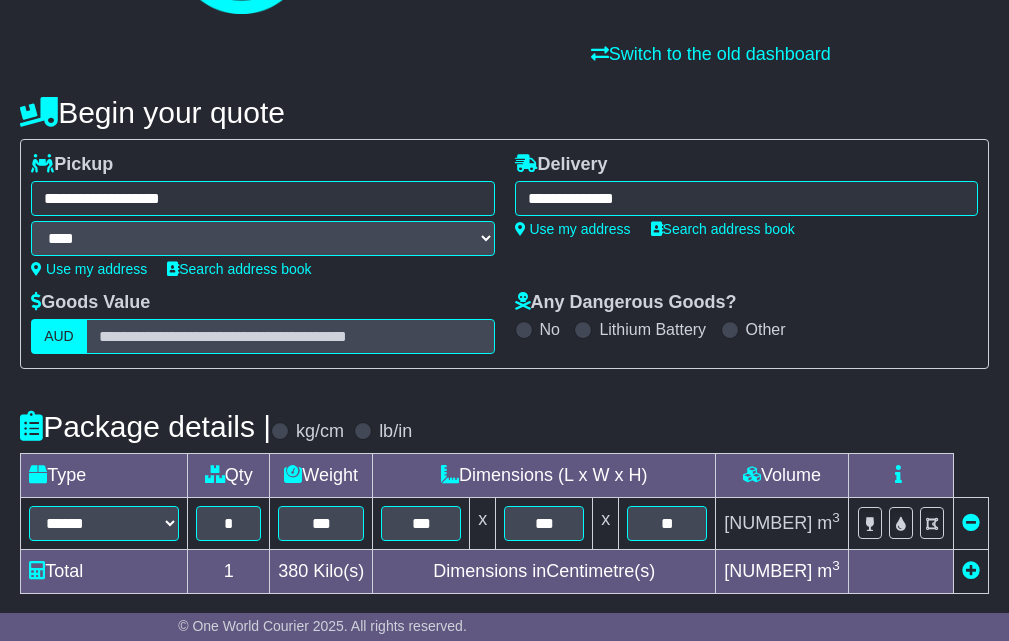 scroll, scrollTop: 0, scrollLeft: 0, axis: both 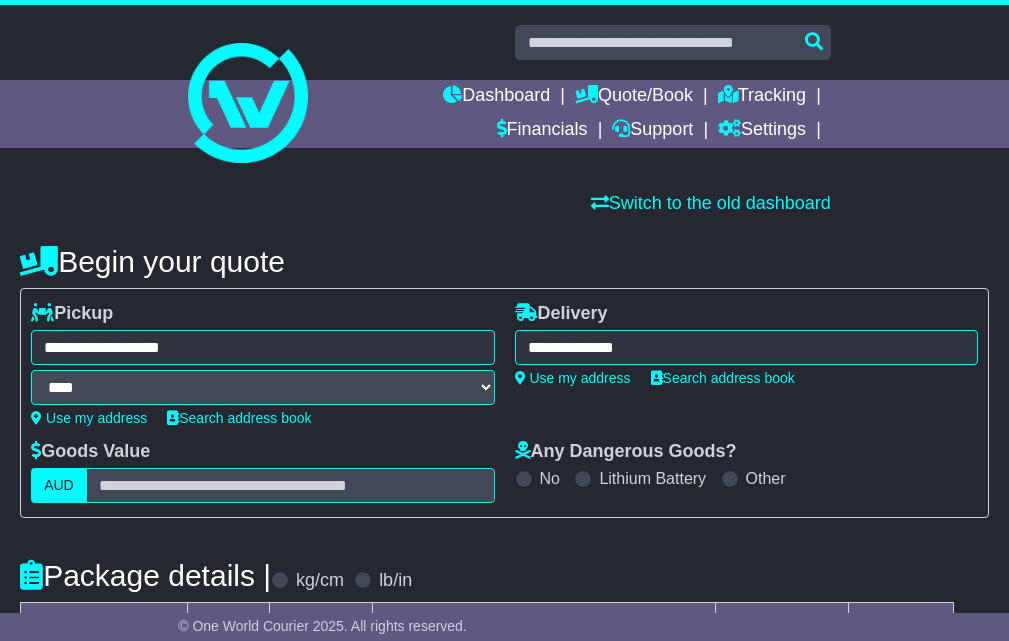 click on "**********" at bounding box center [746, 347] 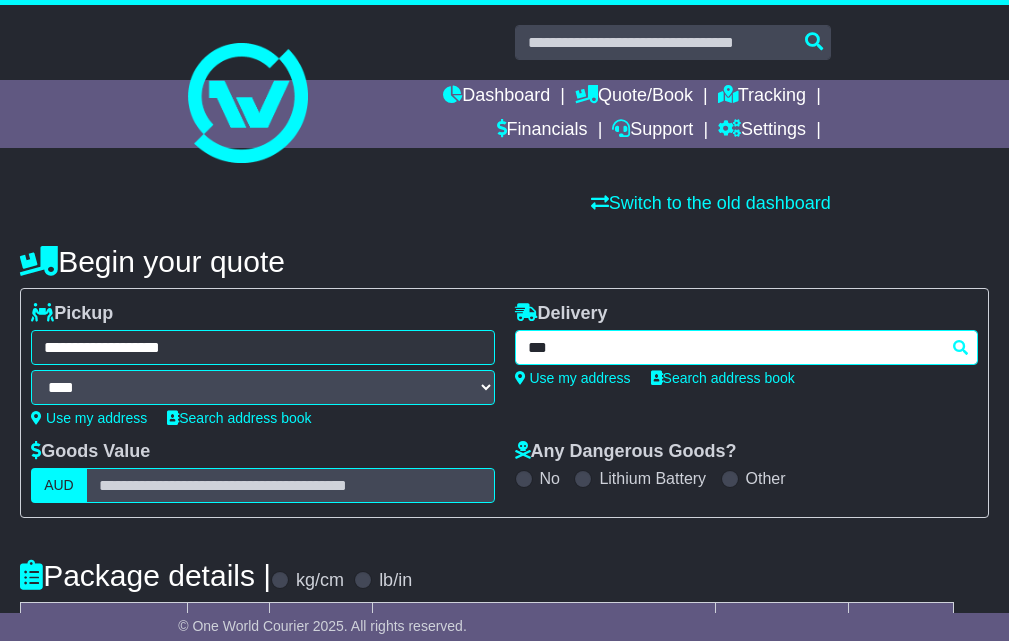 type on "****" 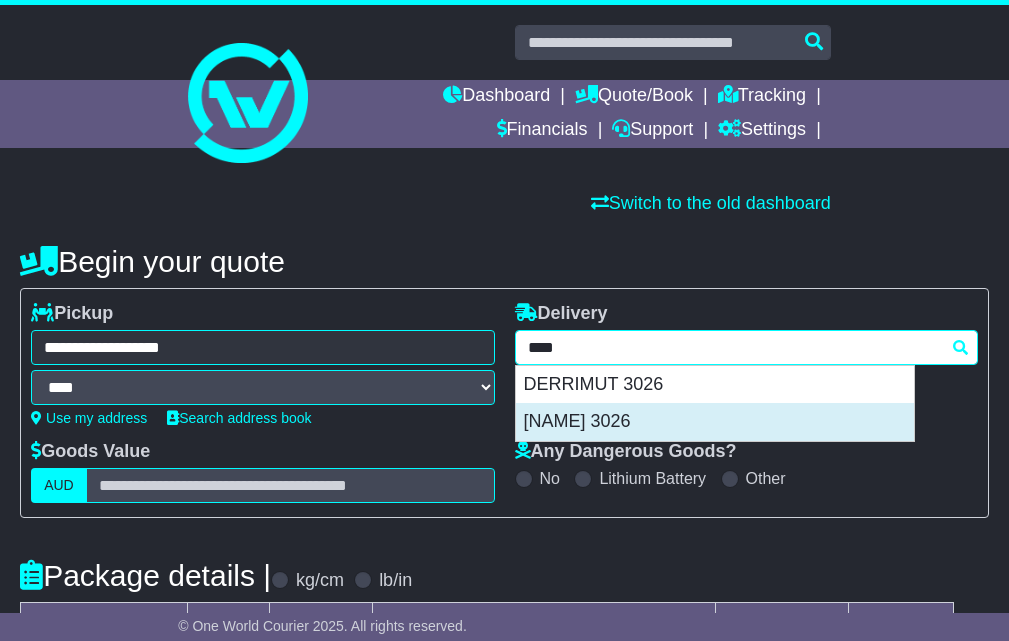 click on "LAVERTON NORTH 3026" at bounding box center (715, 422) 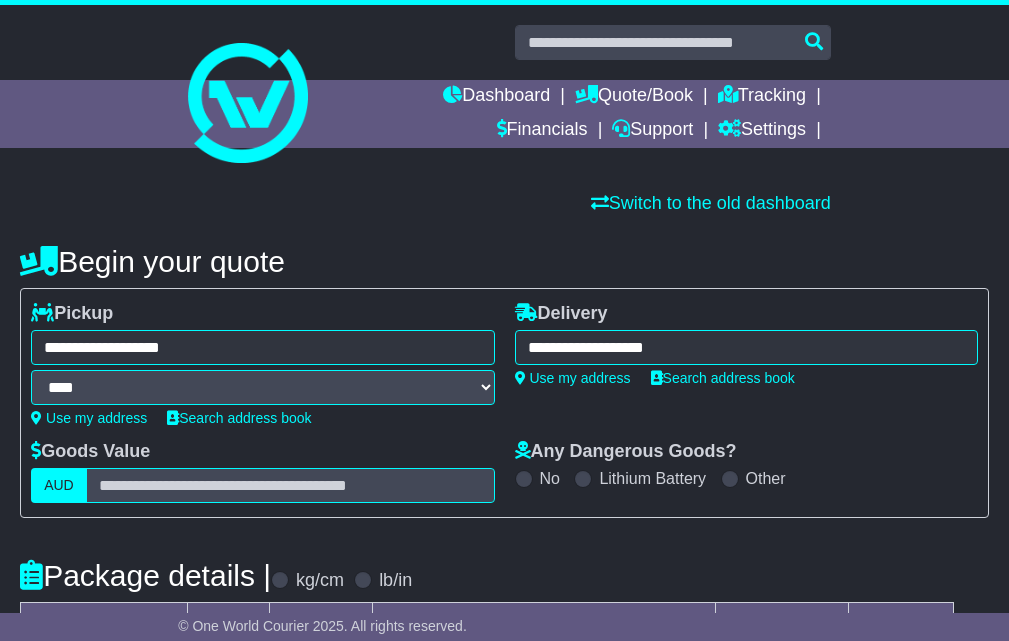 type on "**********" 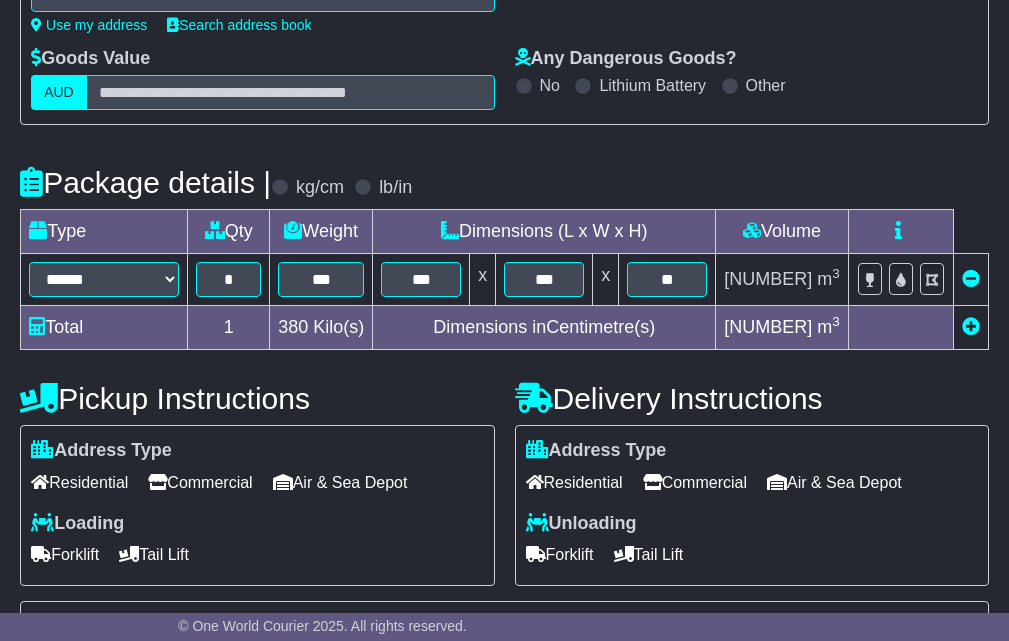 scroll, scrollTop: 672, scrollLeft: 0, axis: vertical 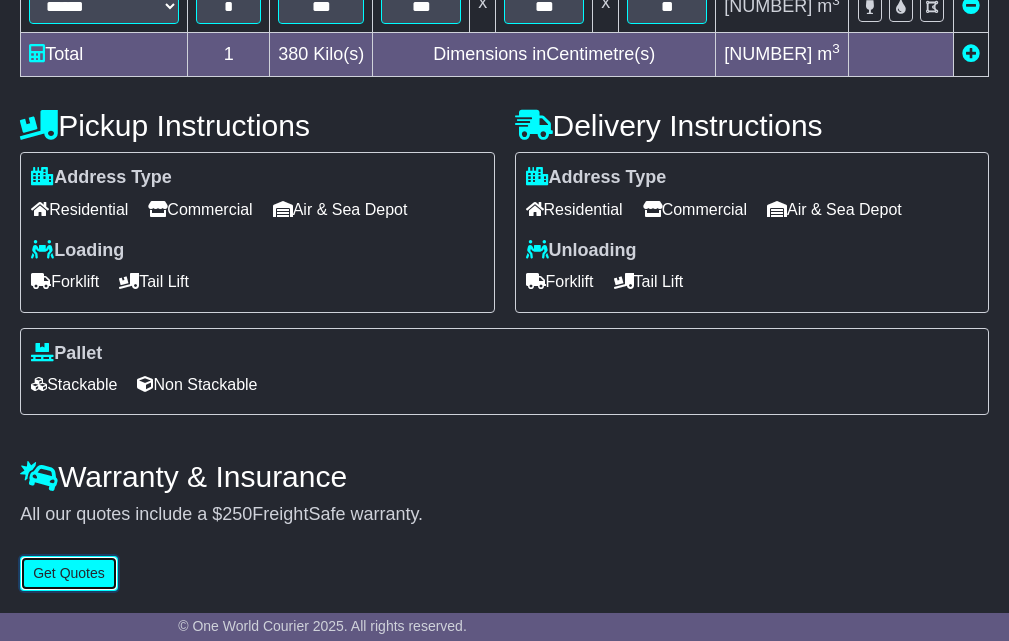 click on "Get Quotes" at bounding box center [69, 573] 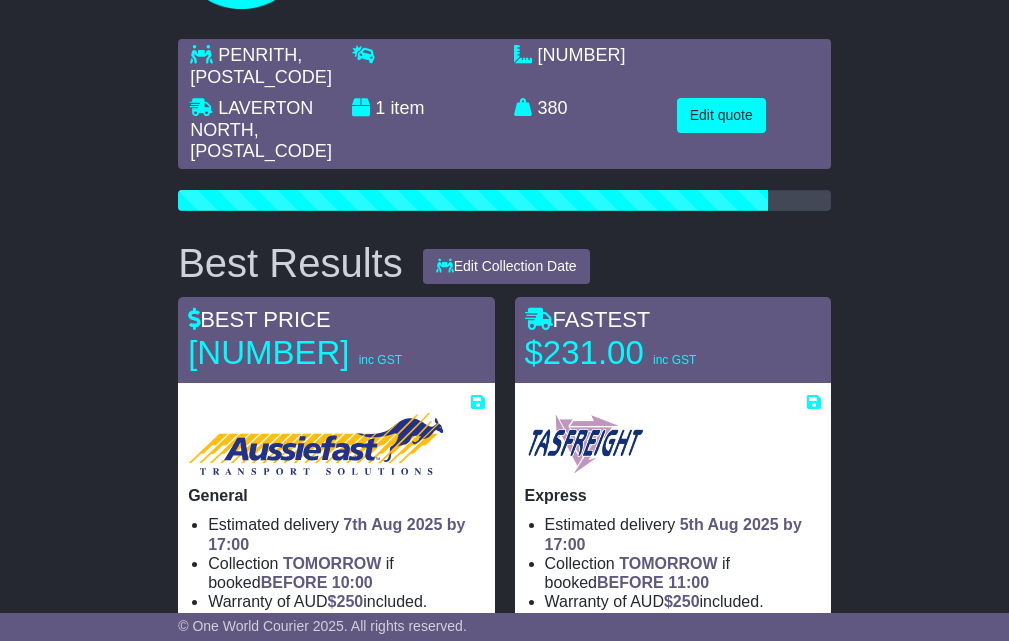scroll, scrollTop: 167, scrollLeft: 0, axis: vertical 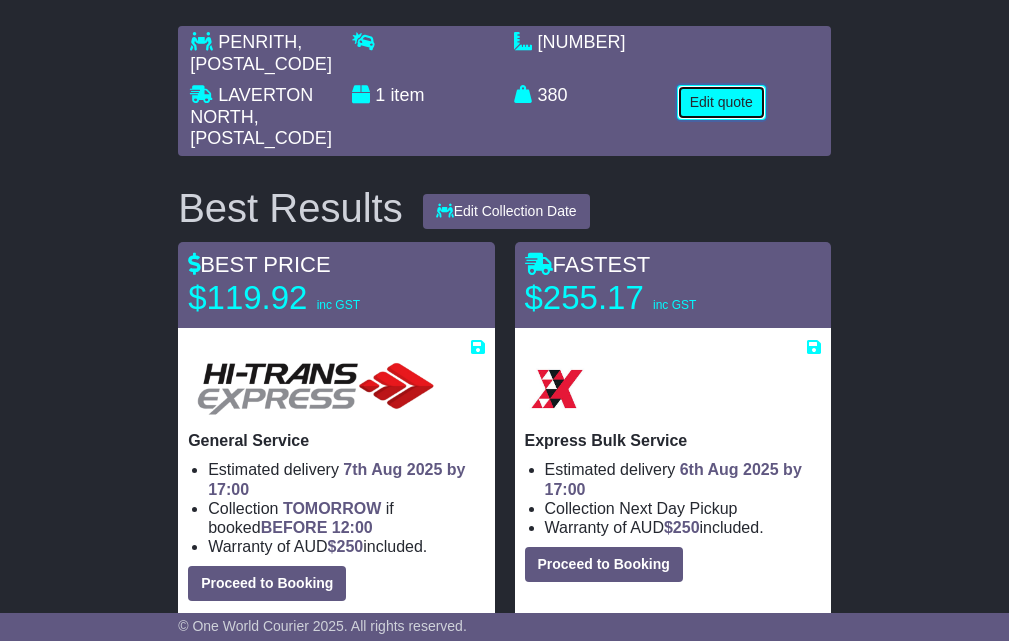 click on "Edit quote" at bounding box center (721, 102) 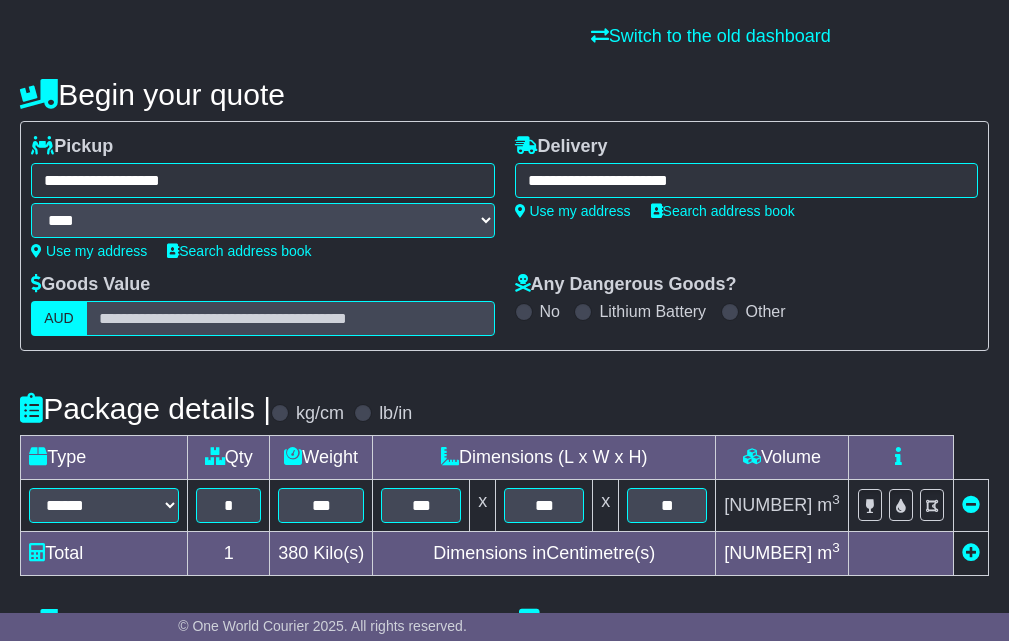 click on "**********" at bounding box center (262, 200) 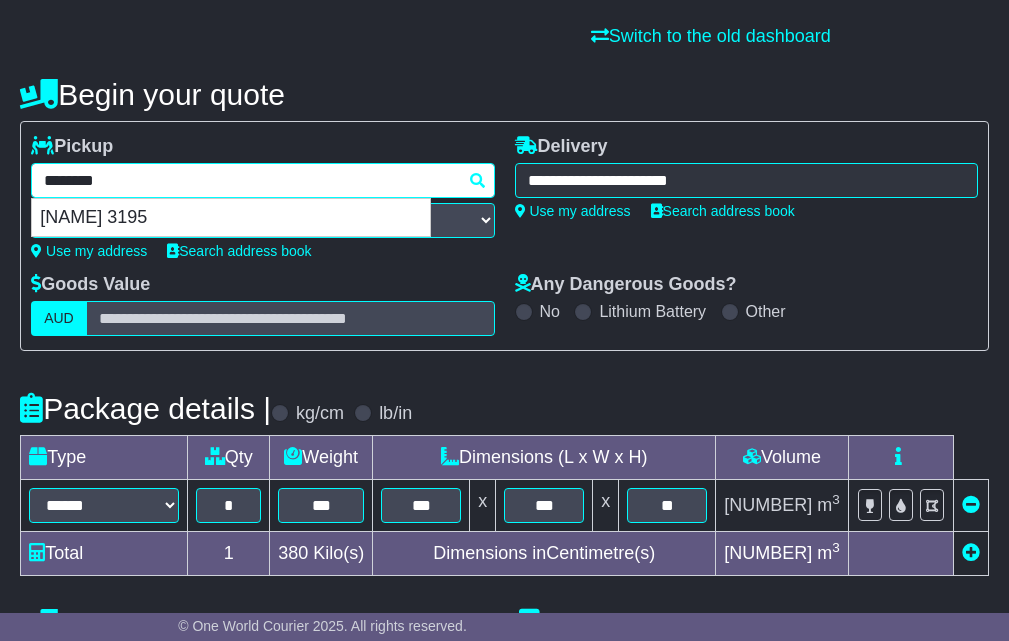 click on "********" at bounding box center [262, 180] 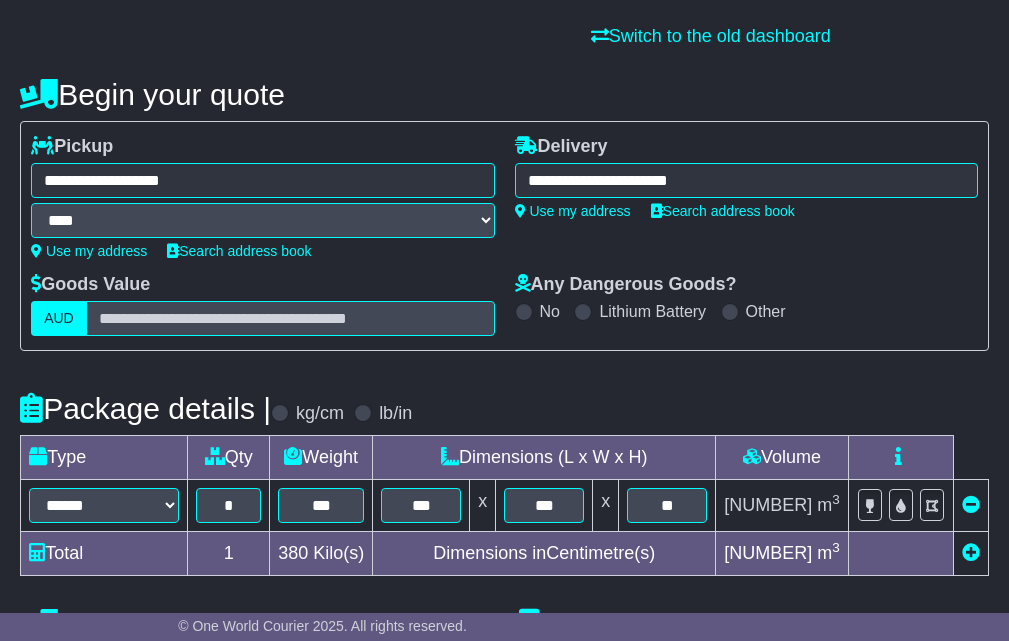 click on "**********" at bounding box center (262, 200) 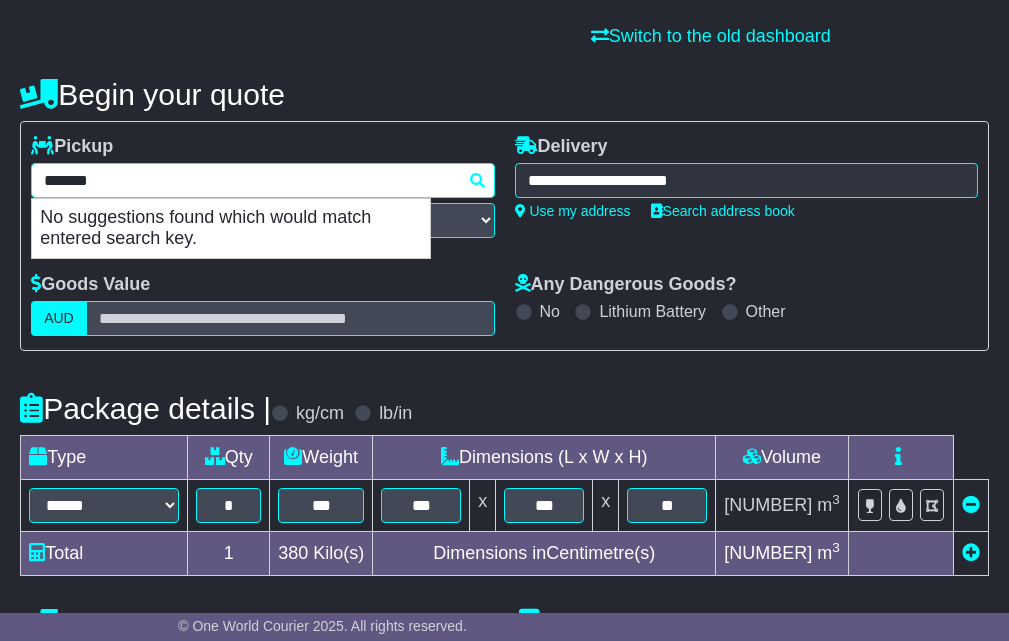 click on "*******" at bounding box center [262, 180] 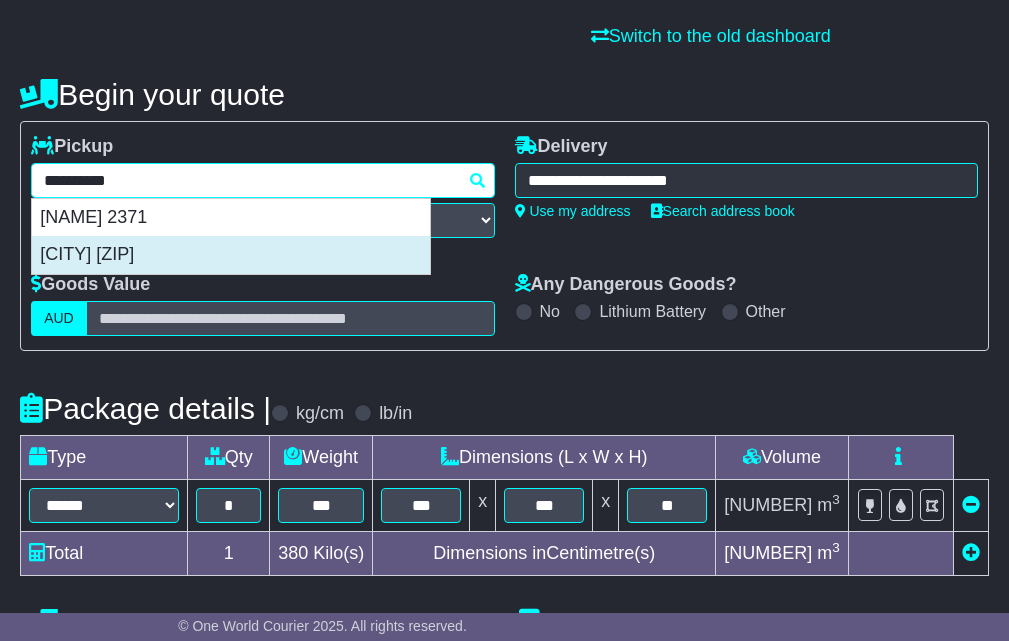 click on "TORRINGTON 4350" at bounding box center [231, 255] 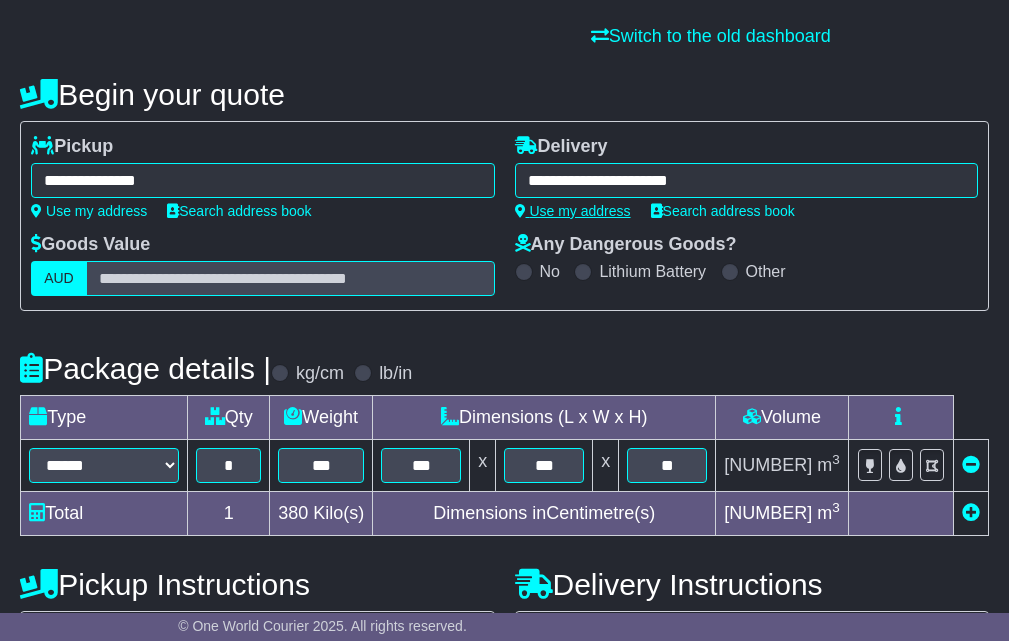 type on "**********" 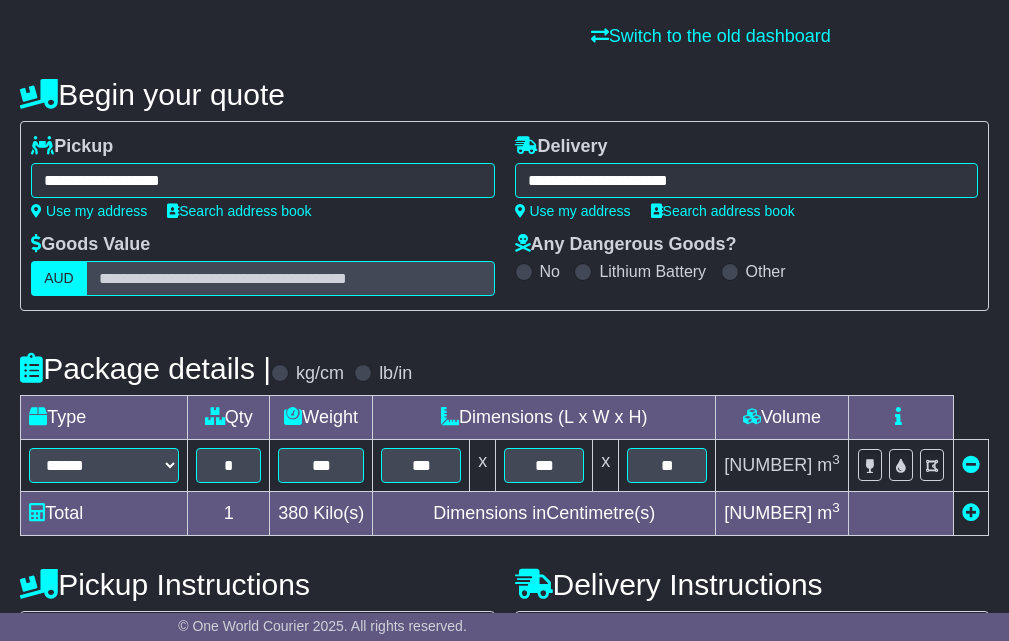 click on "**********" at bounding box center (746, 180) 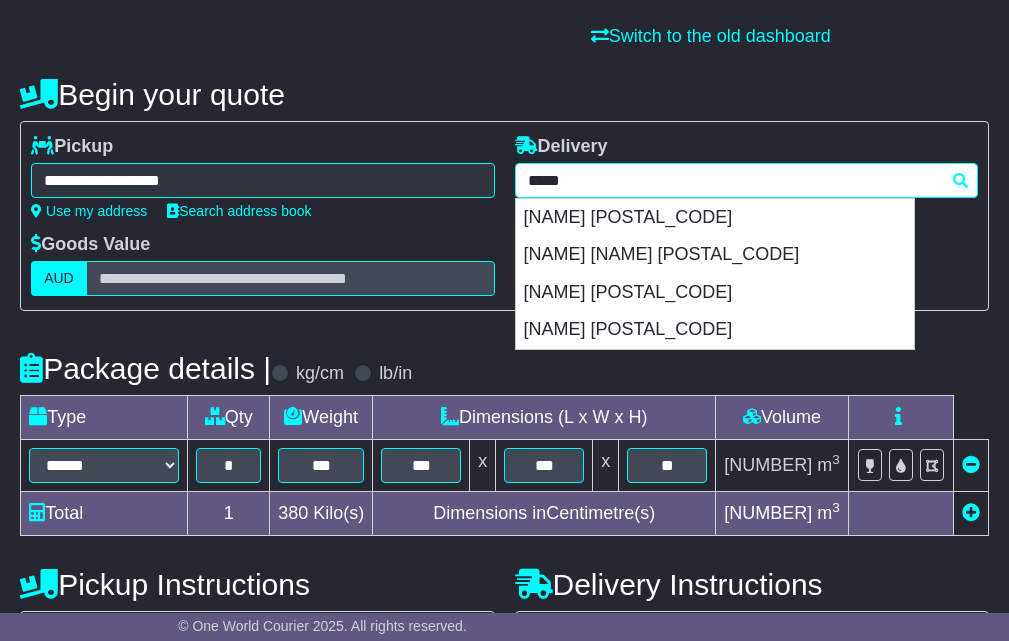 click on "*****" at bounding box center (746, 180) 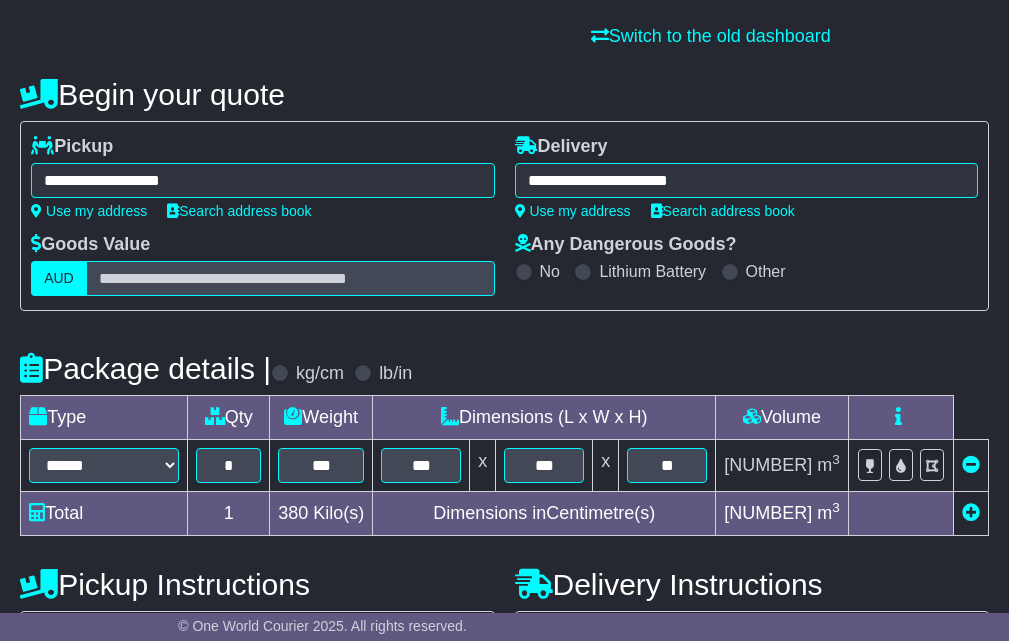 click on "**********" at bounding box center [746, 180] 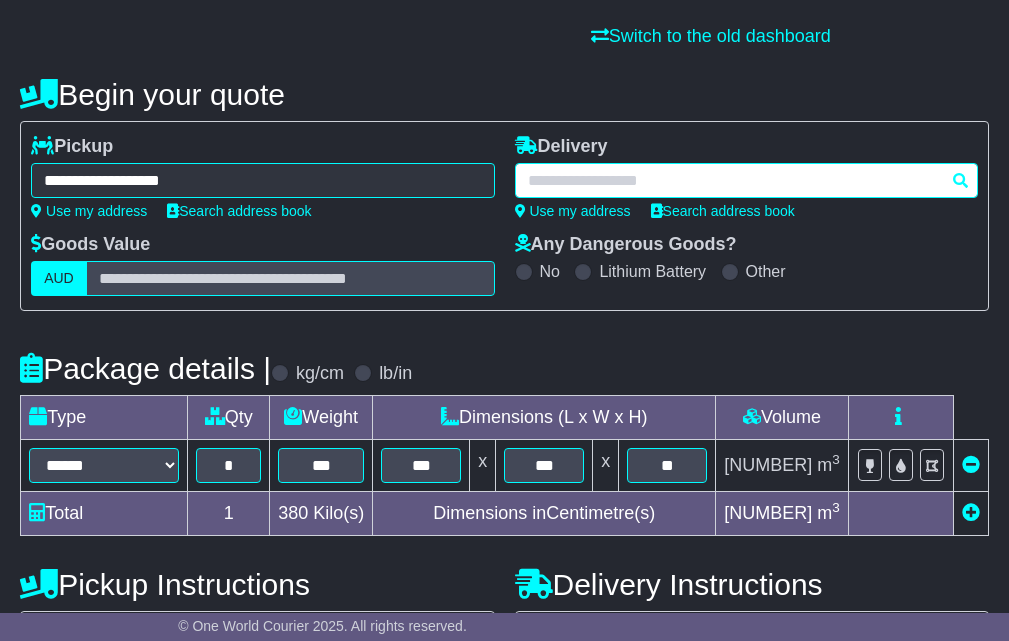 click at bounding box center [746, 180] 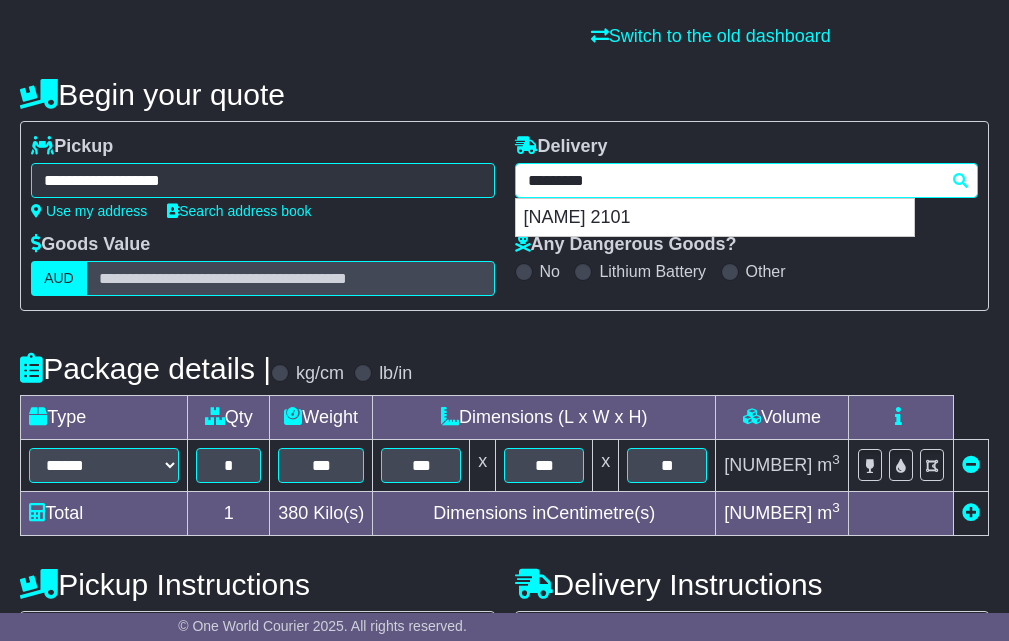 click on "INGLESIDE 2101" at bounding box center (715, 218) 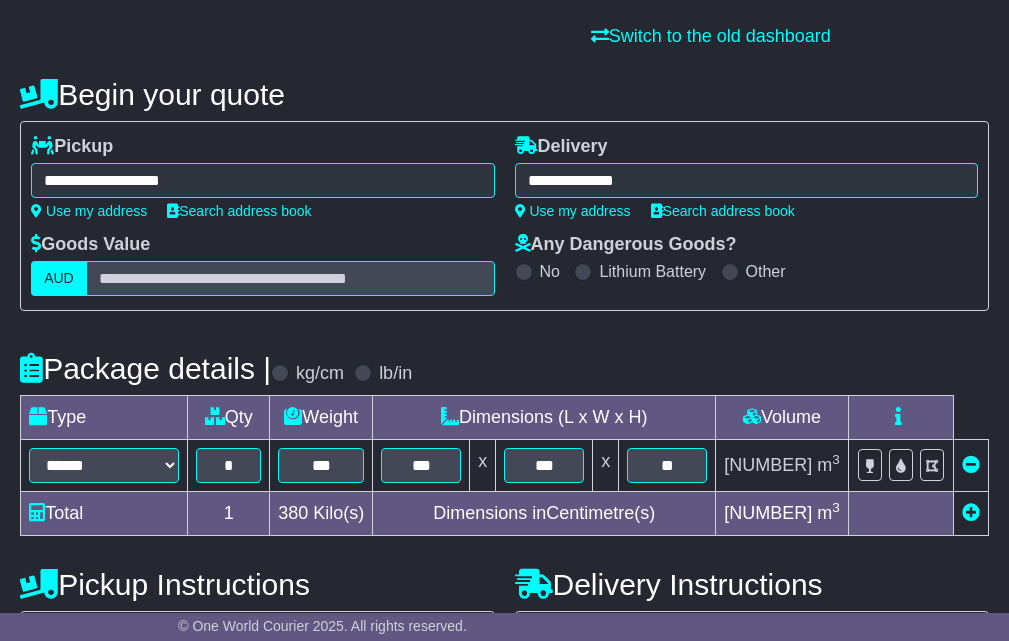 type on "**********" 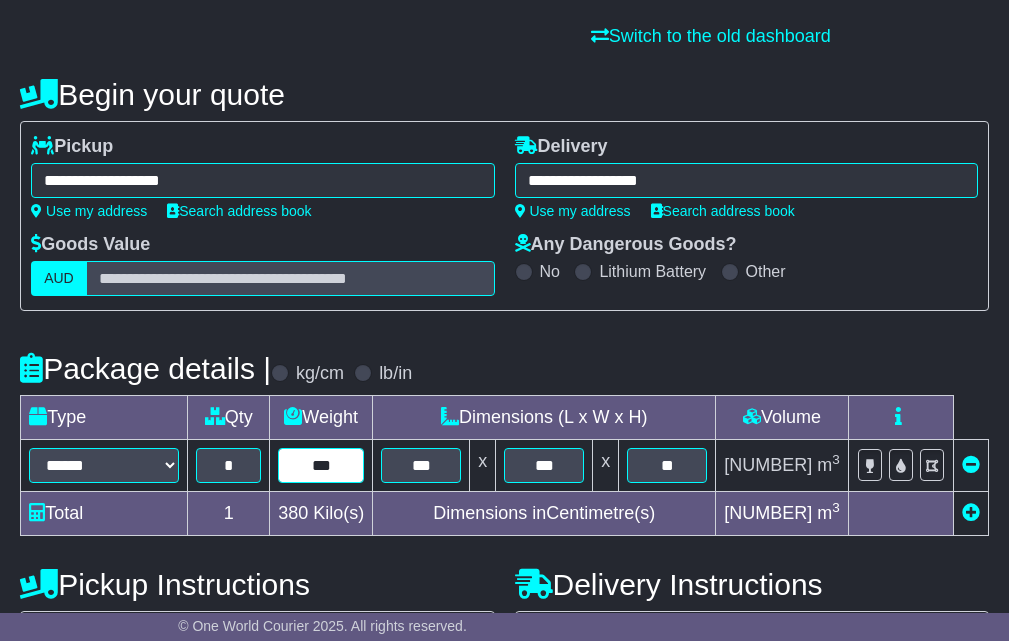 click on "***" at bounding box center [321, 465] 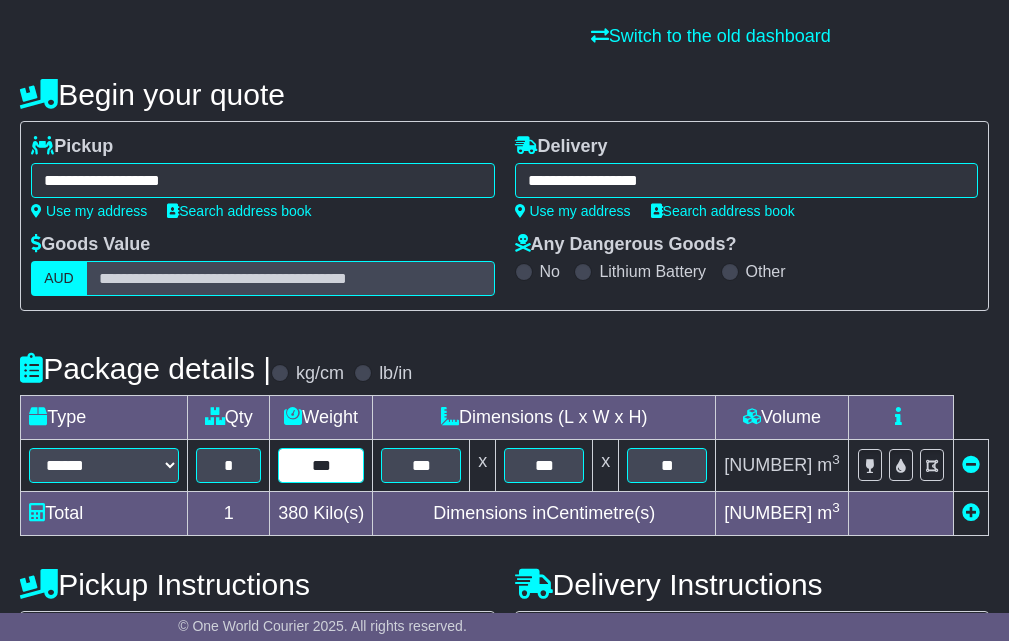 type on "***" 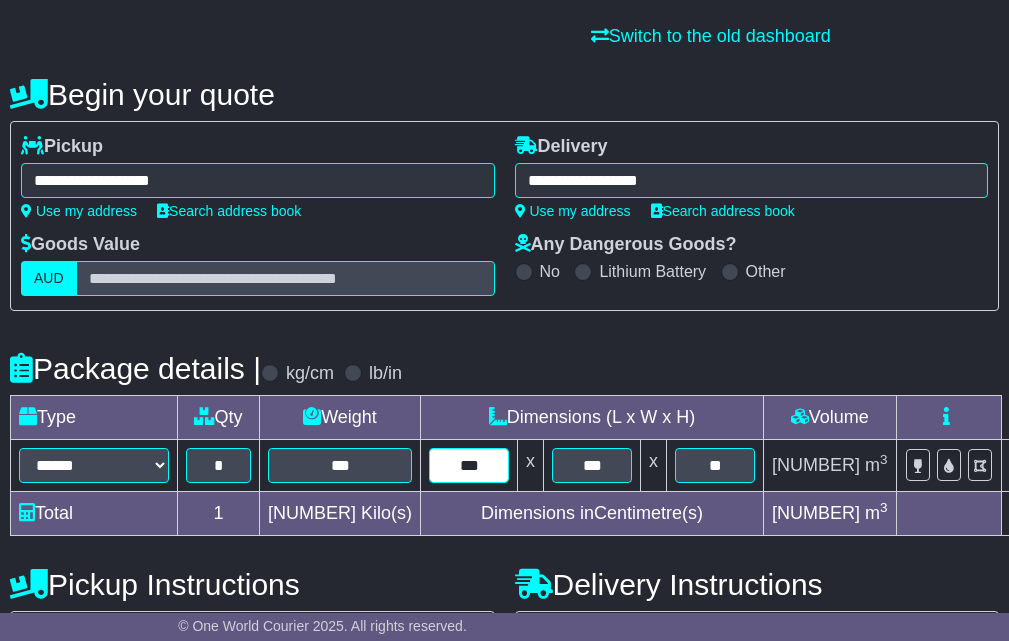 type on "***" 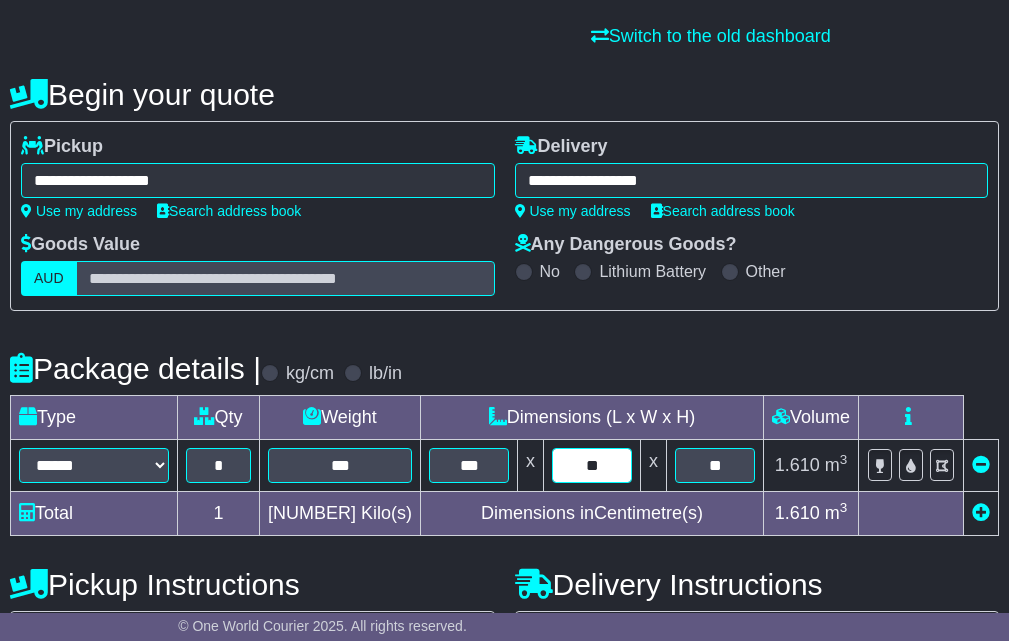 type on "**" 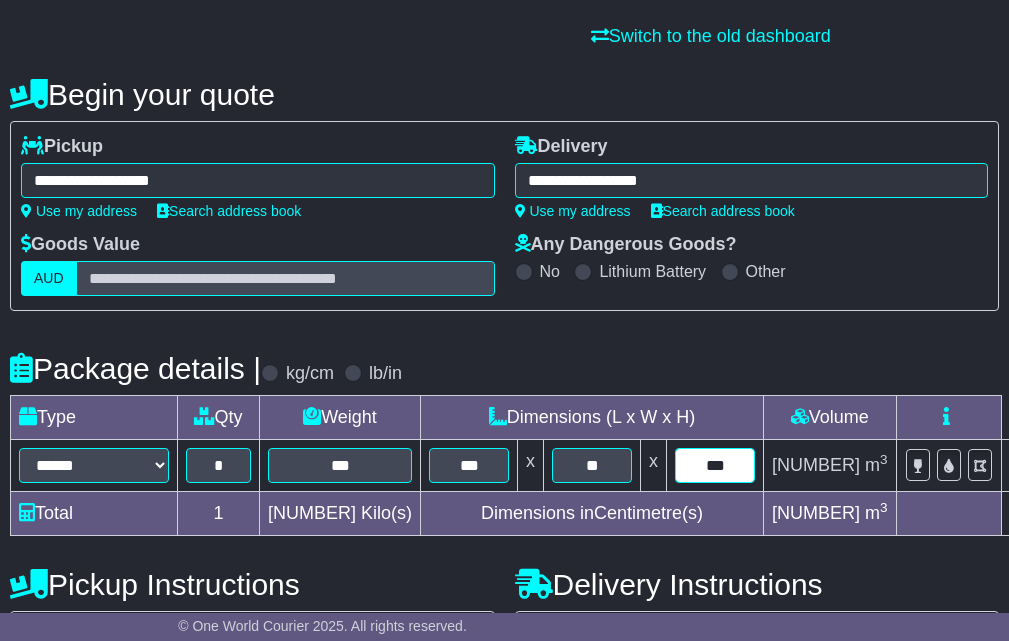type on "***" 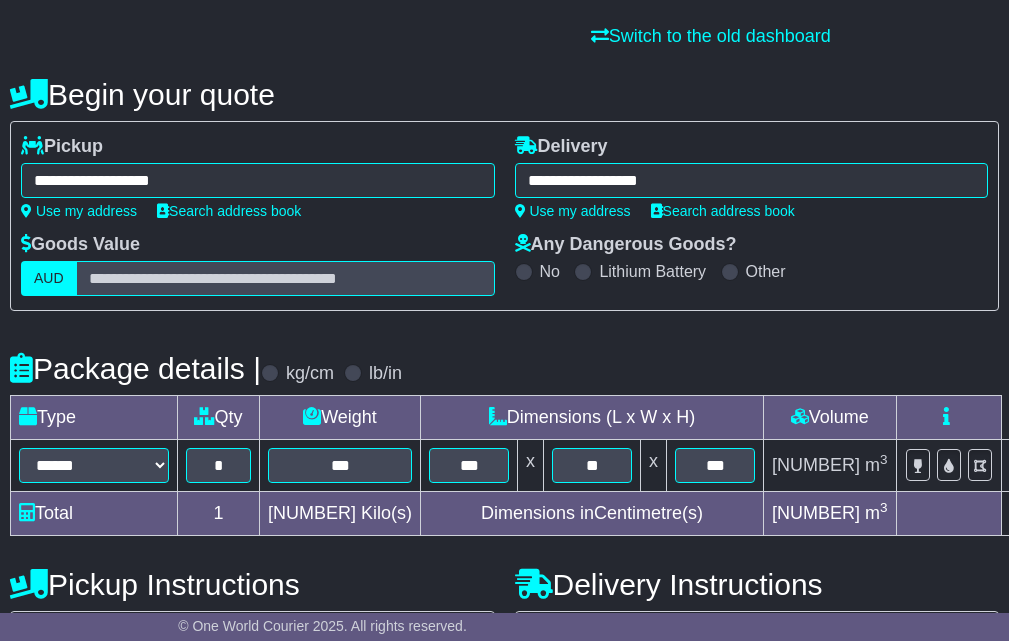 scroll, scrollTop: 632, scrollLeft: 0, axis: vertical 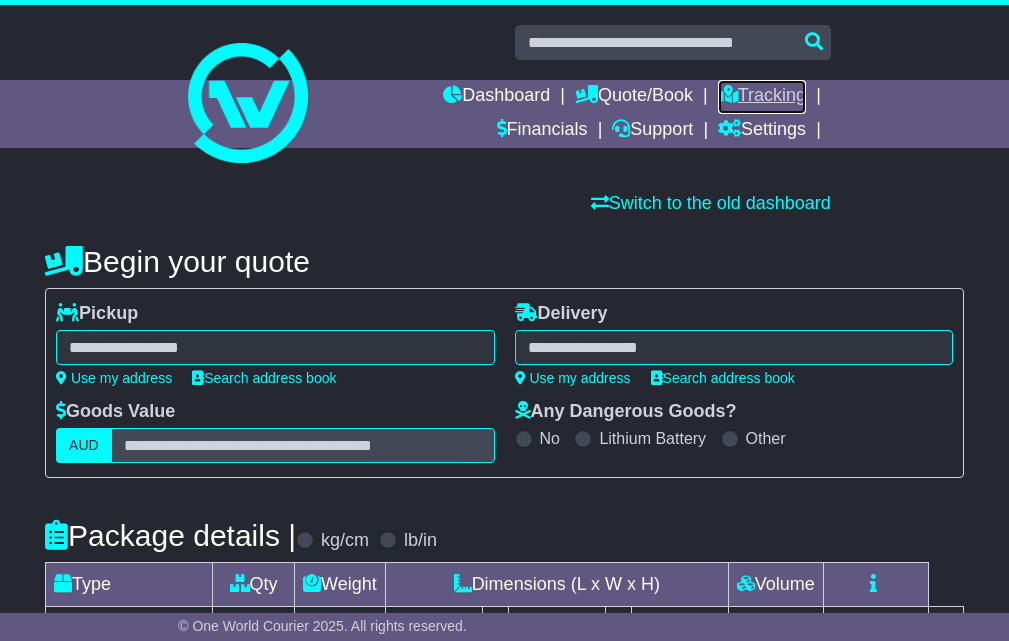click on "Tracking" at bounding box center (762, 97) 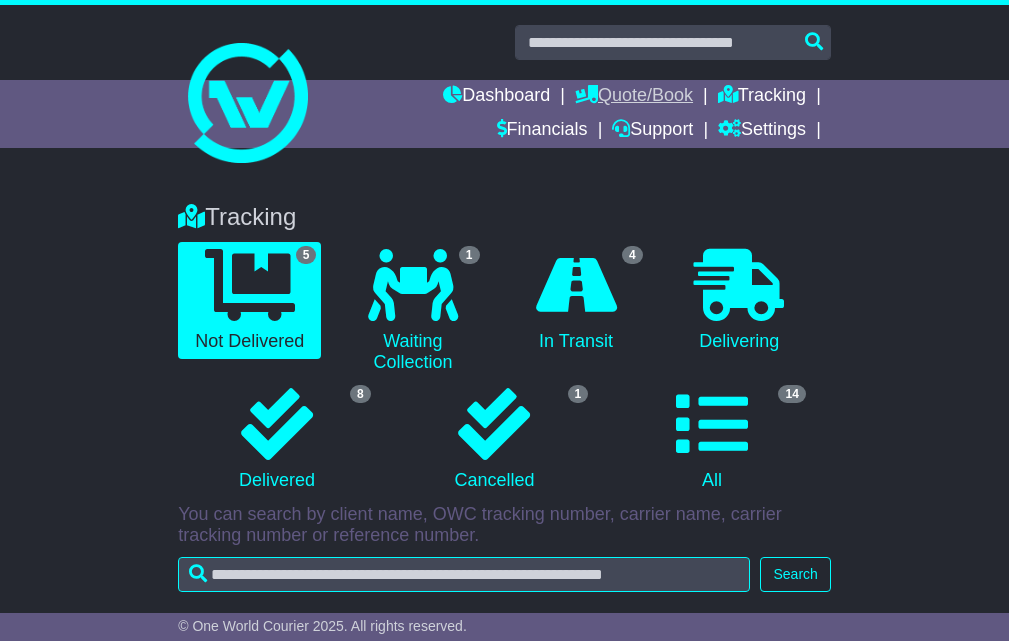 scroll, scrollTop: 0, scrollLeft: 0, axis: both 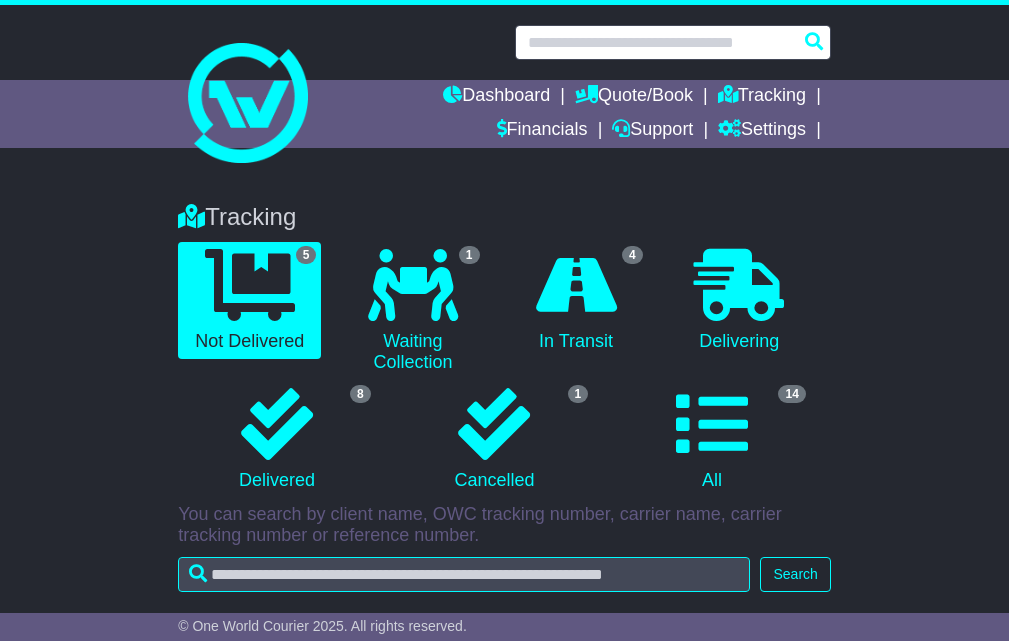 click at bounding box center (673, 42) 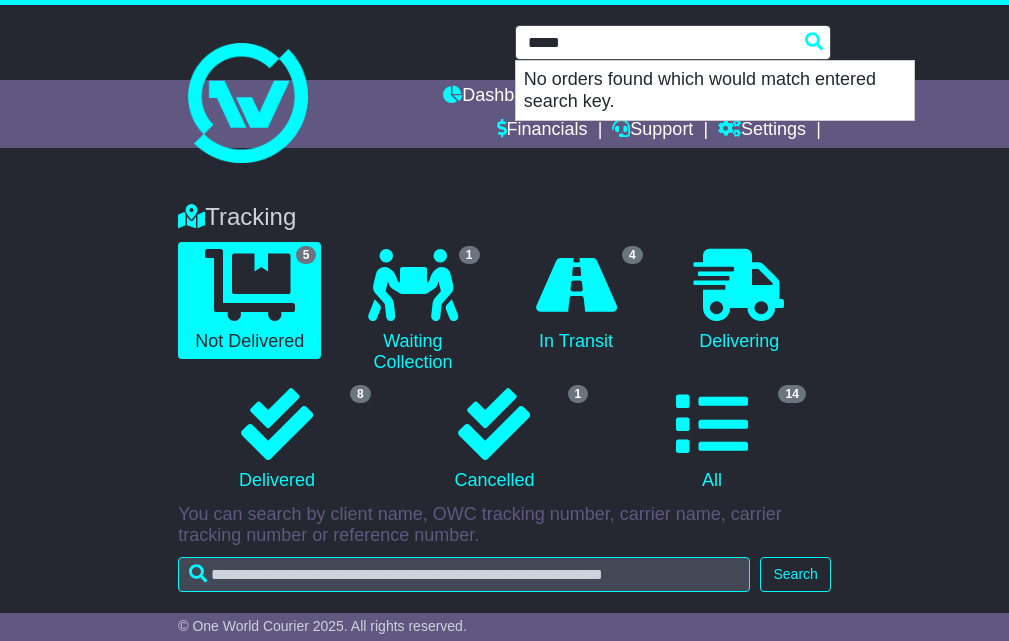 click on "*****" at bounding box center [673, 42] 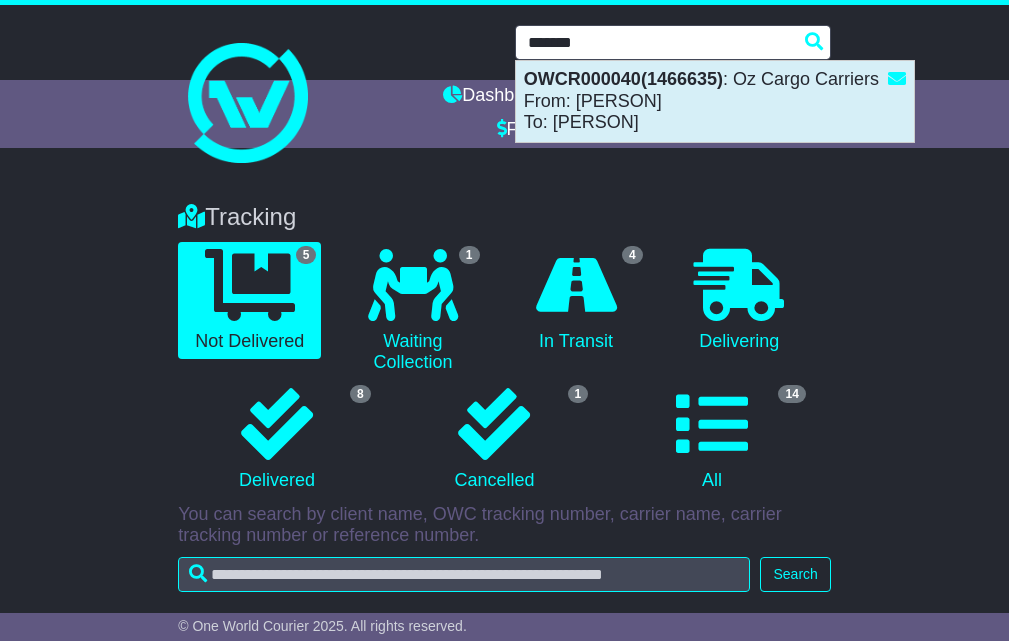 click on "OWCR000040(1466635)" at bounding box center [623, 79] 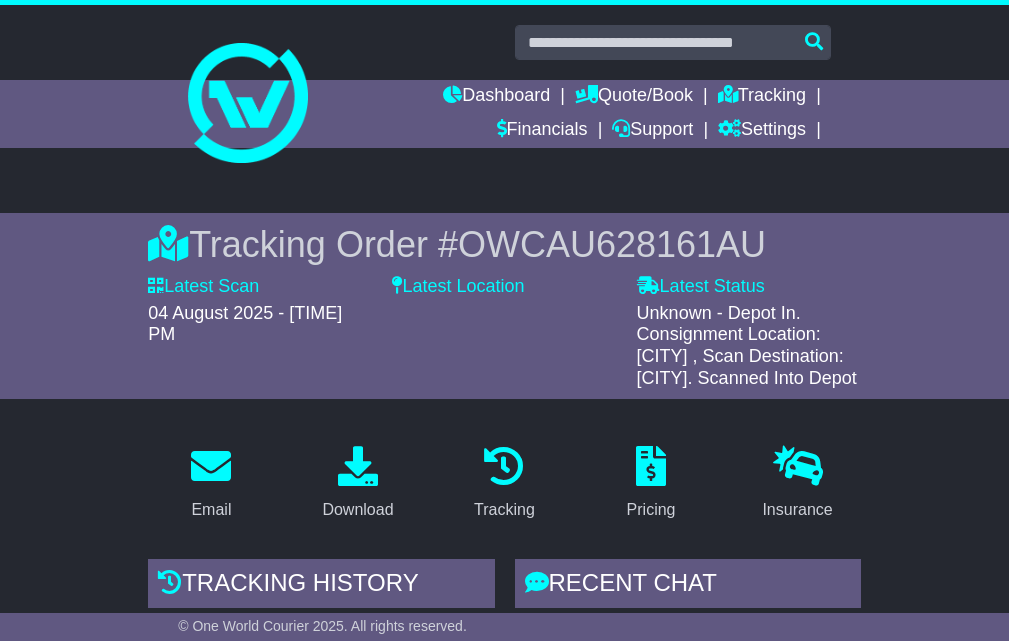scroll, scrollTop: 0, scrollLeft: 0, axis: both 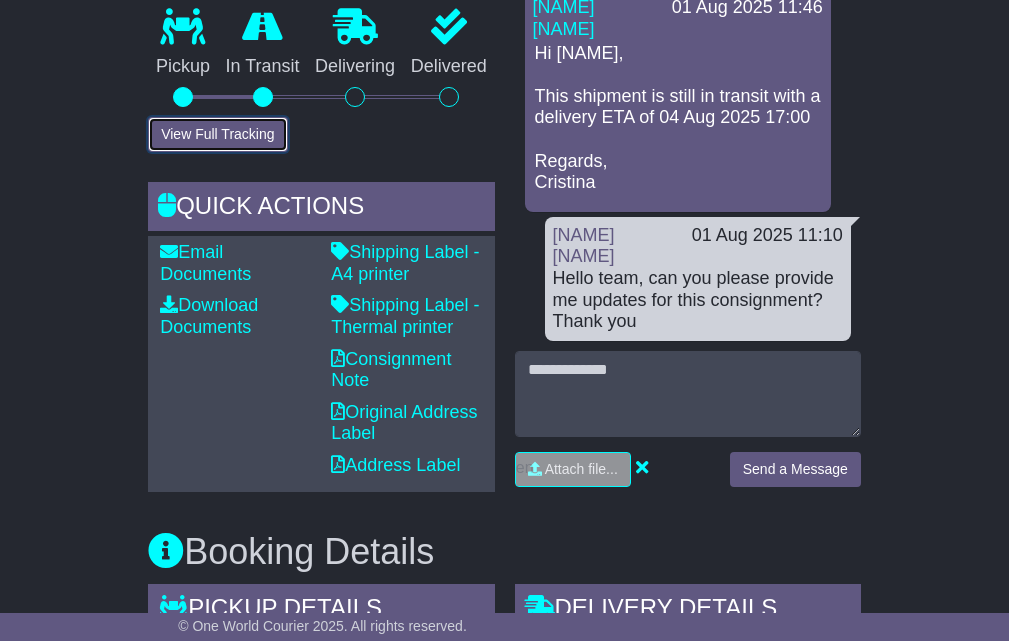 click on "View Full Tracking" at bounding box center [217, 134] 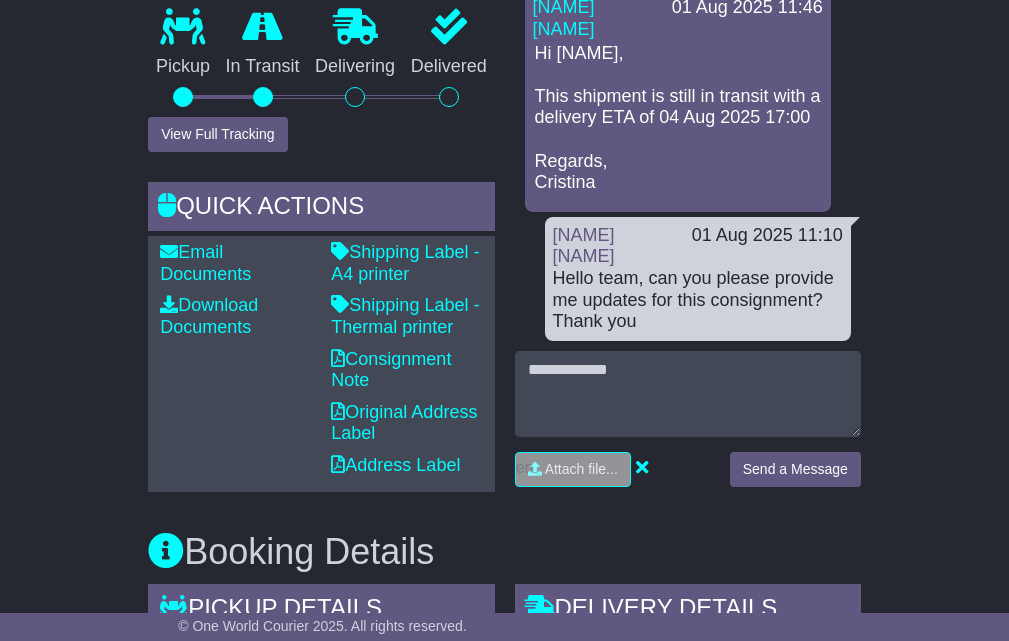scroll, scrollTop: 361, scrollLeft: 0, axis: vertical 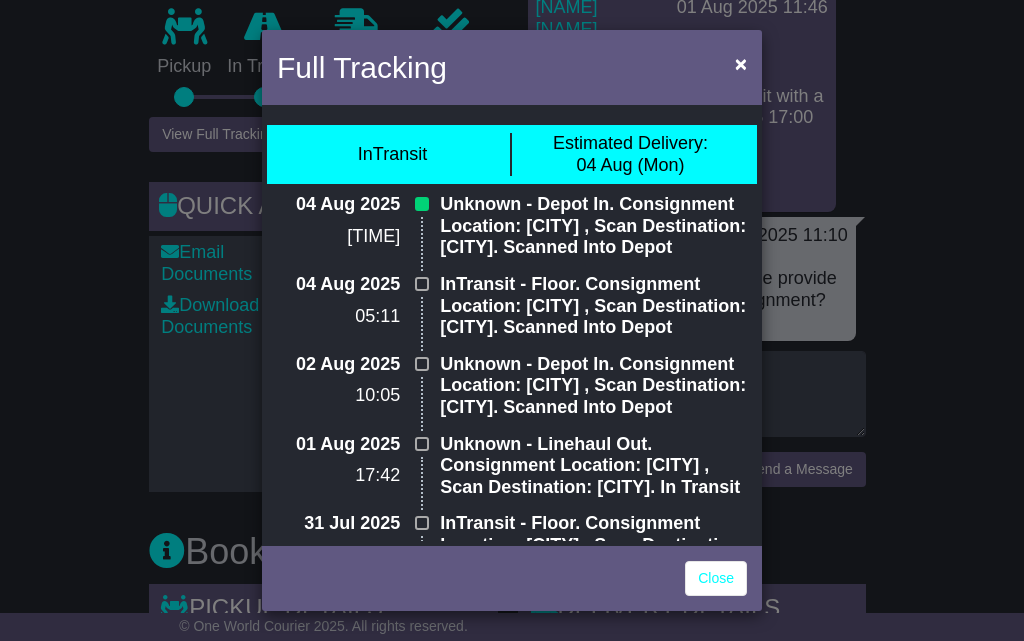 click on "Full Tracking
×
InTransit
Estimated Delivery:
04 Aug (Mon)
04 Aug 2025
[TIME]
Unknown - Depot In. Consignment Location: [CITY] , Scan Destination: [CITY]. Scanned Into Depot
04 Aug 2025
05:11
InTransit - Floor. Consignment Location: [CITY] , Scan Destination: [CITY]. Scanned Into Depot" at bounding box center [512, 320] 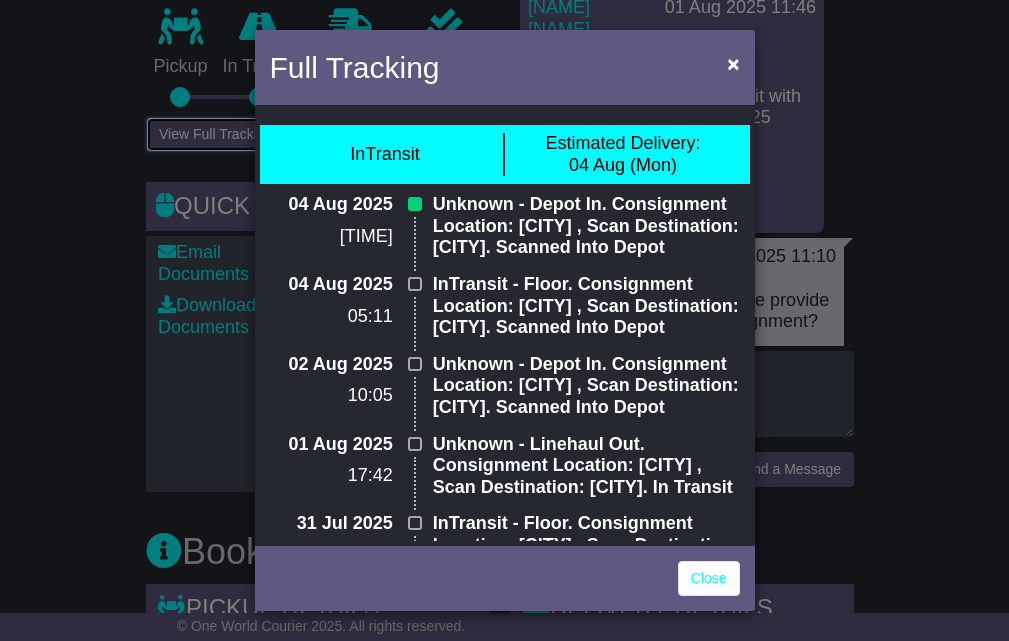 scroll, scrollTop: 382, scrollLeft: 0, axis: vertical 